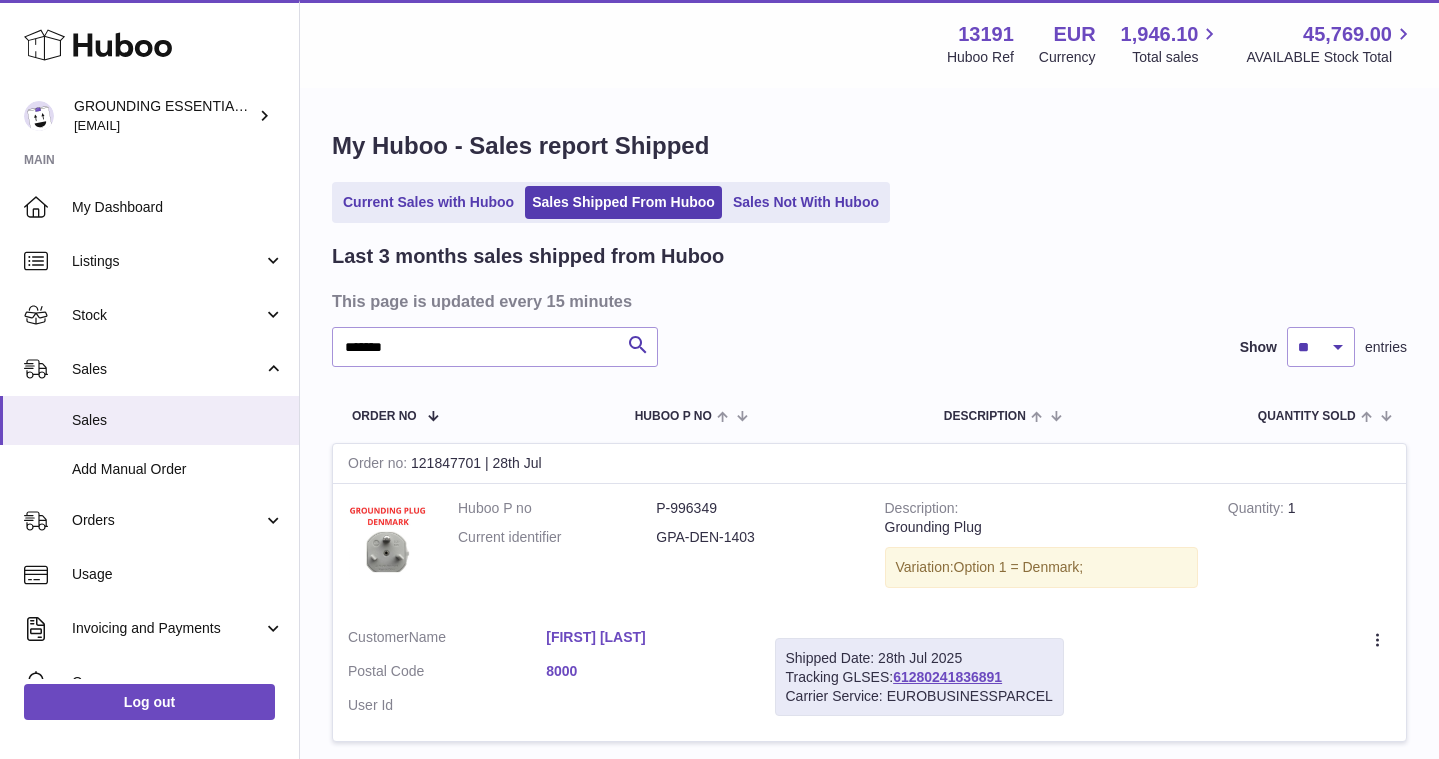 scroll, scrollTop: 123, scrollLeft: 0, axis: vertical 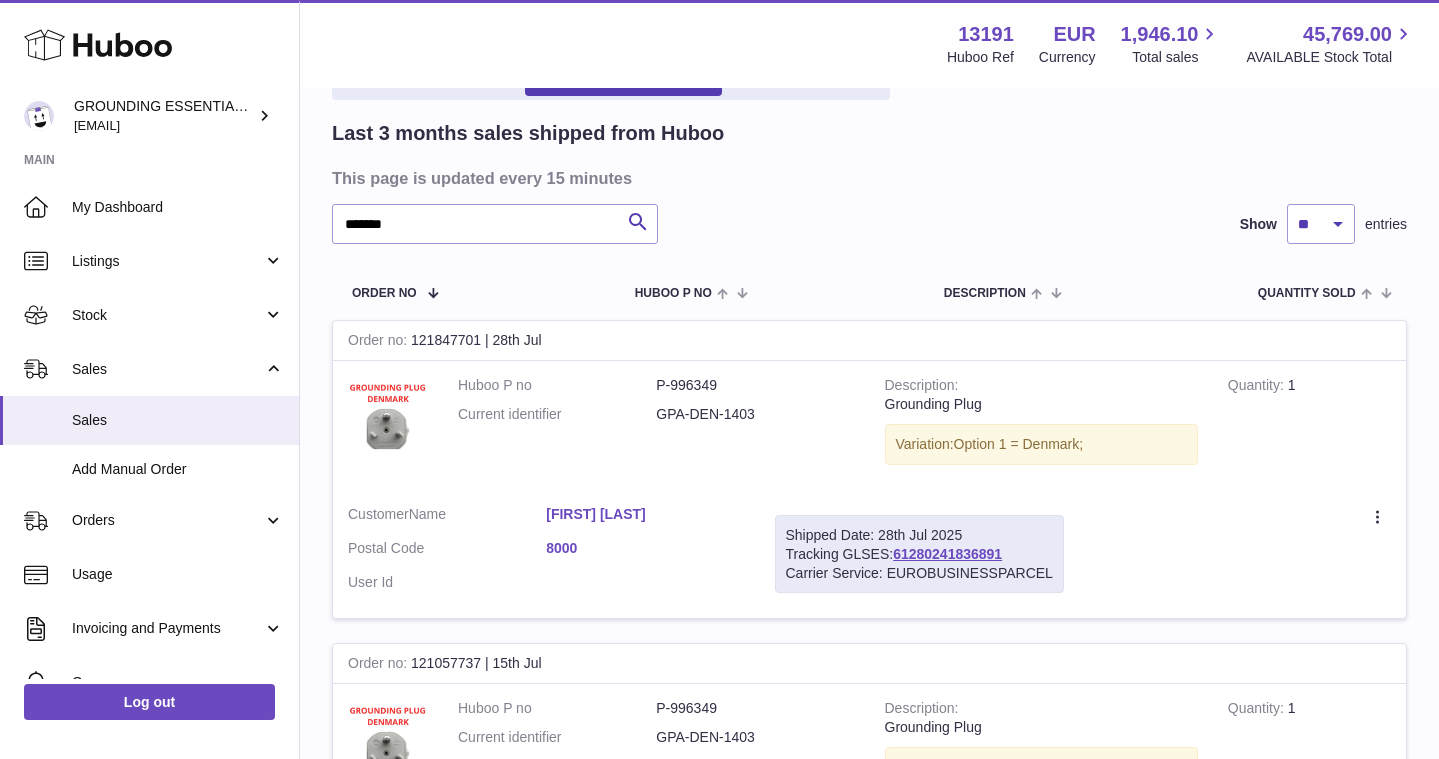click on "Add Manual Order" at bounding box center (178, 469) 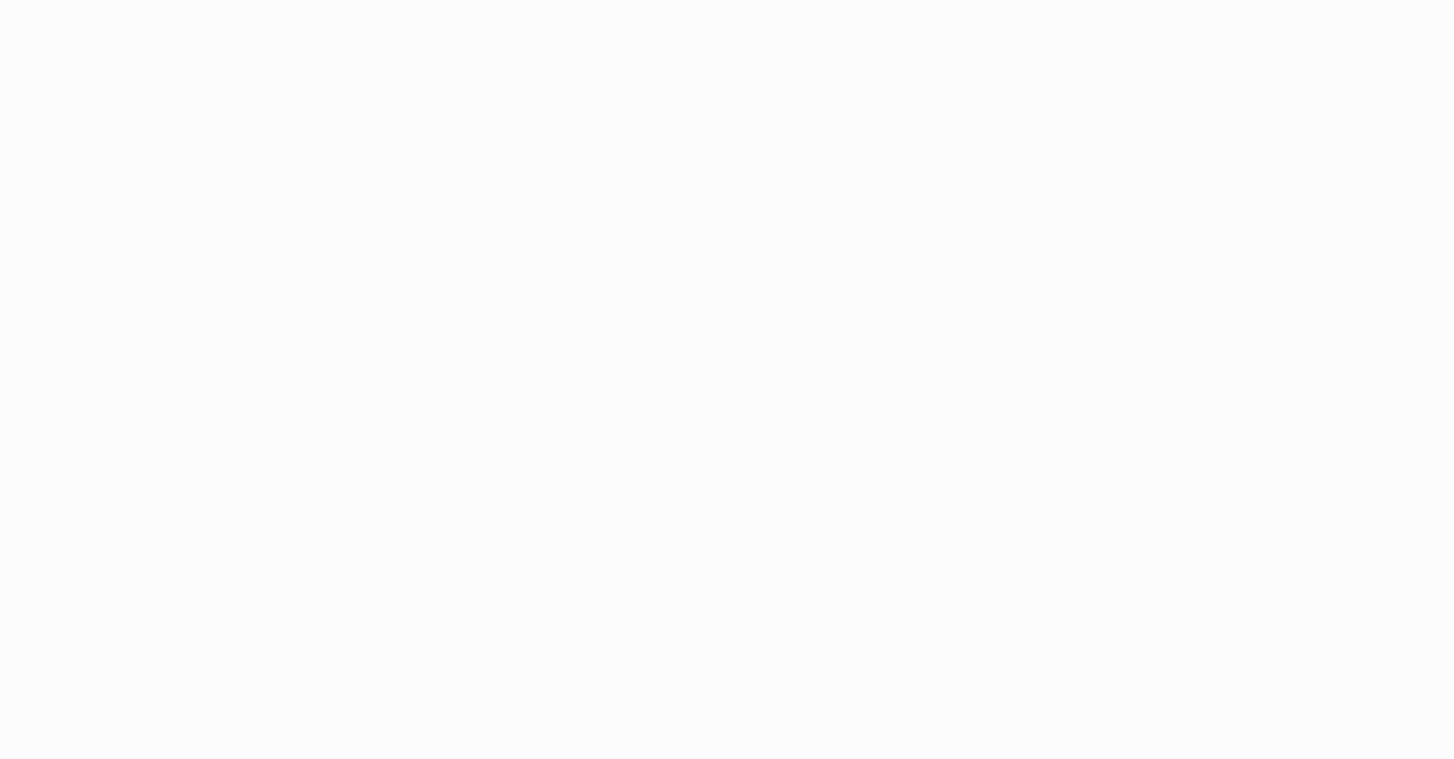 scroll, scrollTop: 0, scrollLeft: 0, axis: both 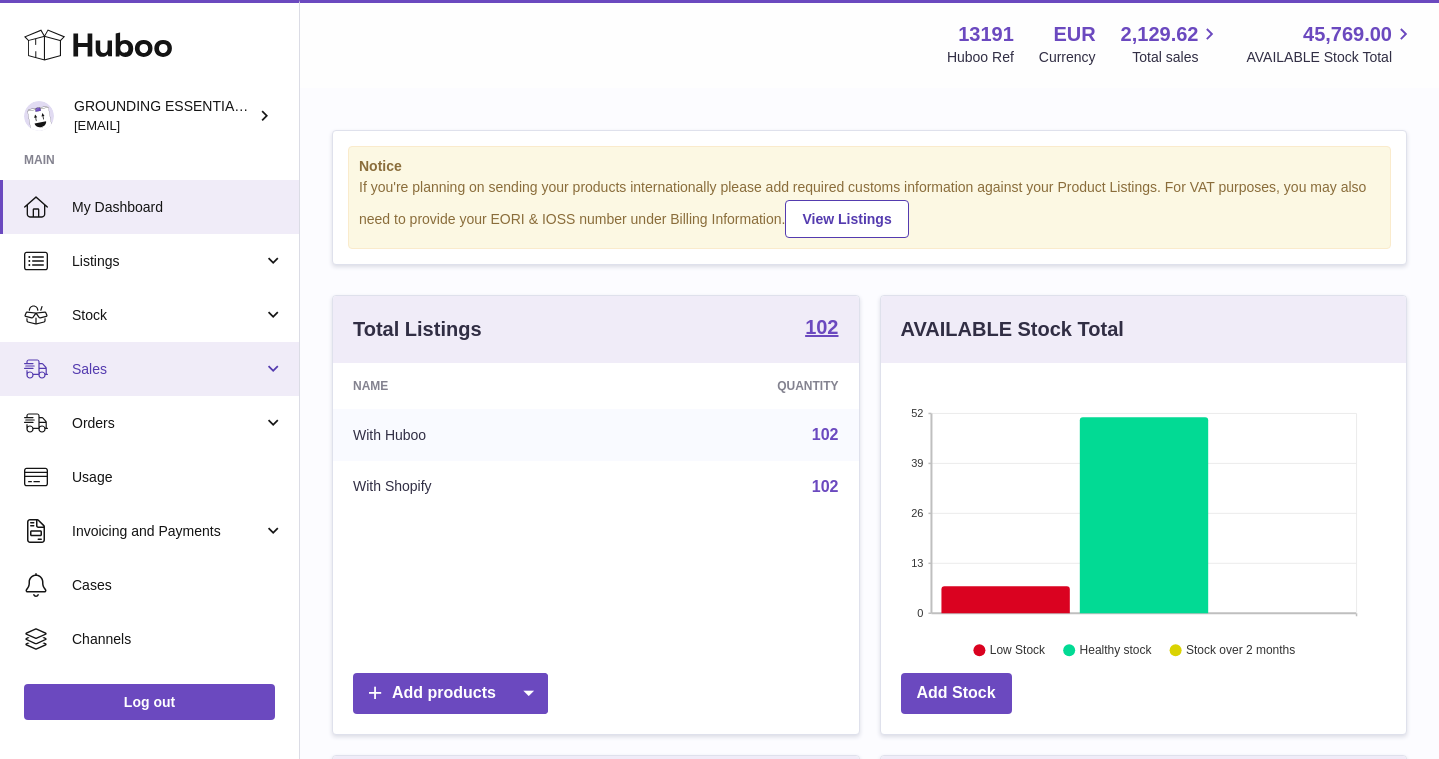 click on "Sales" at bounding box center (167, 369) 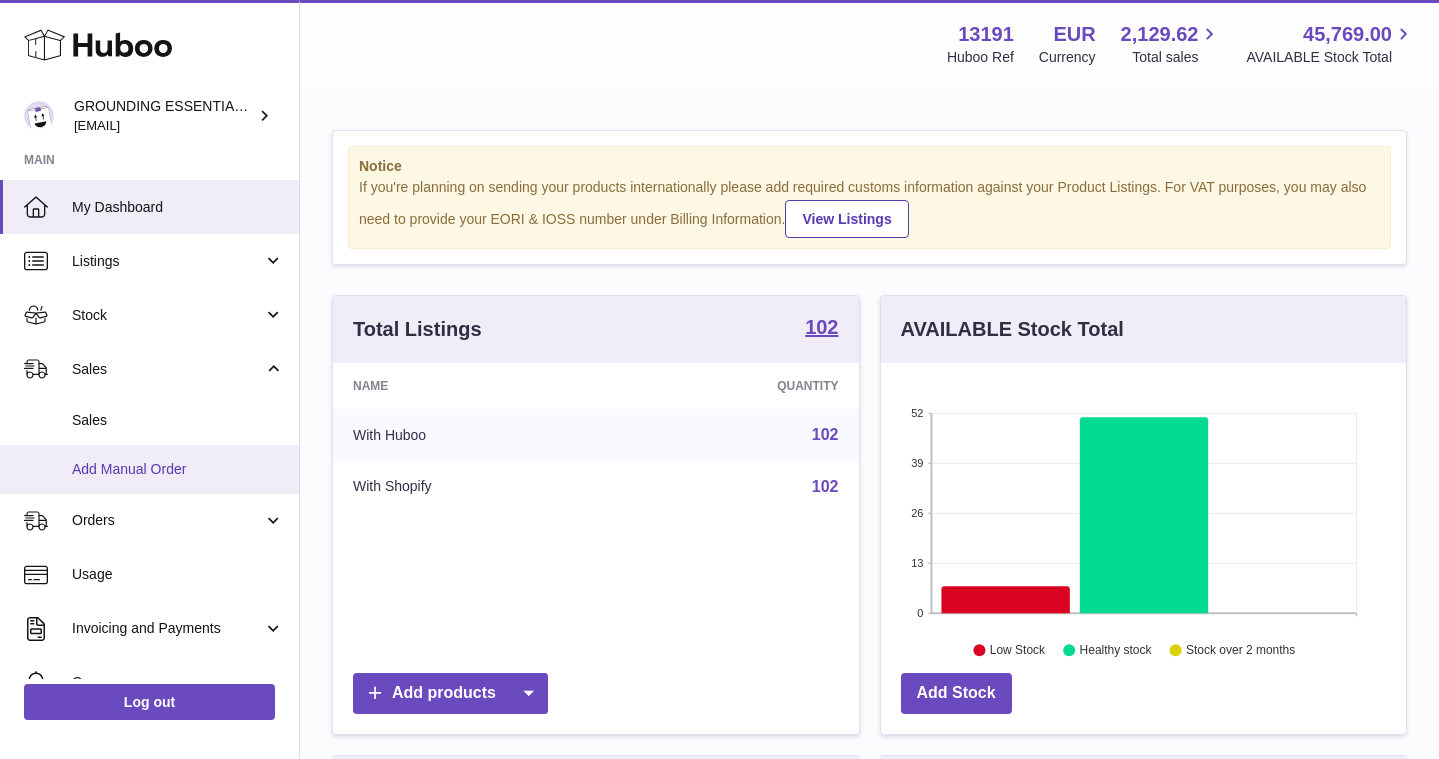 click on "Add Manual Order" at bounding box center [178, 469] 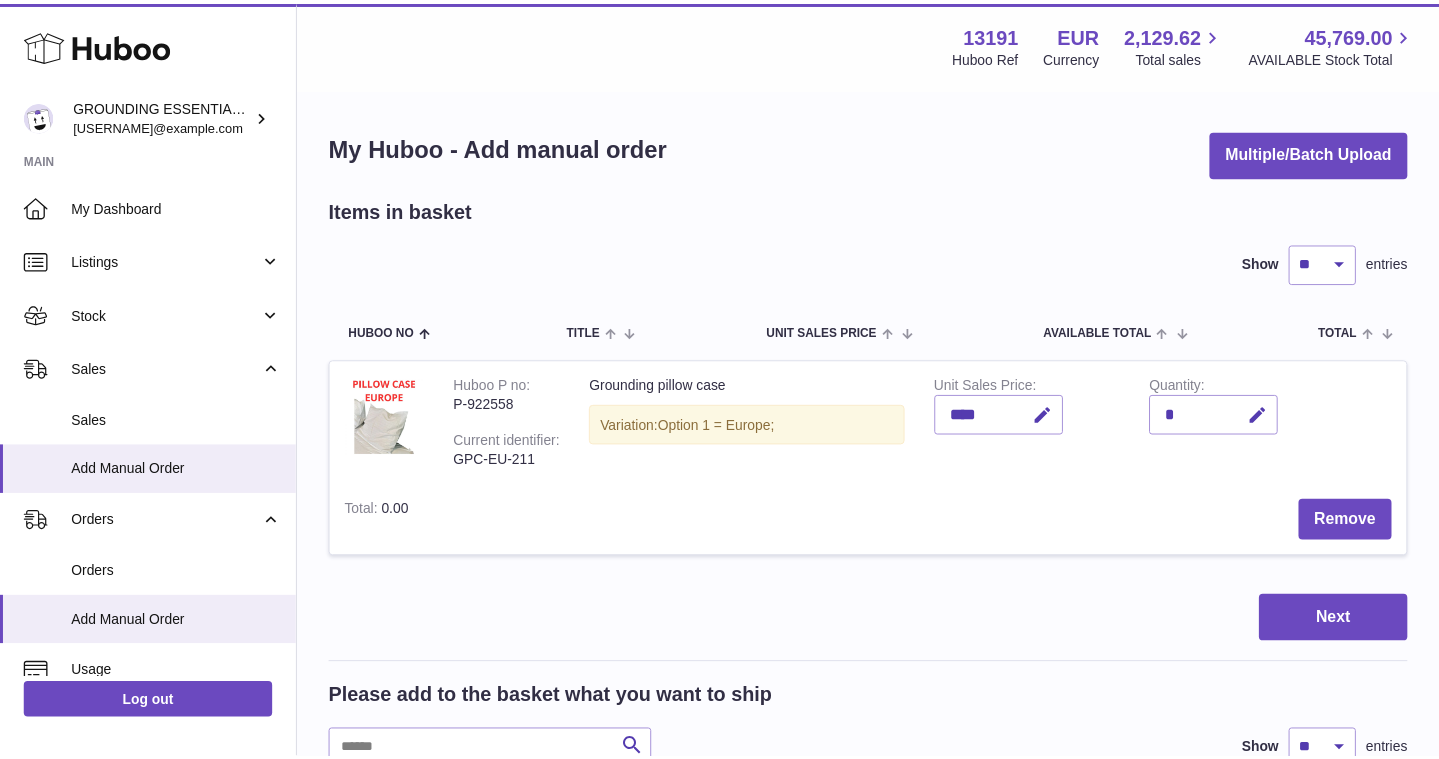 scroll, scrollTop: 0, scrollLeft: 0, axis: both 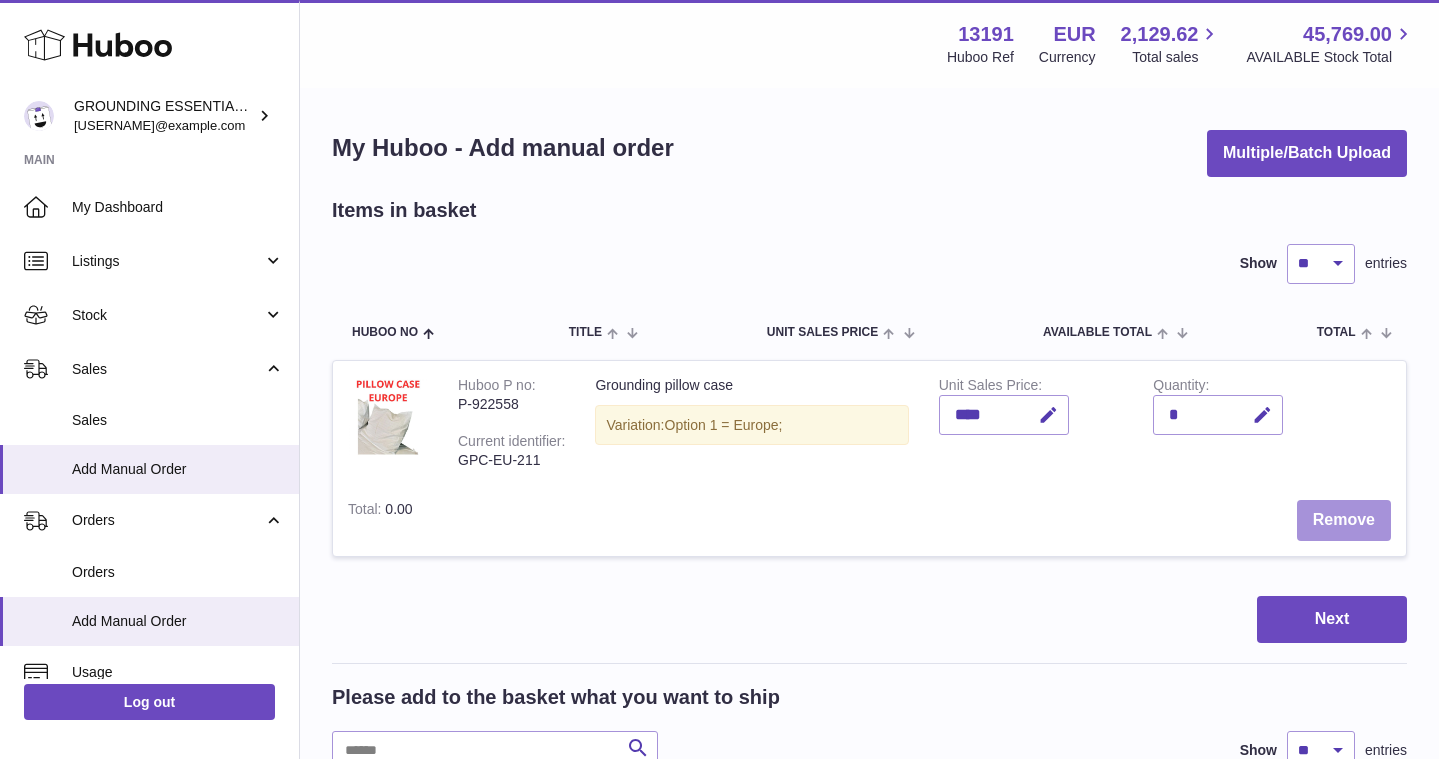 click on "Remove" at bounding box center (1344, 520) 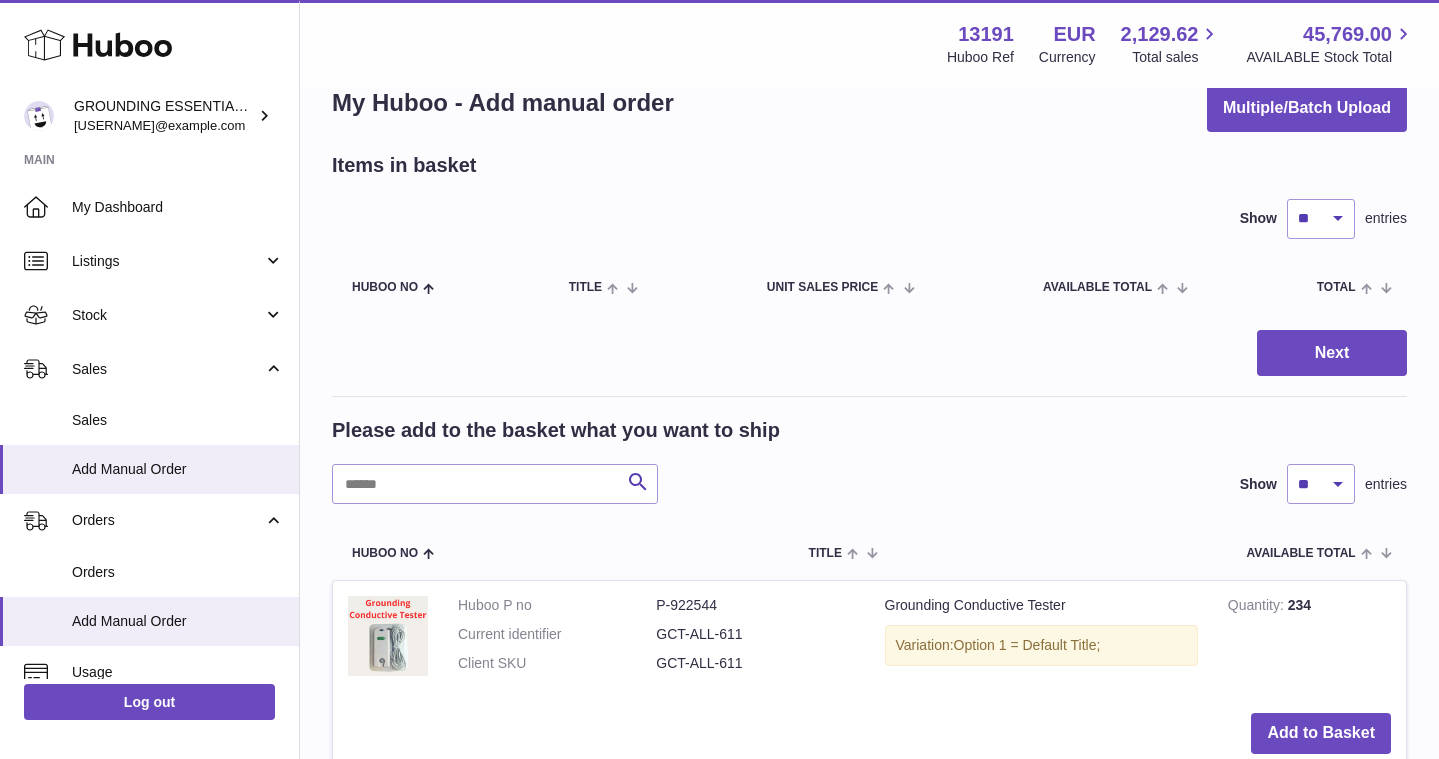scroll, scrollTop: 104, scrollLeft: 0, axis: vertical 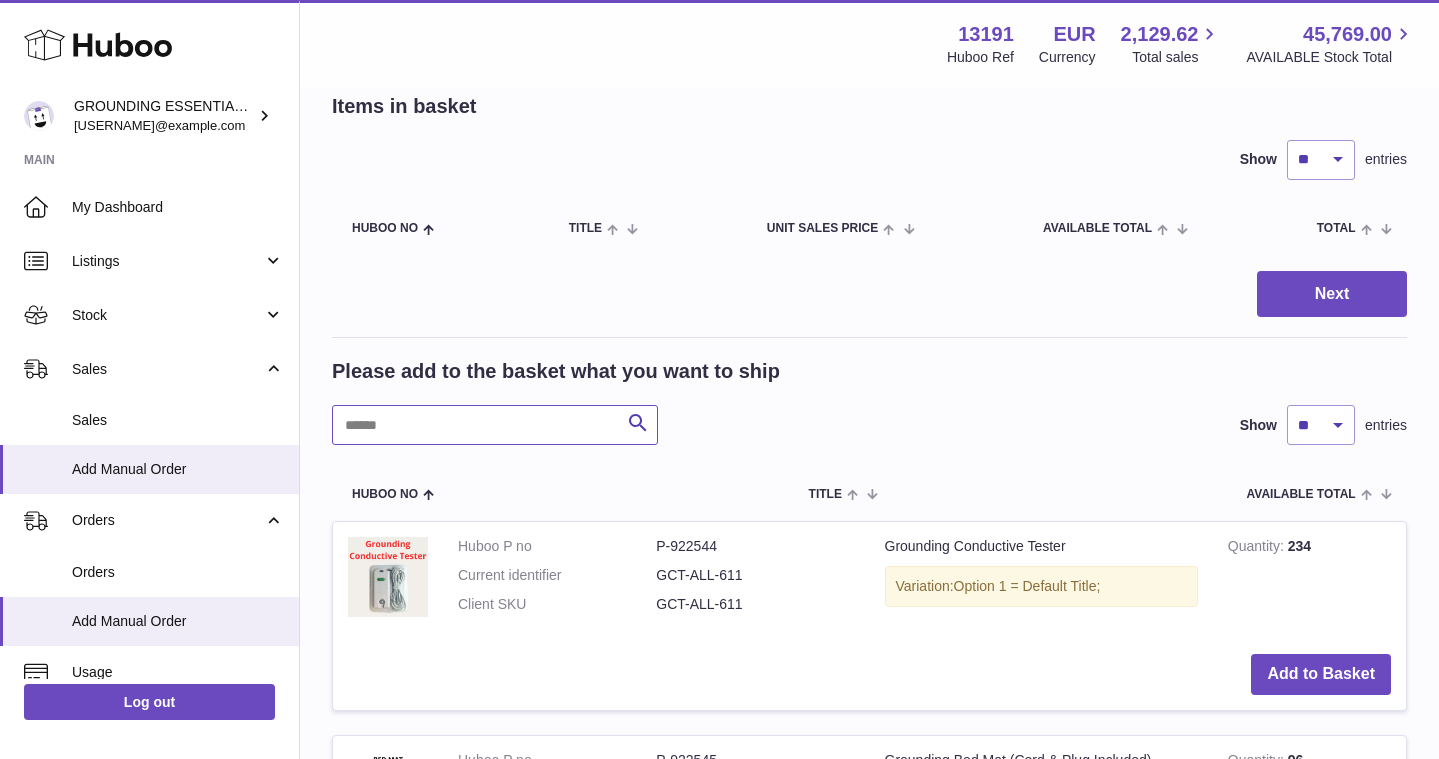 click at bounding box center (495, 425) 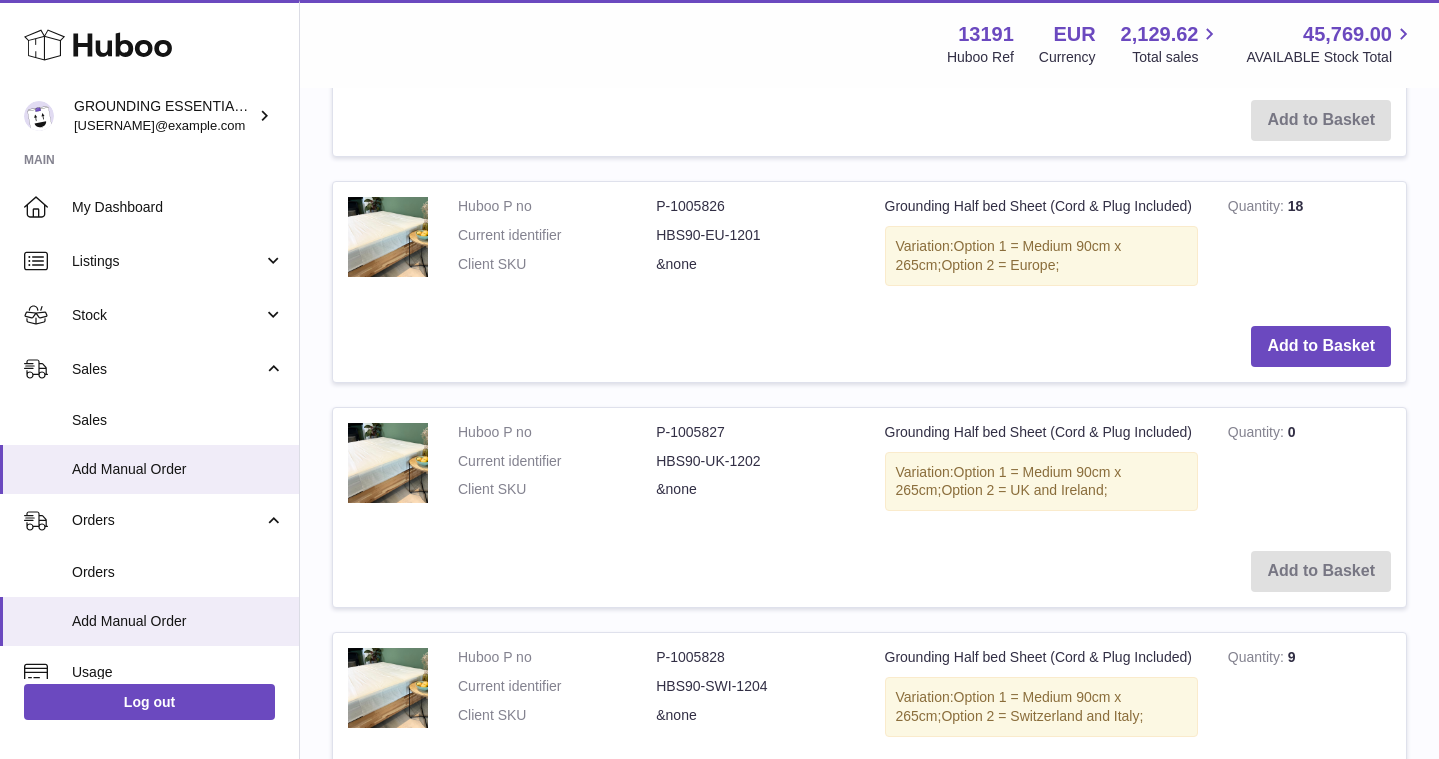 scroll, scrollTop: 877, scrollLeft: 0, axis: vertical 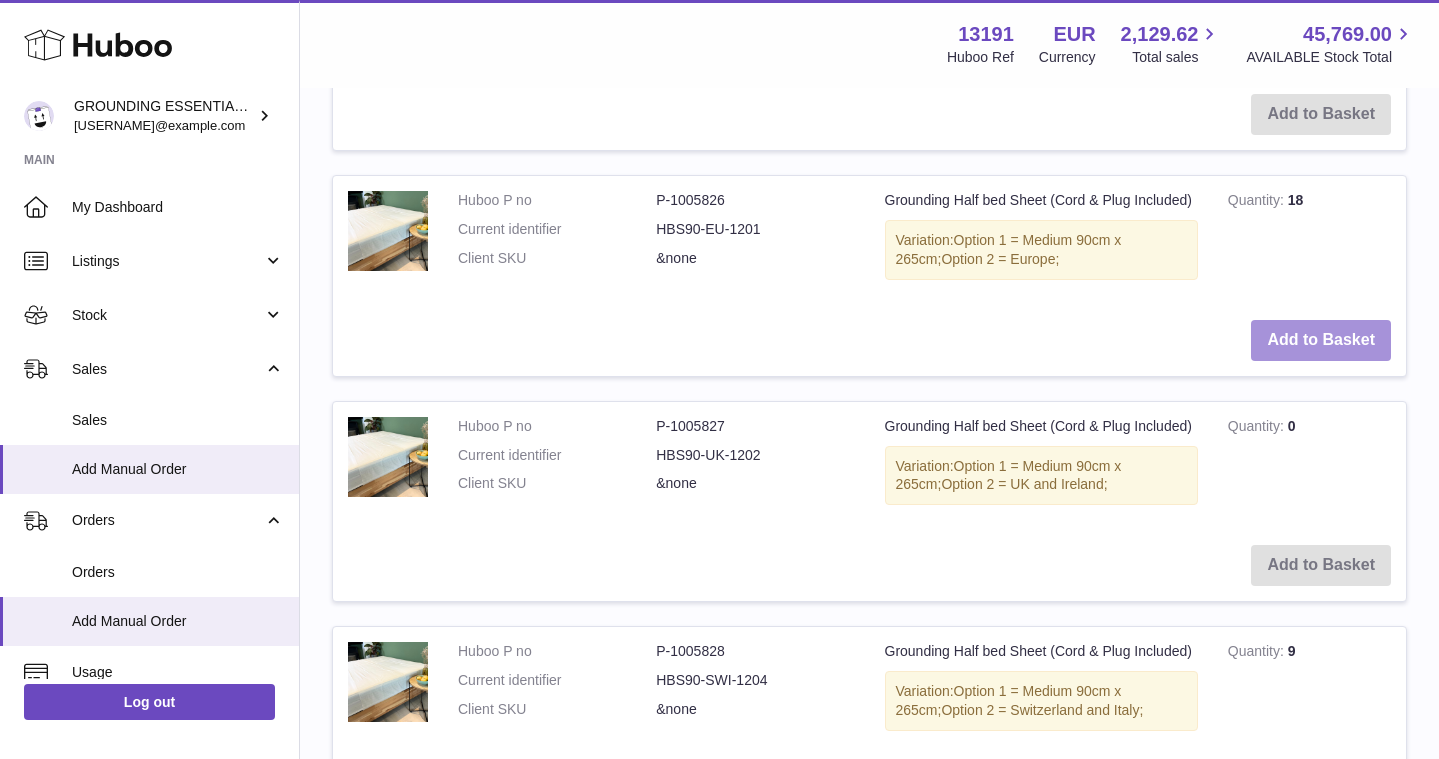 click on "Add to Basket" at bounding box center [1321, 340] 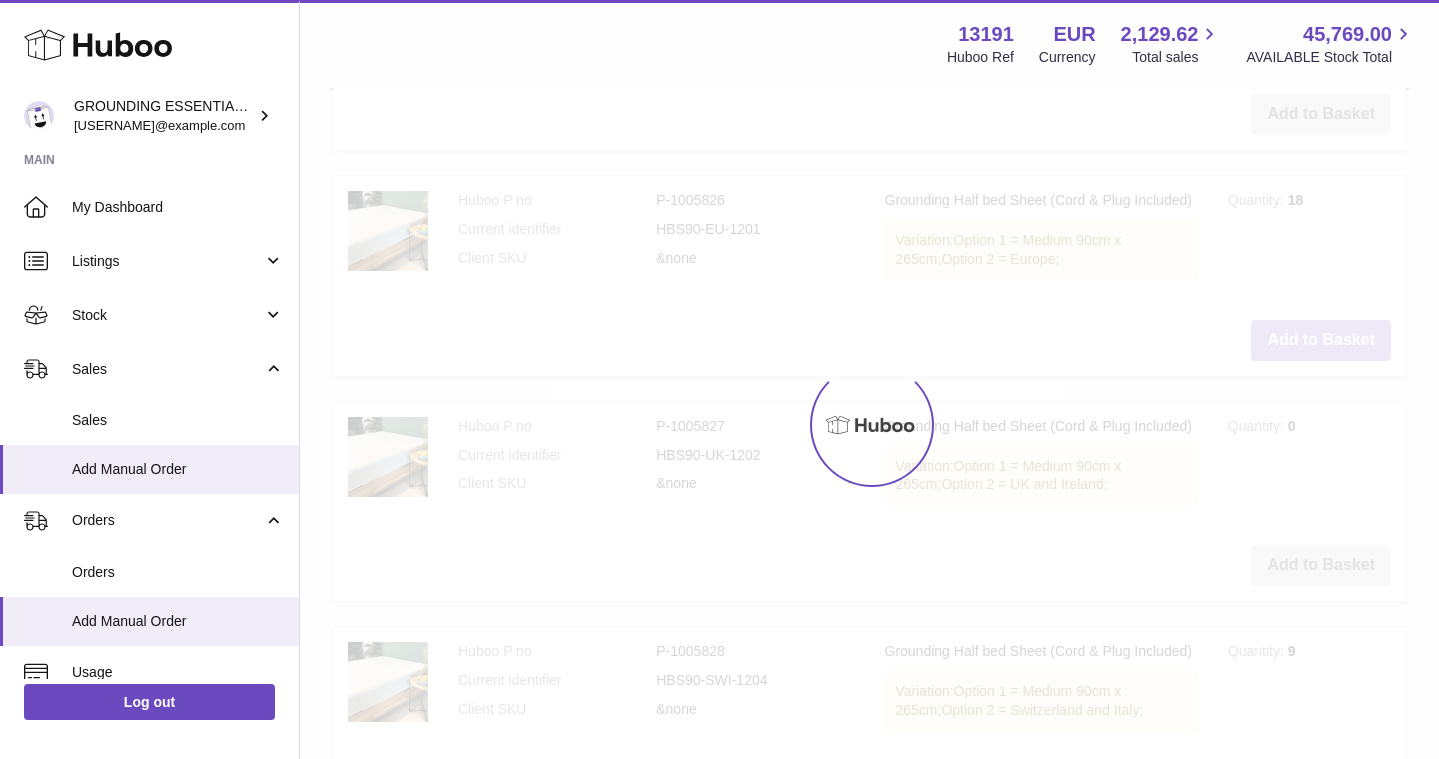 scroll, scrollTop: 1102, scrollLeft: 0, axis: vertical 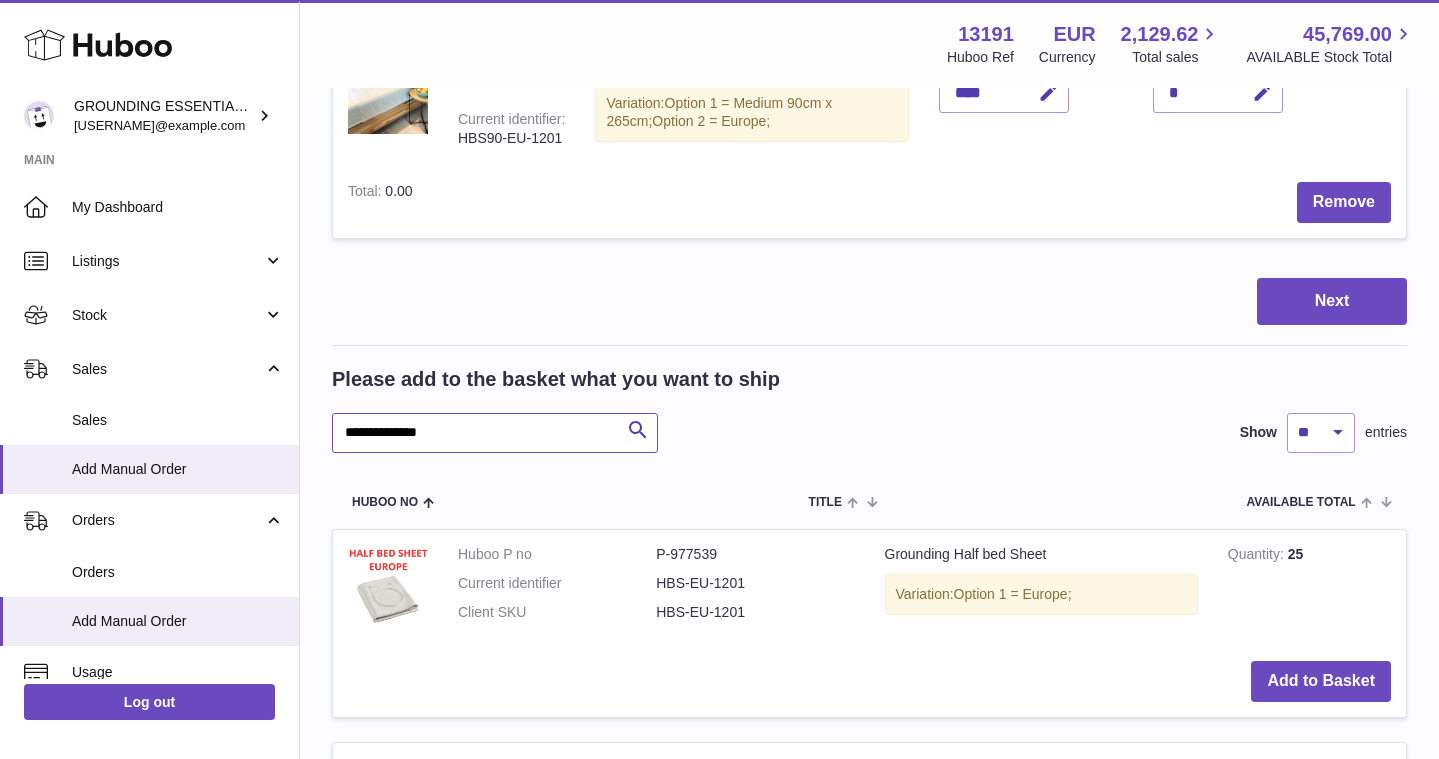 click on "**********" at bounding box center (495, 433) 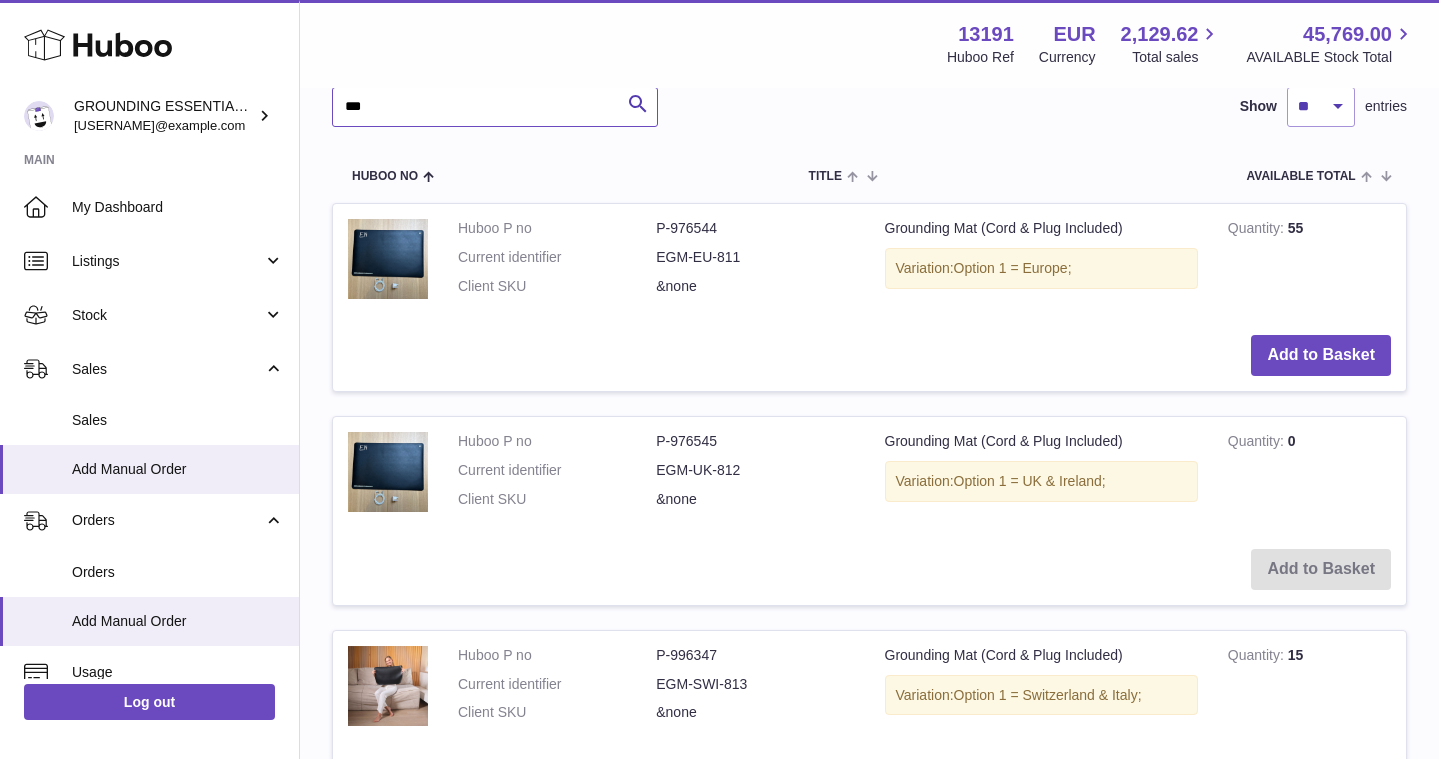 scroll, scrollTop: 651, scrollLeft: 0, axis: vertical 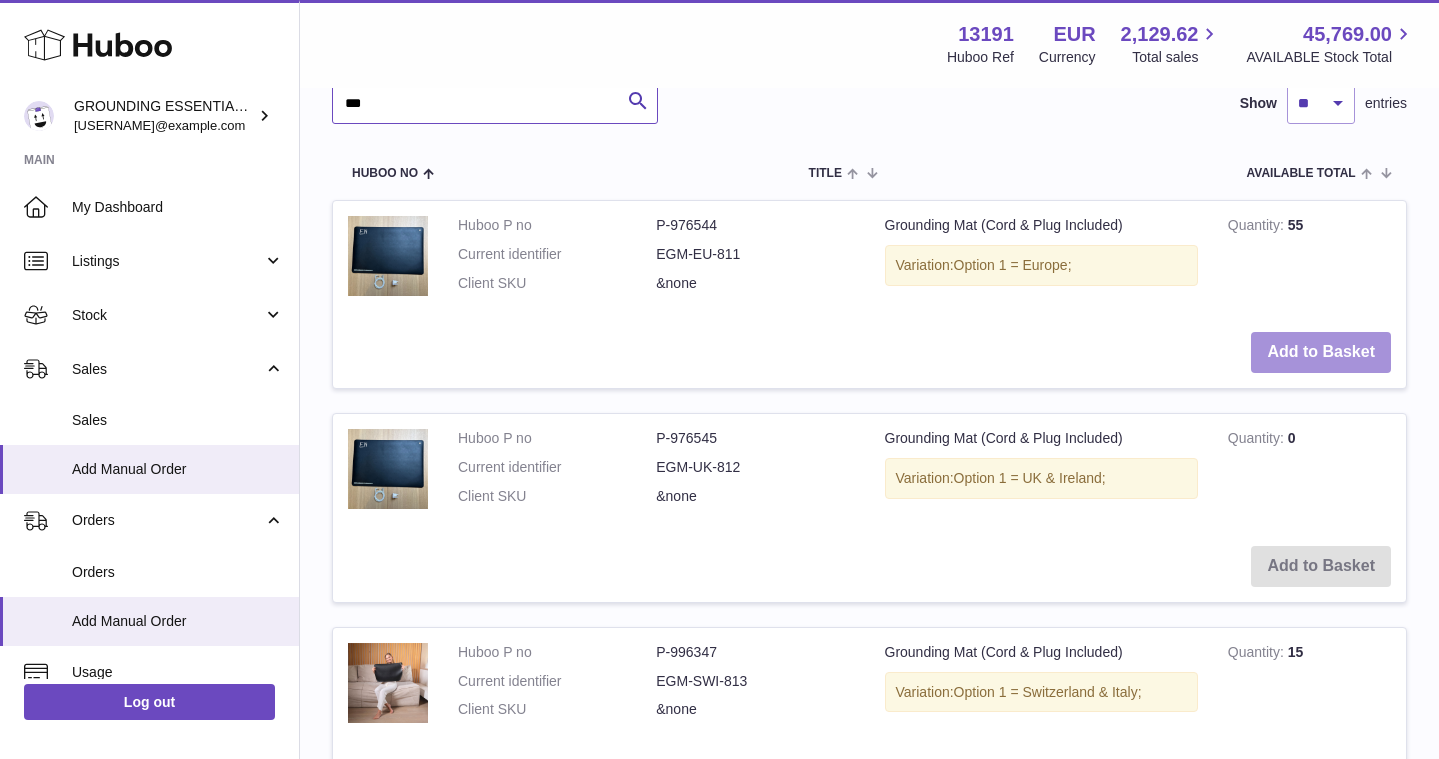 type on "***" 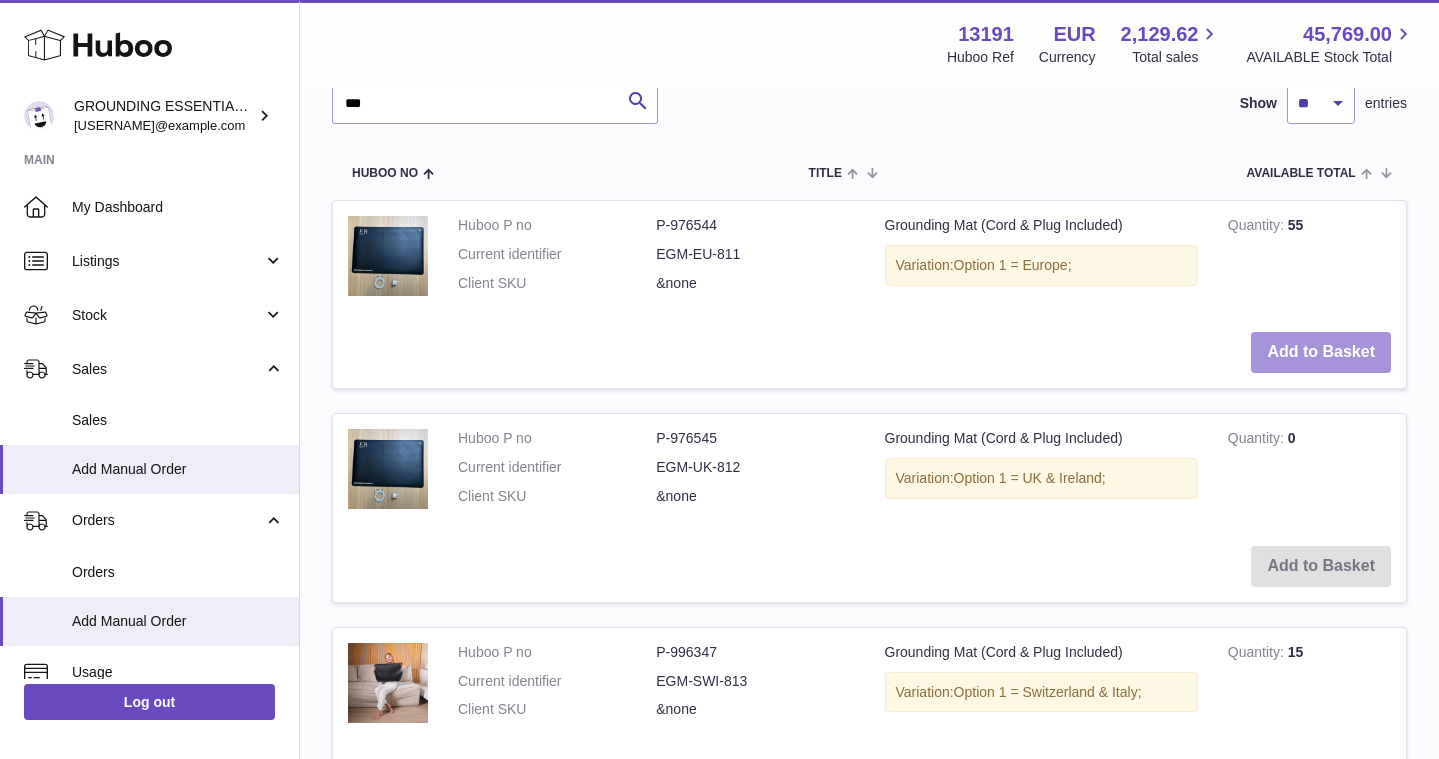 click on "Add to Basket" at bounding box center (1321, 352) 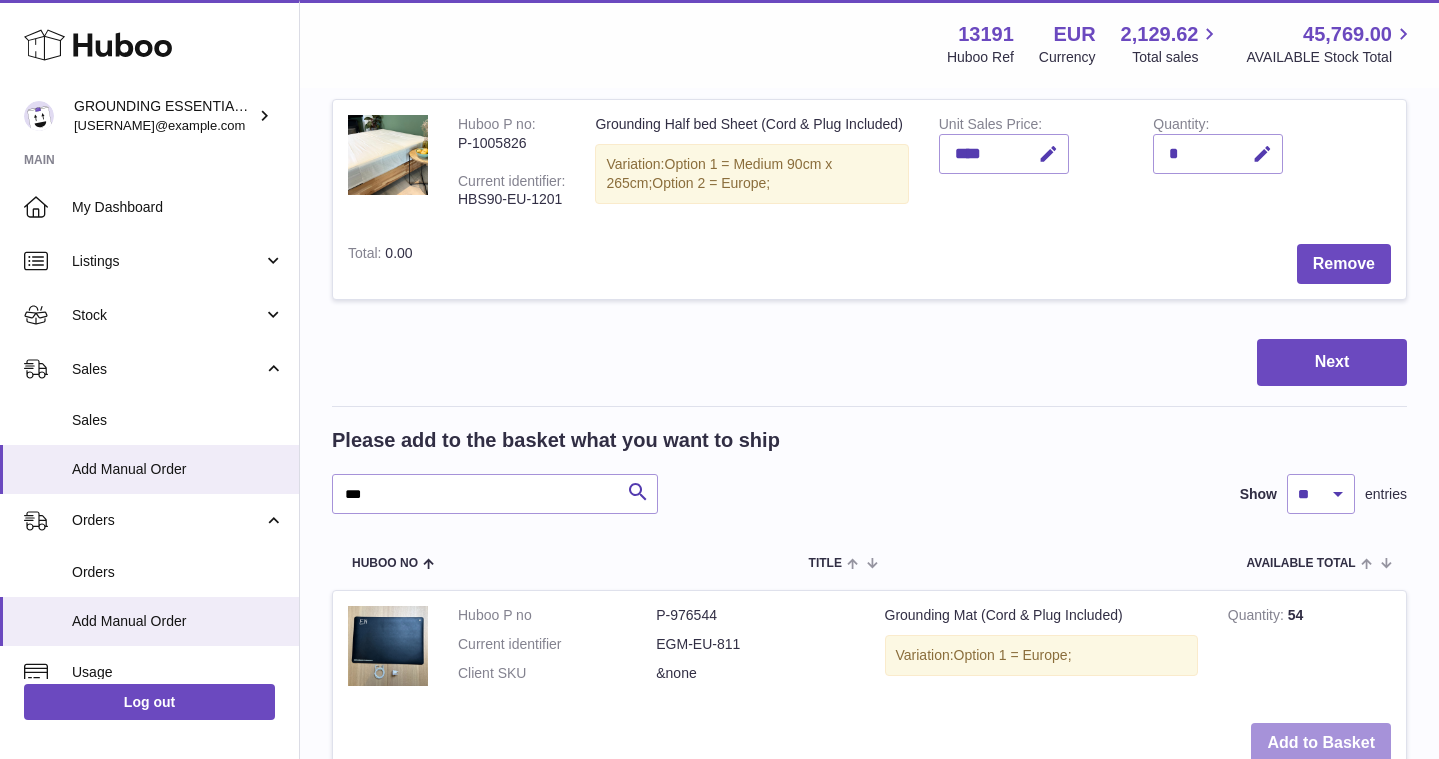 scroll, scrollTop: 405, scrollLeft: 0, axis: vertical 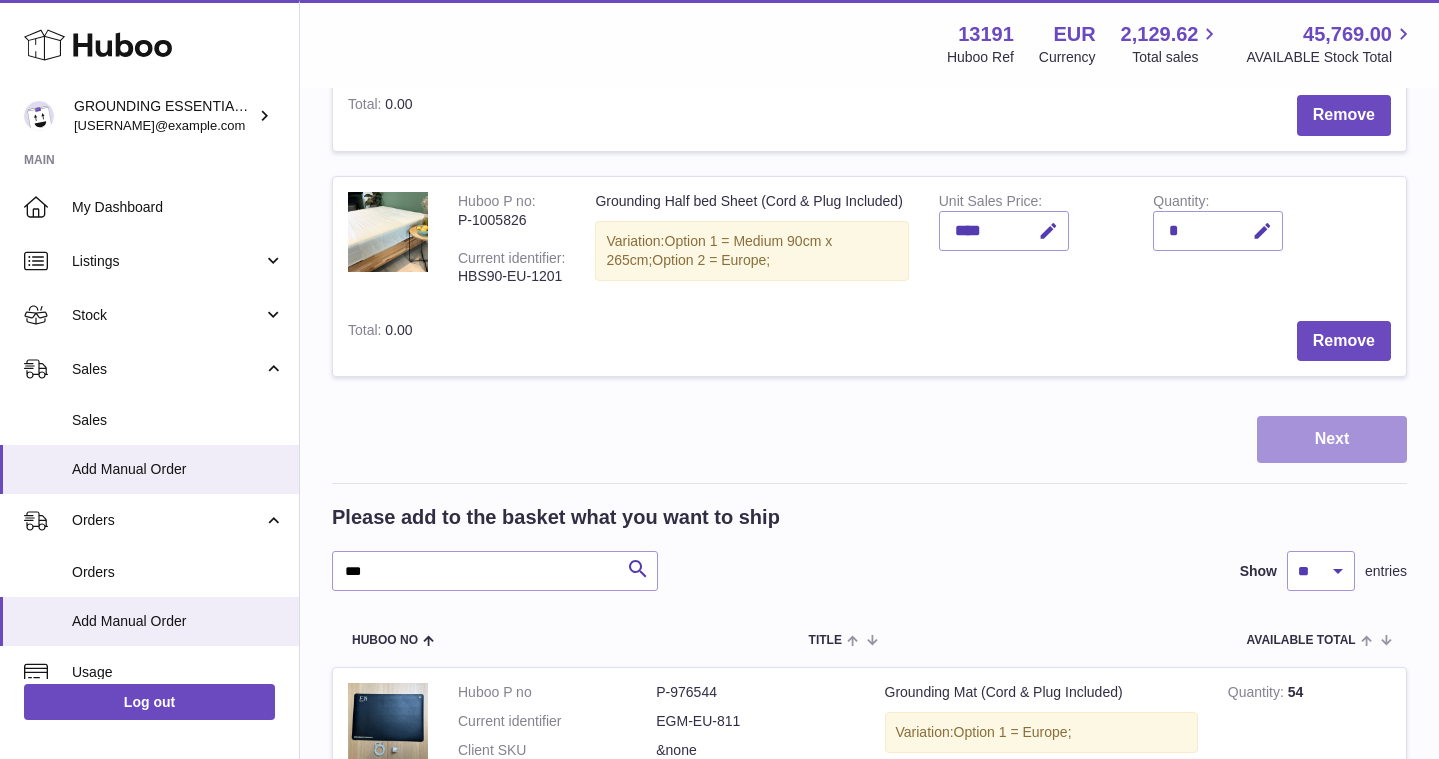 click on "Next" at bounding box center (1332, 439) 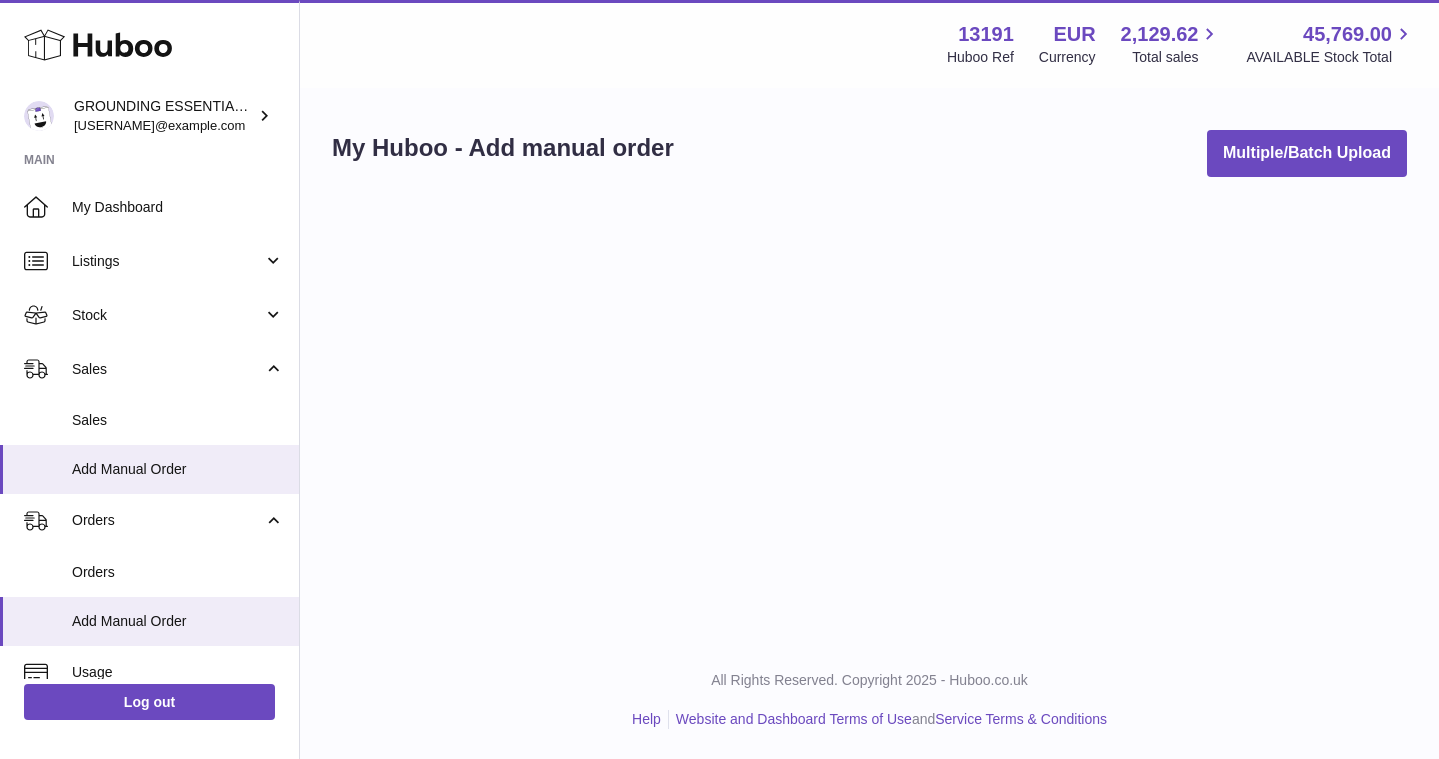 scroll, scrollTop: 0, scrollLeft: 0, axis: both 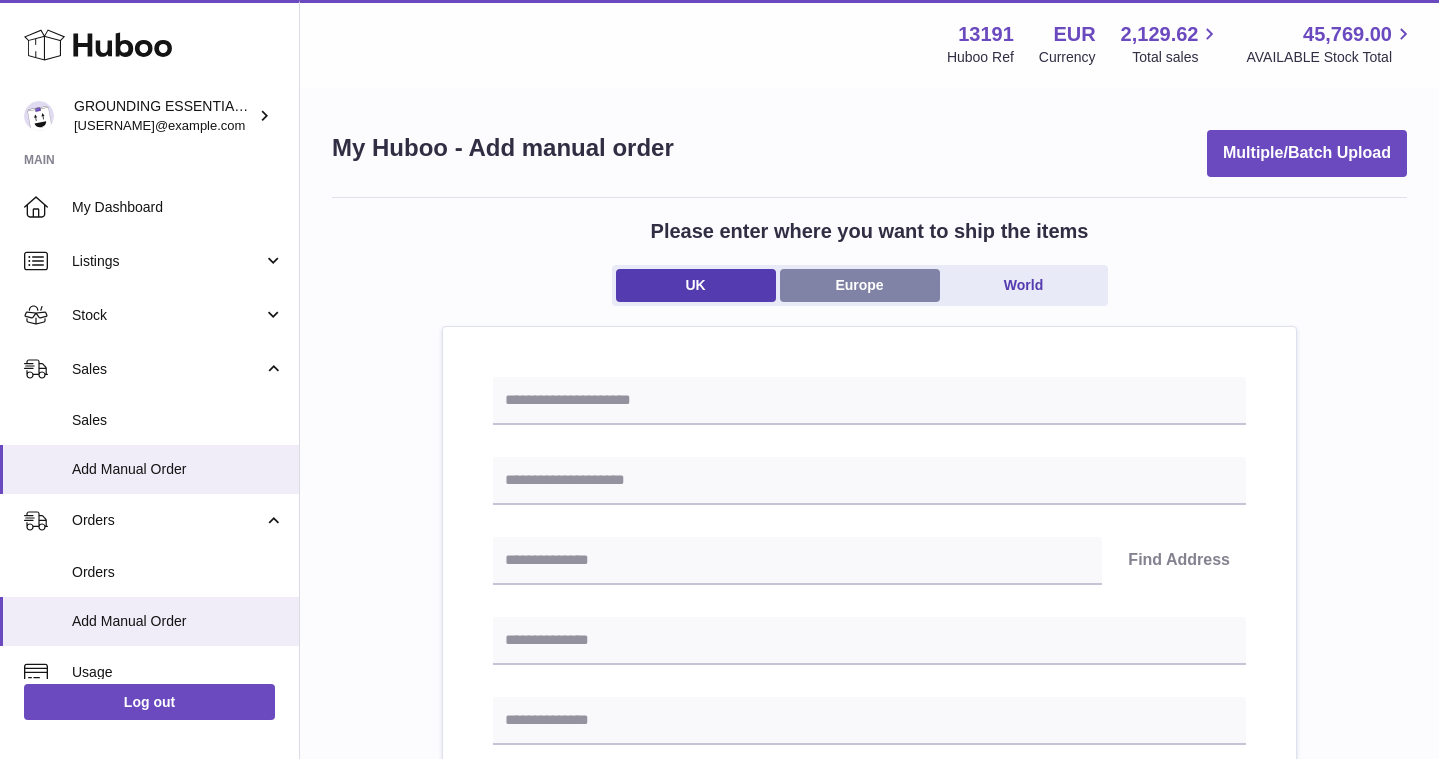 click on "Europe" at bounding box center [860, 285] 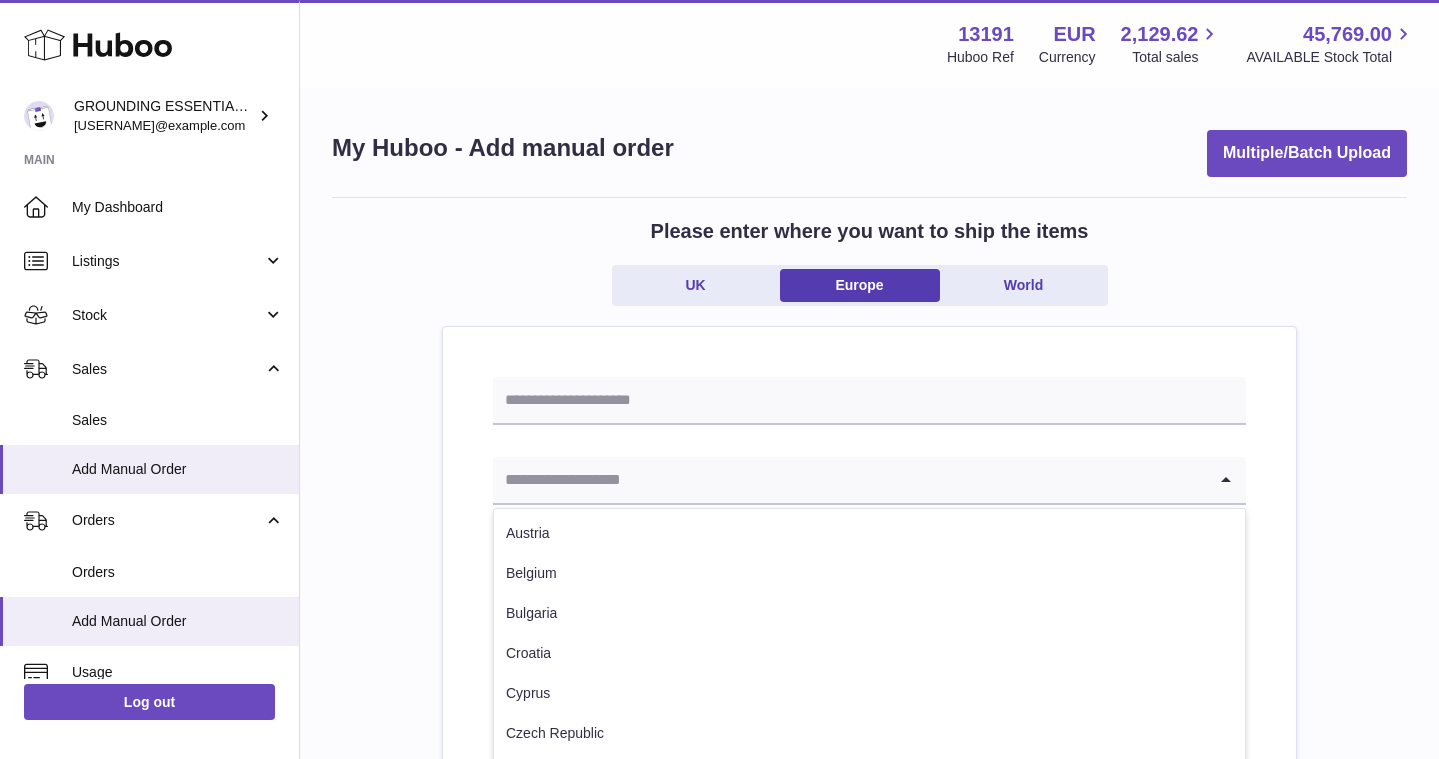 click at bounding box center (849, 480) 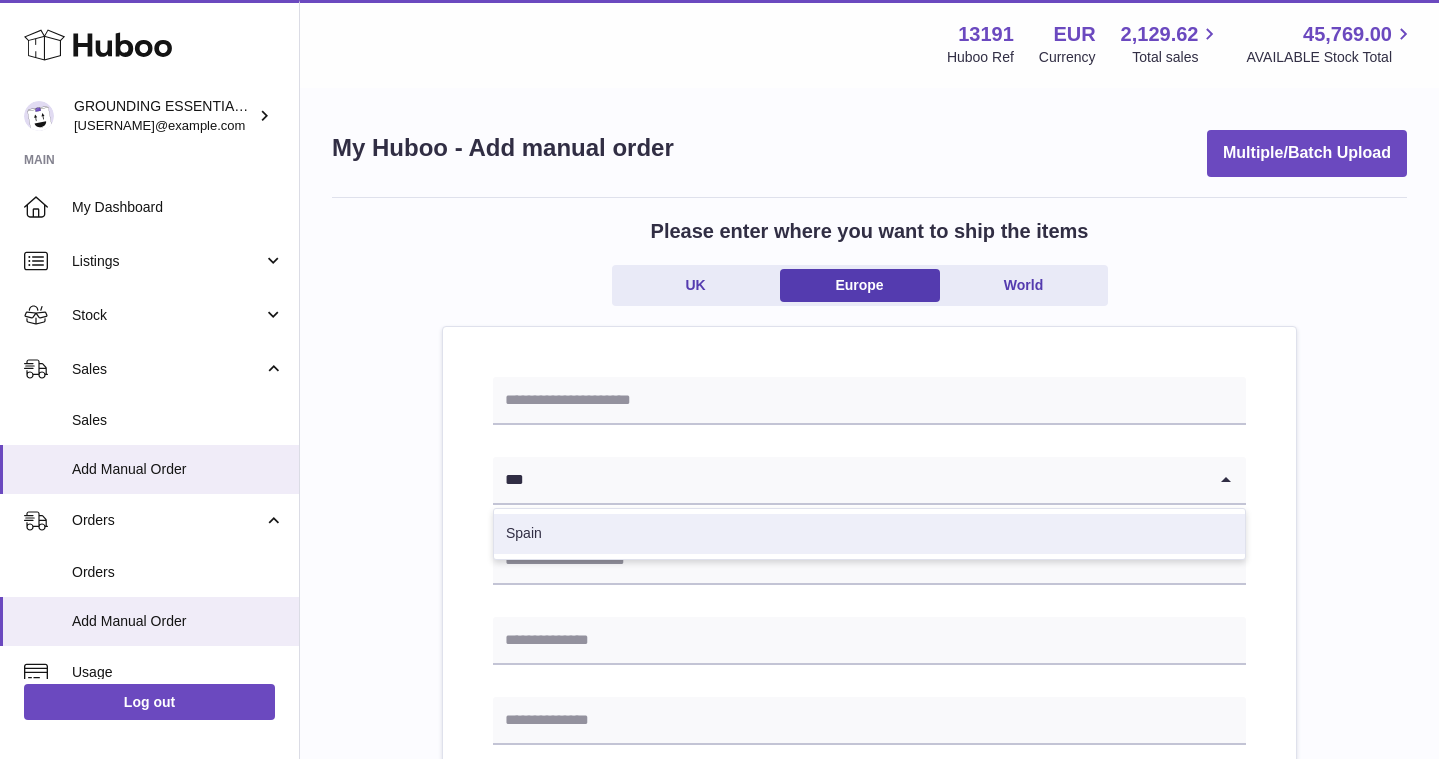 type on "***" 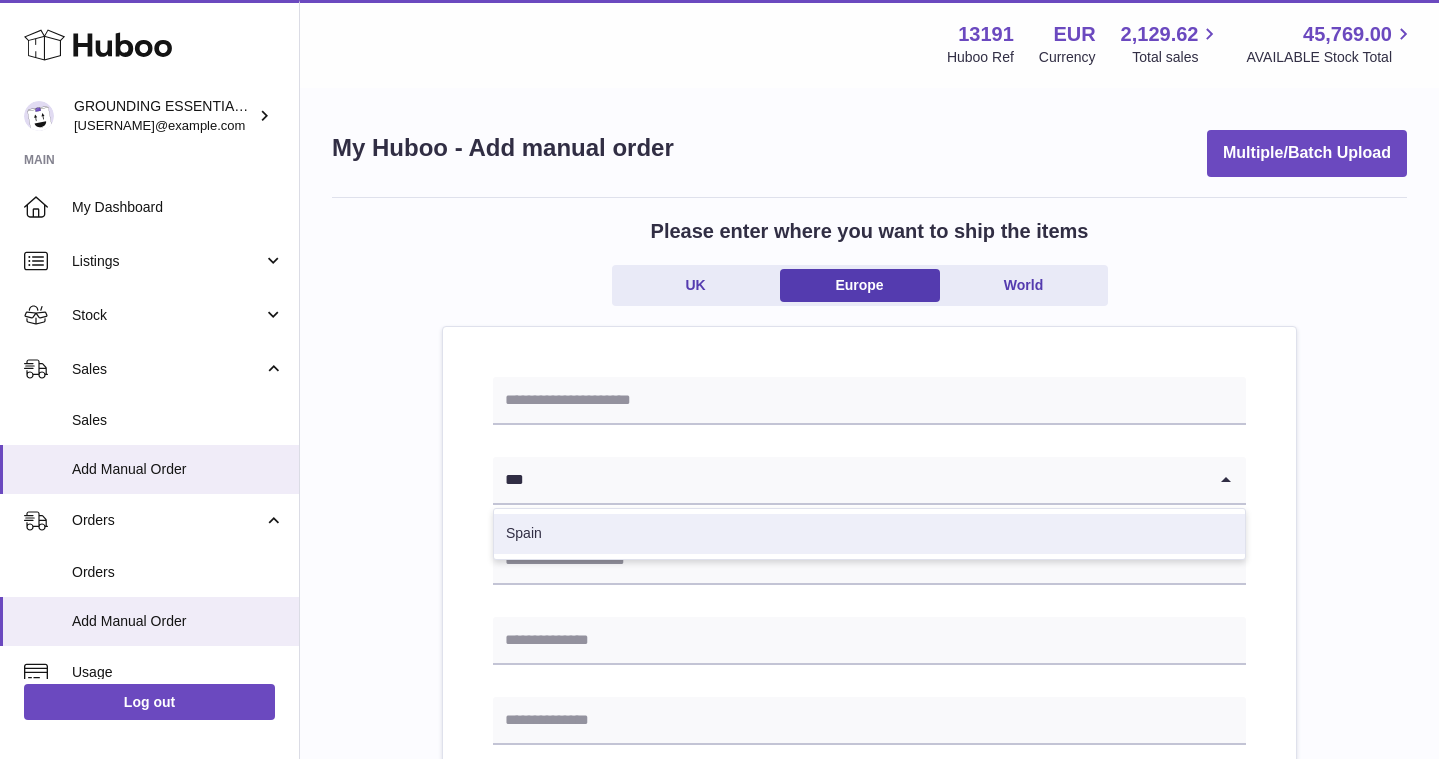 type 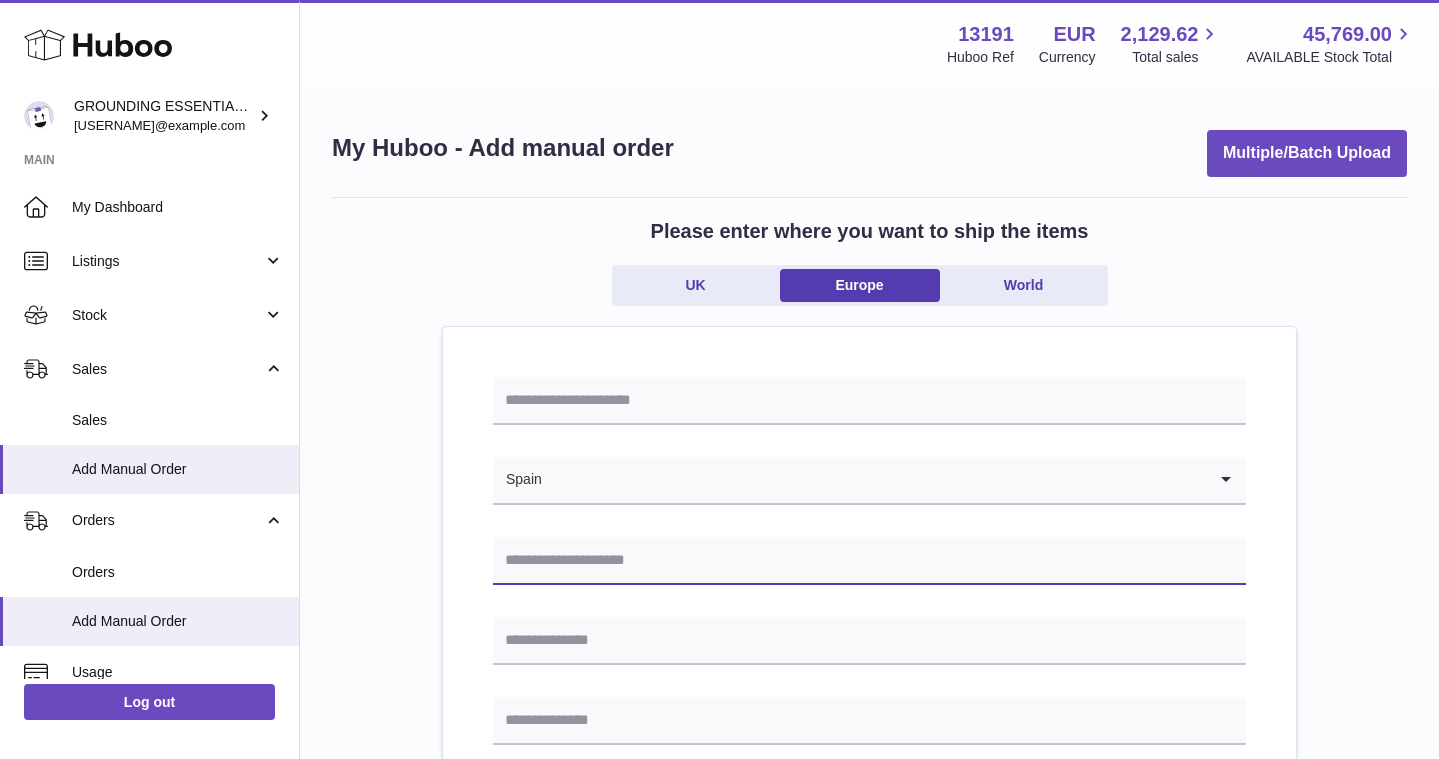 click at bounding box center (869, 561) 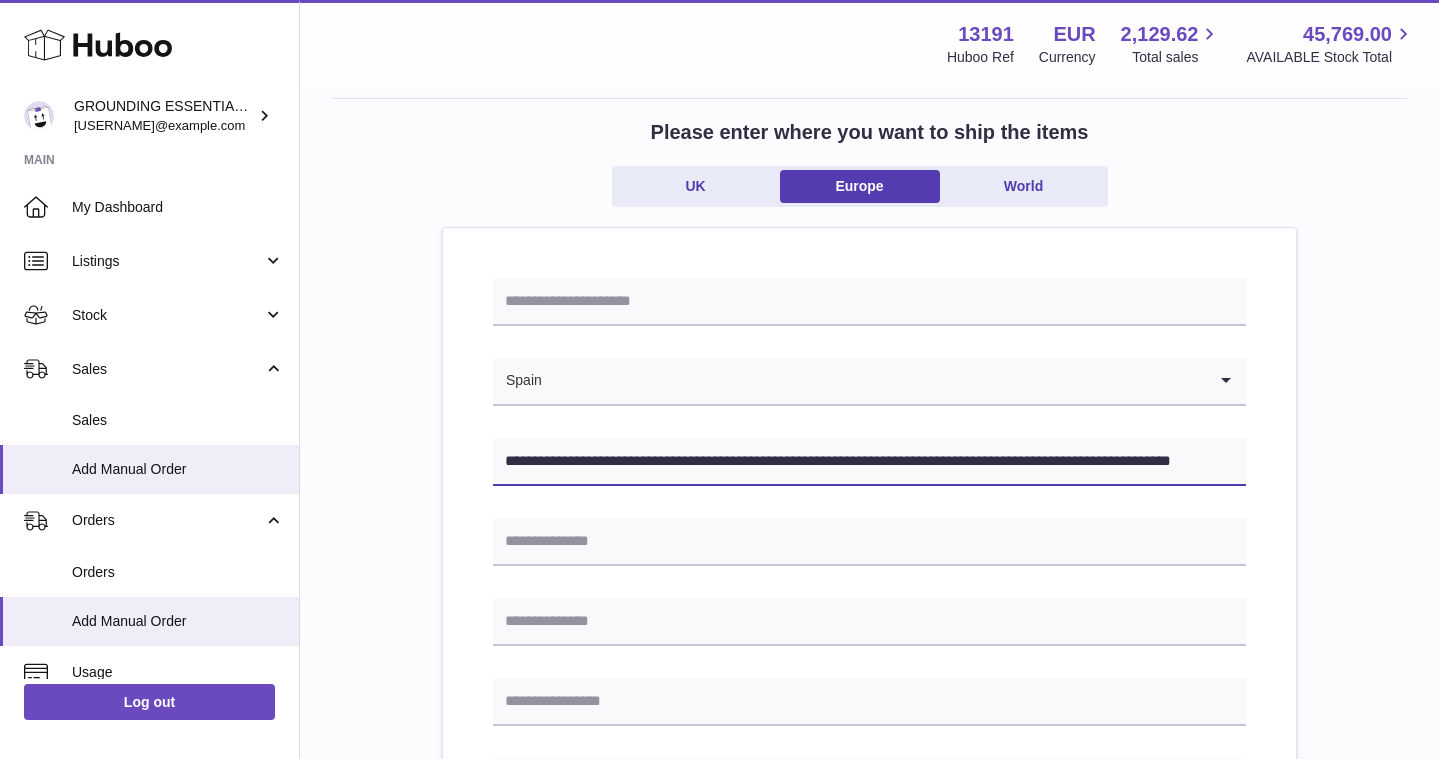 scroll, scrollTop: 127, scrollLeft: 0, axis: vertical 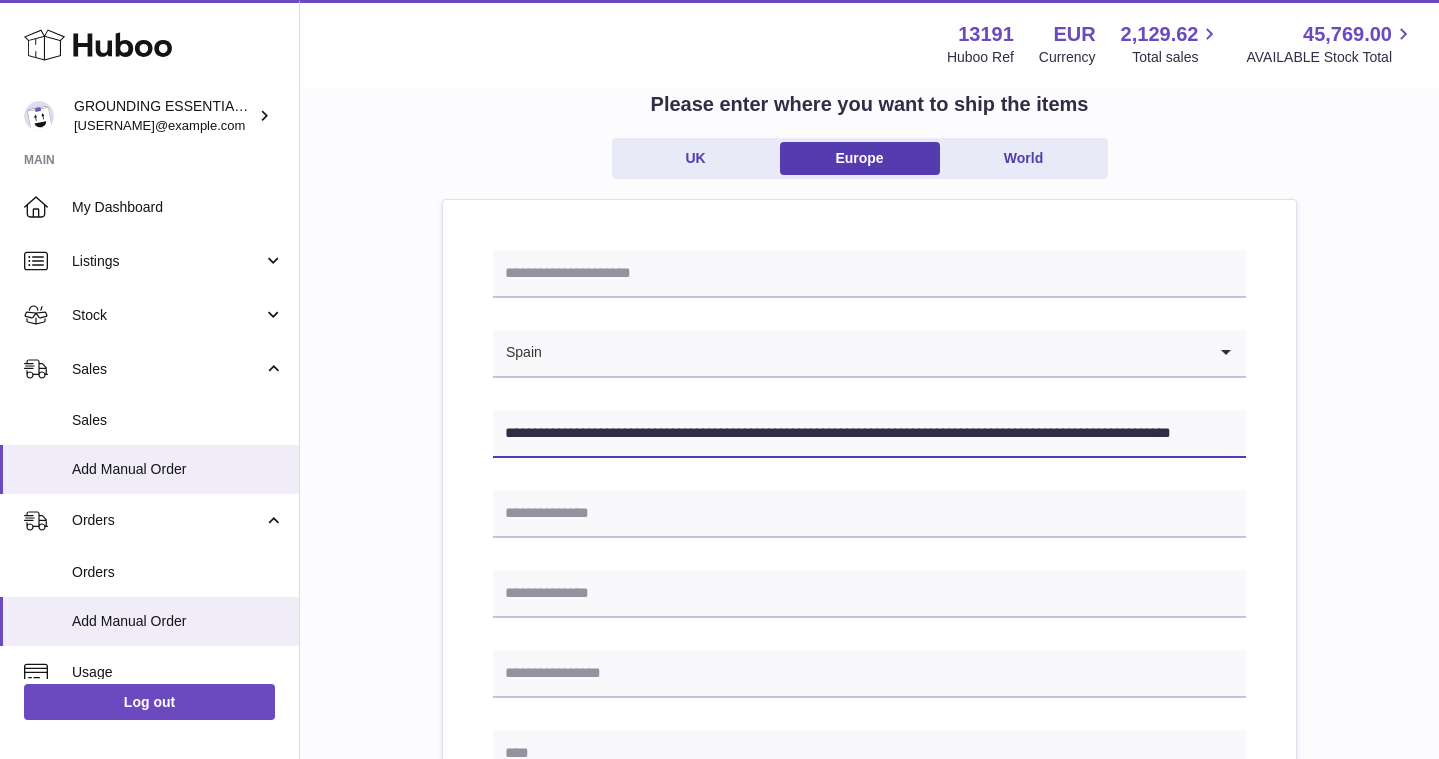 drag, startPoint x: 641, startPoint y: 433, endPoint x: 865, endPoint y: 436, distance: 224.0201 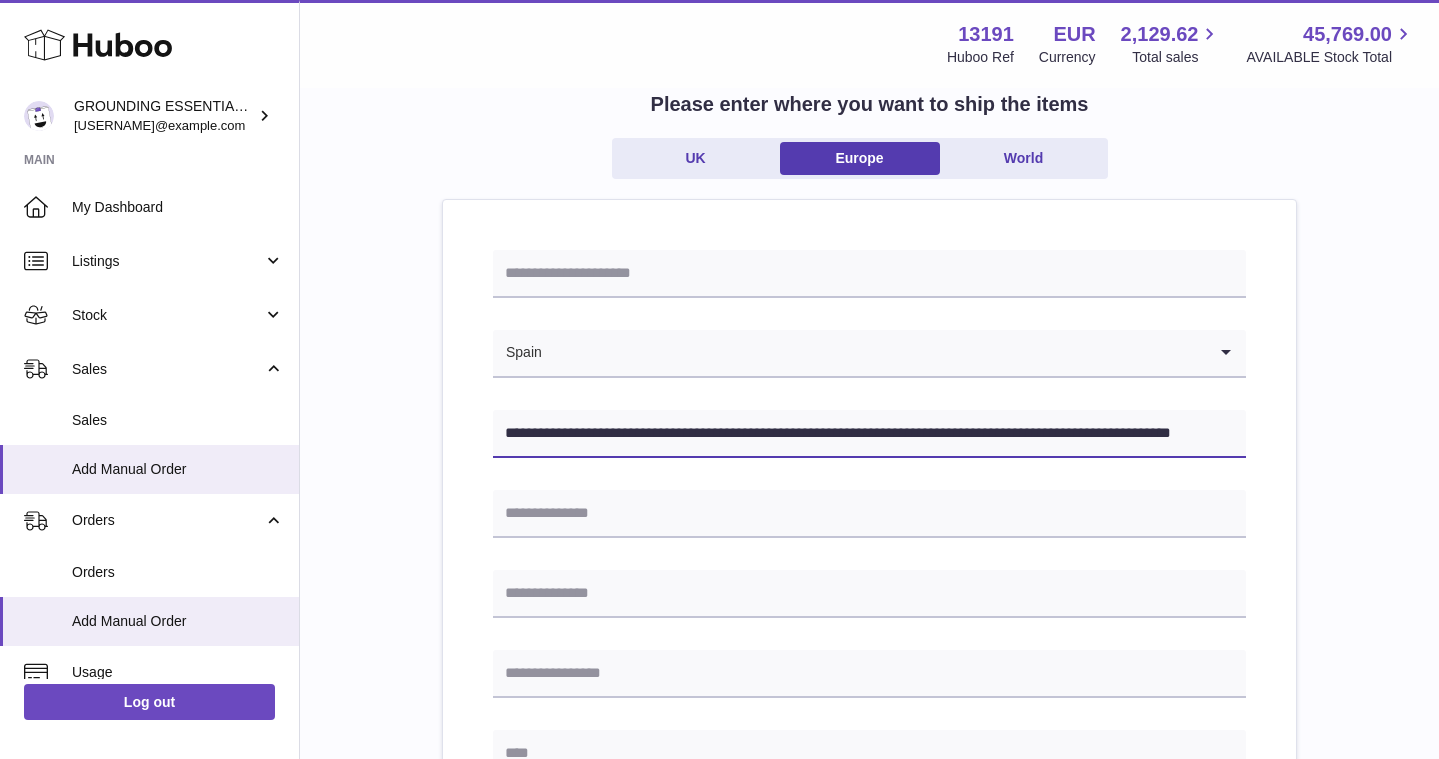 click on "**********" at bounding box center [869, 434] 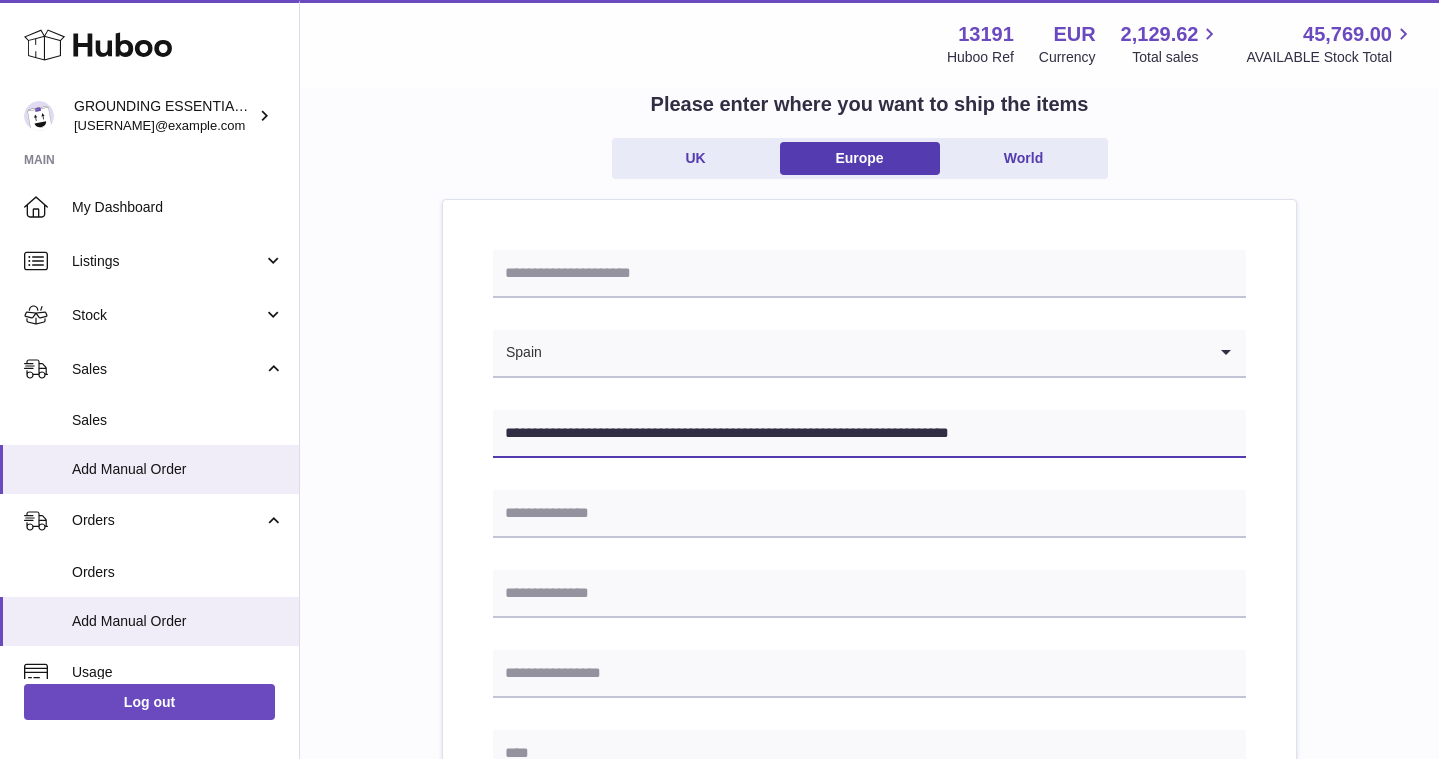 type on "**********" 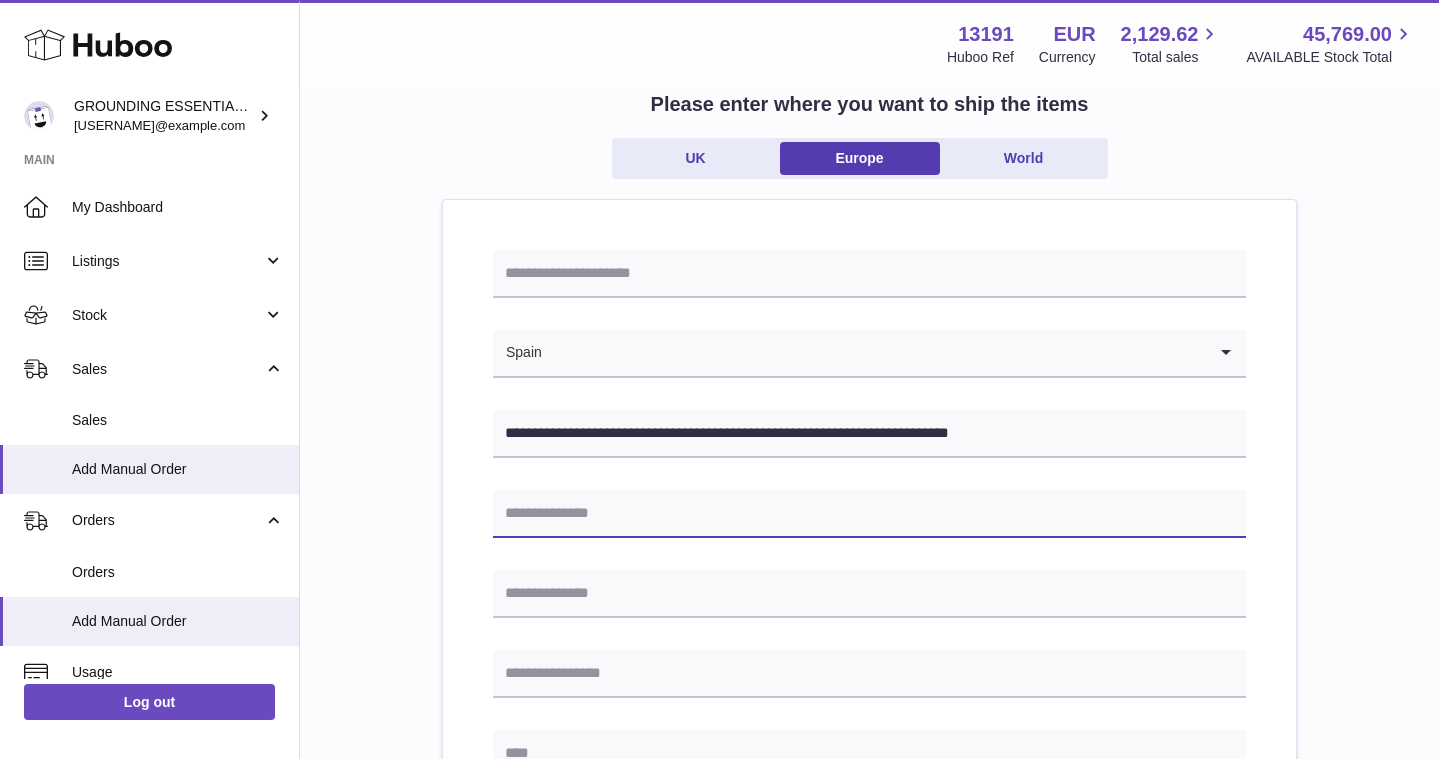 click at bounding box center [869, 514] 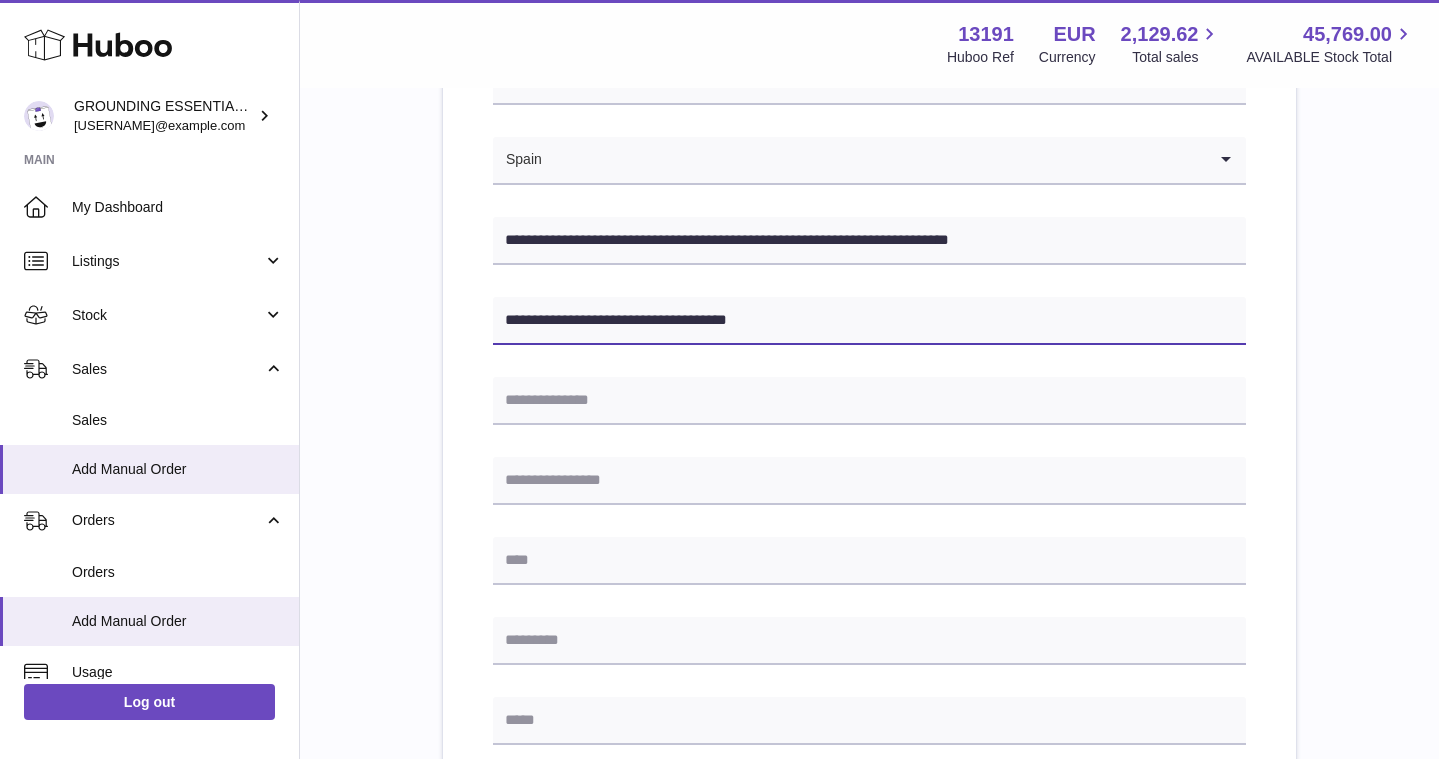 scroll, scrollTop: 371, scrollLeft: 0, axis: vertical 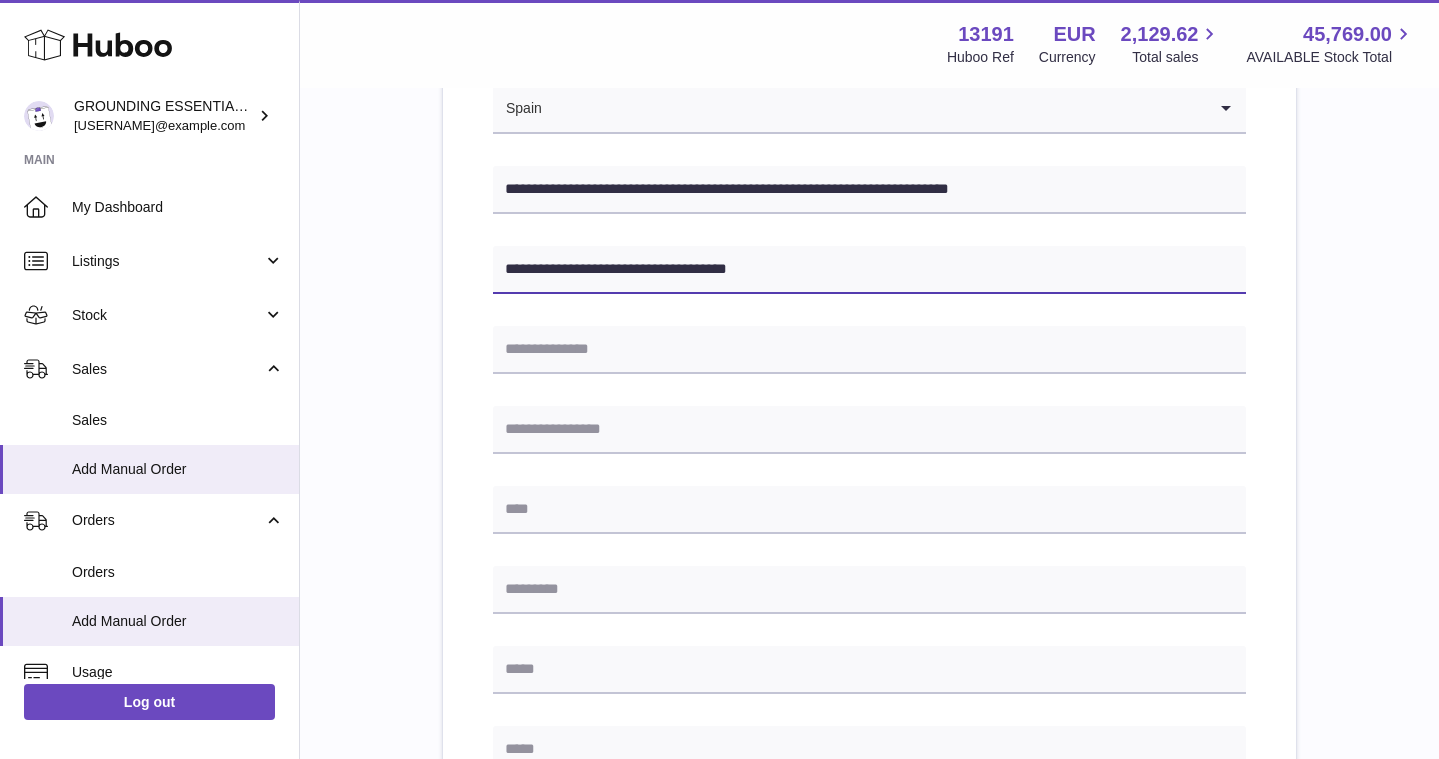 type on "**********" 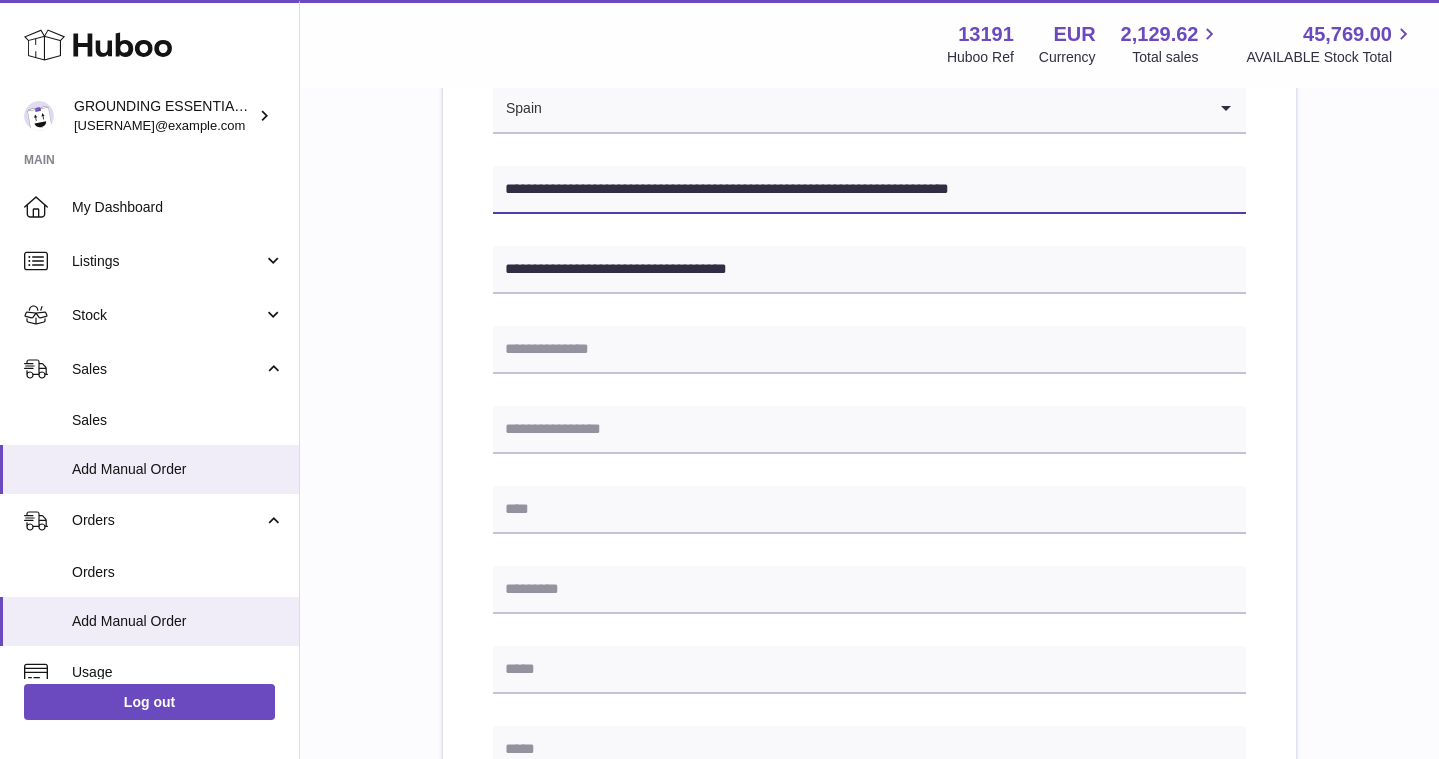 drag, startPoint x: 641, startPoint y: 191, endPoint x: 683, endPoint y: 191, distance: 42 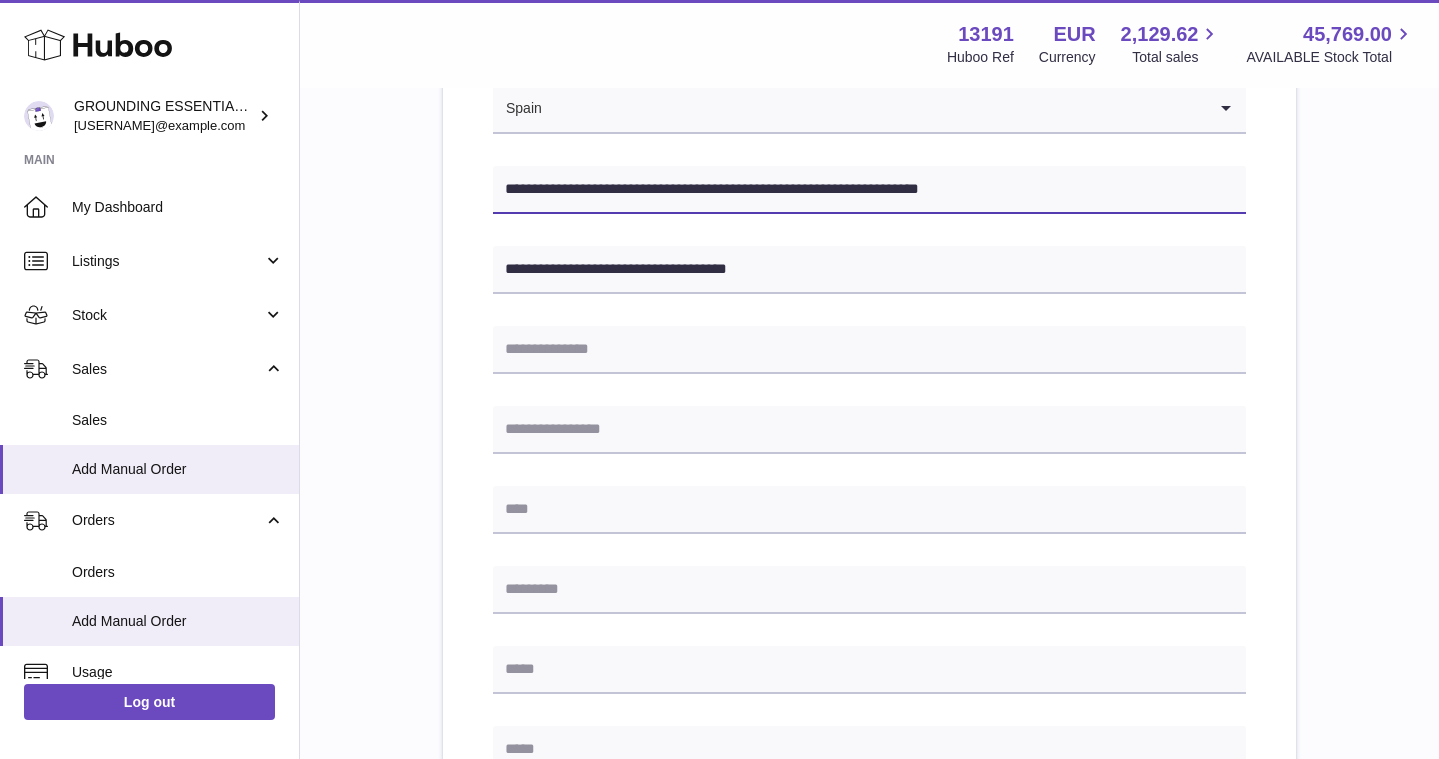 type on "**********" 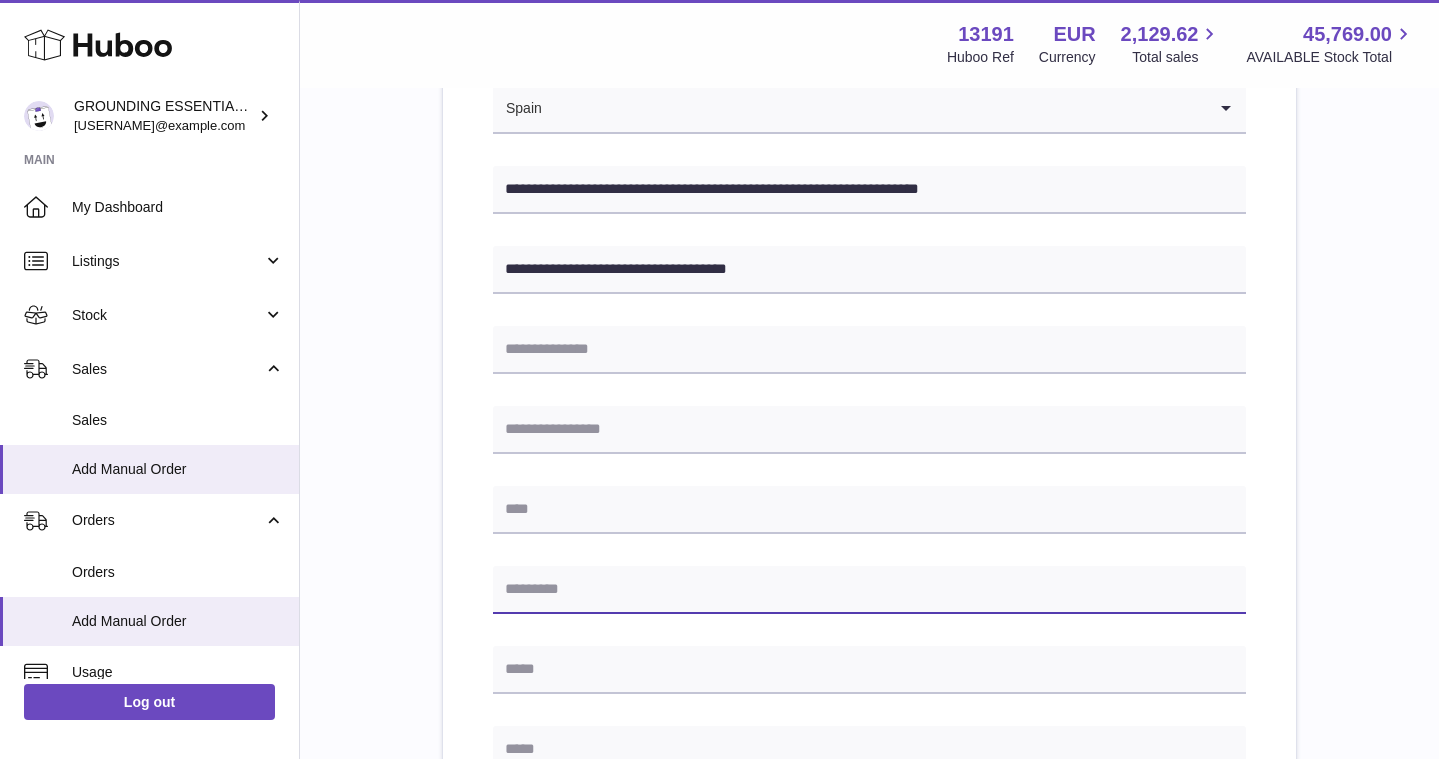 click at bounding box center [869, 590] 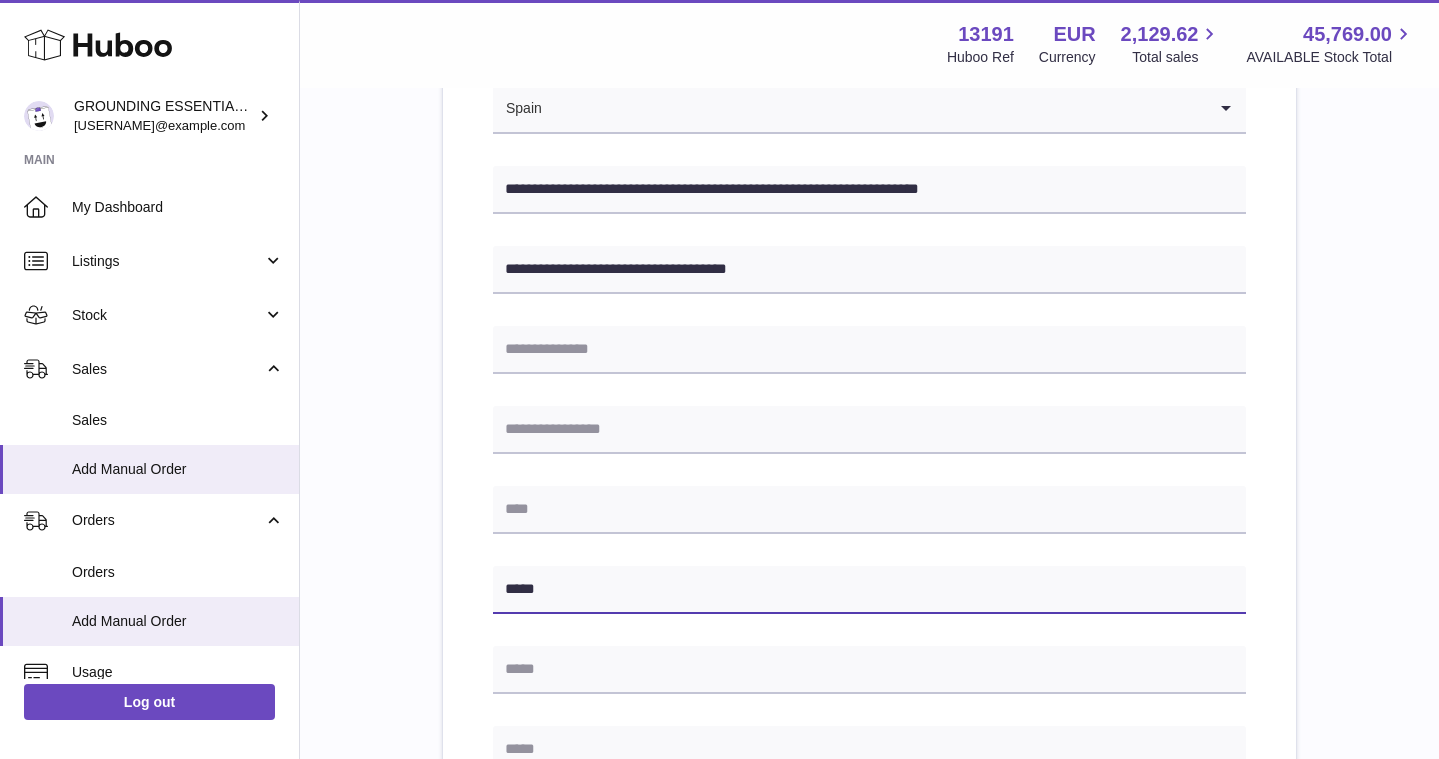 type on "*****" 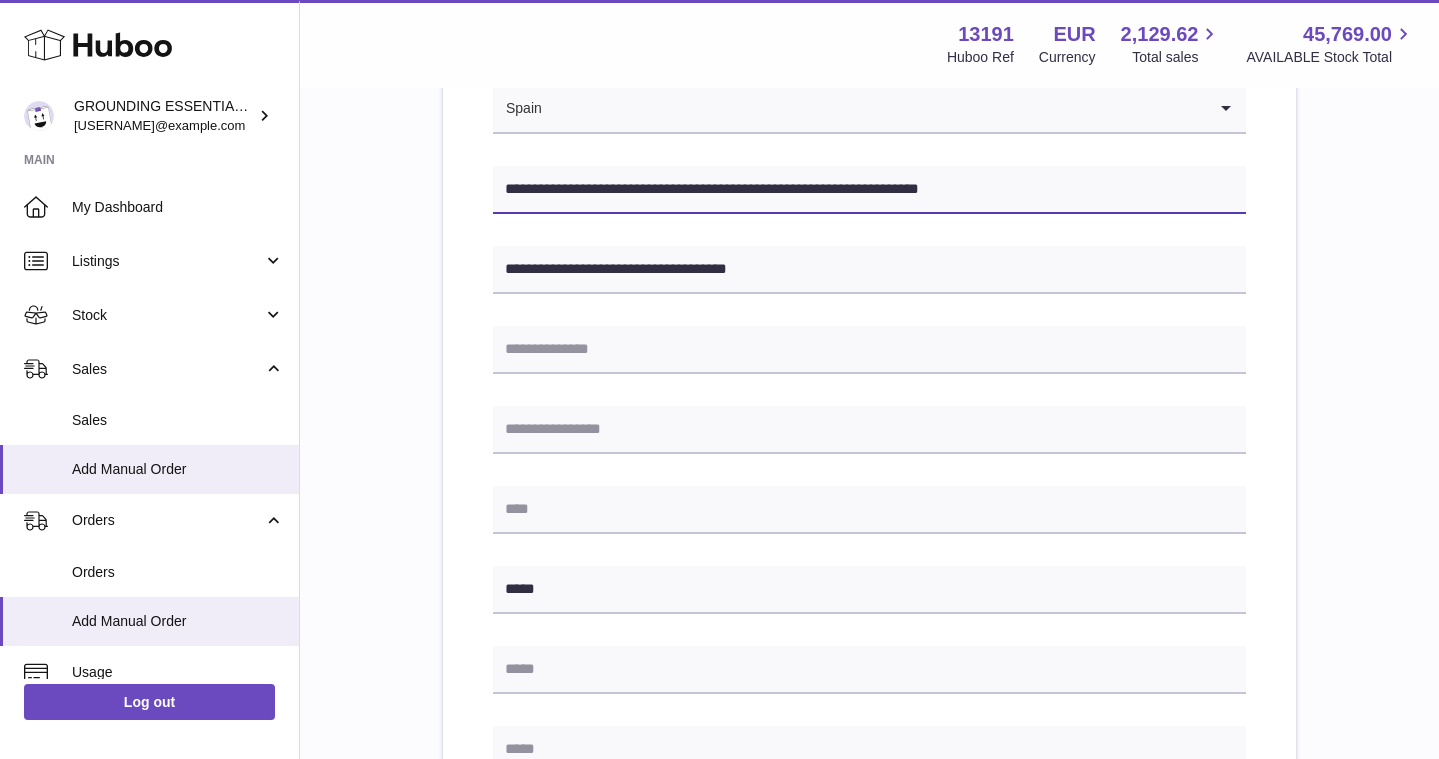 drag, startPoint x: 1004, startPoint y: 189, endPoint x: 852, endPoint y: 189, distance: 152 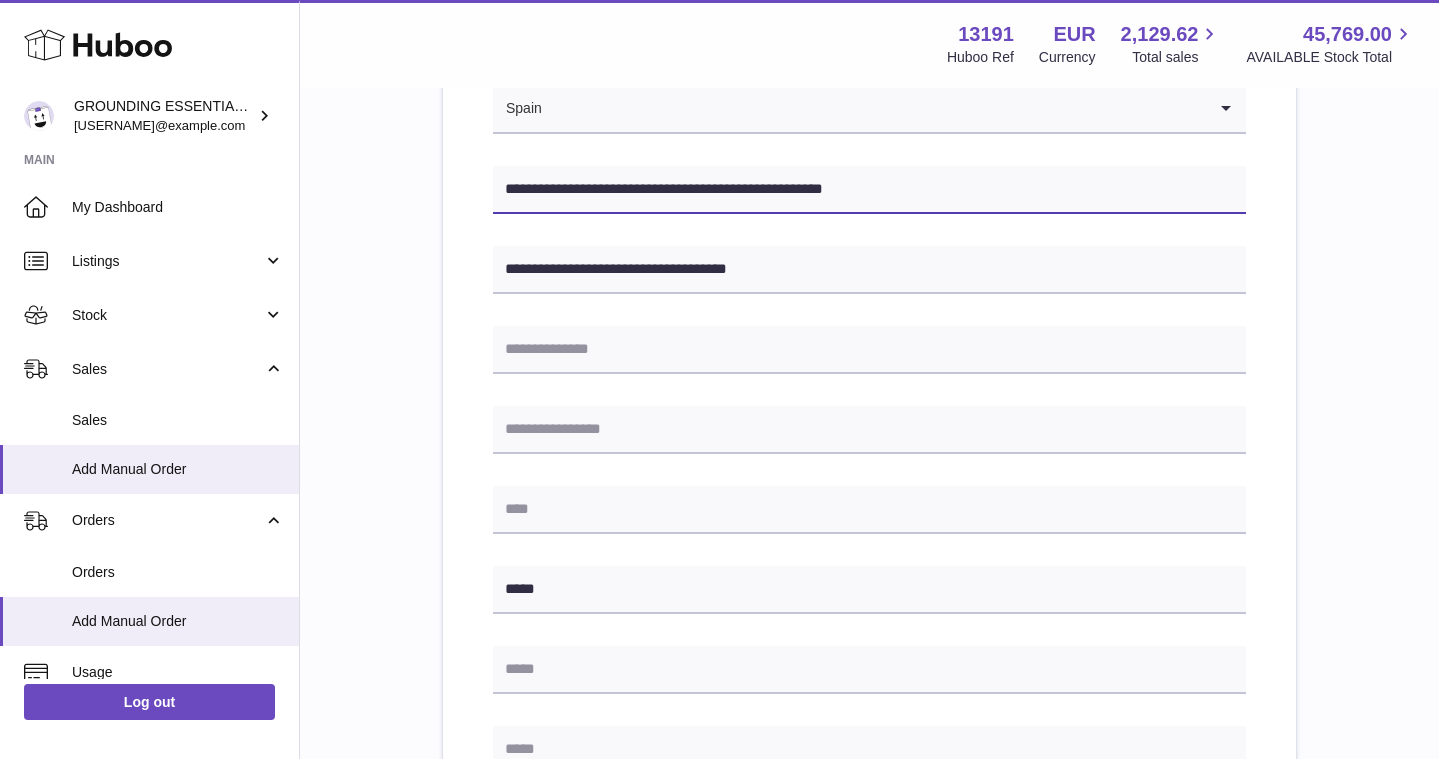 type on "**********" 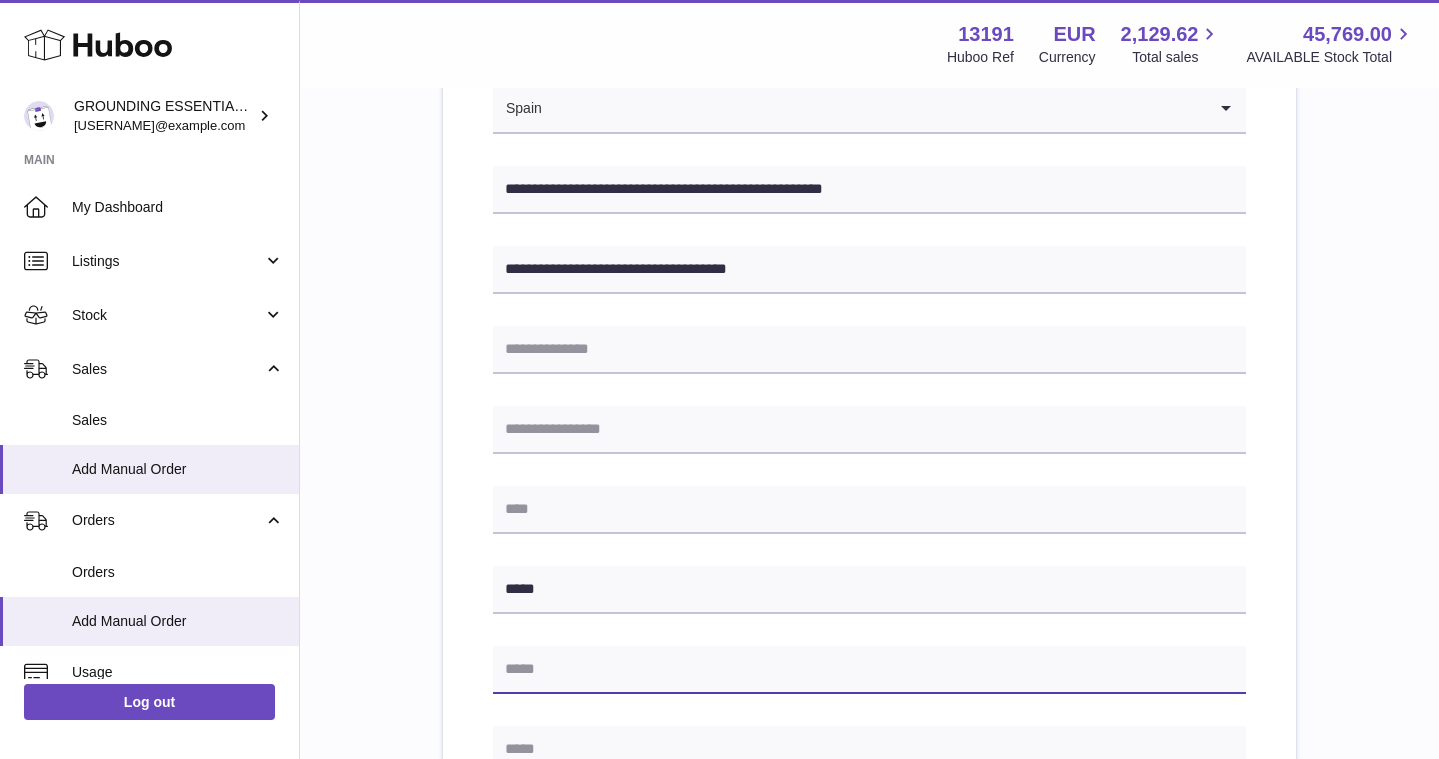 click at bounding box center (869, 670) 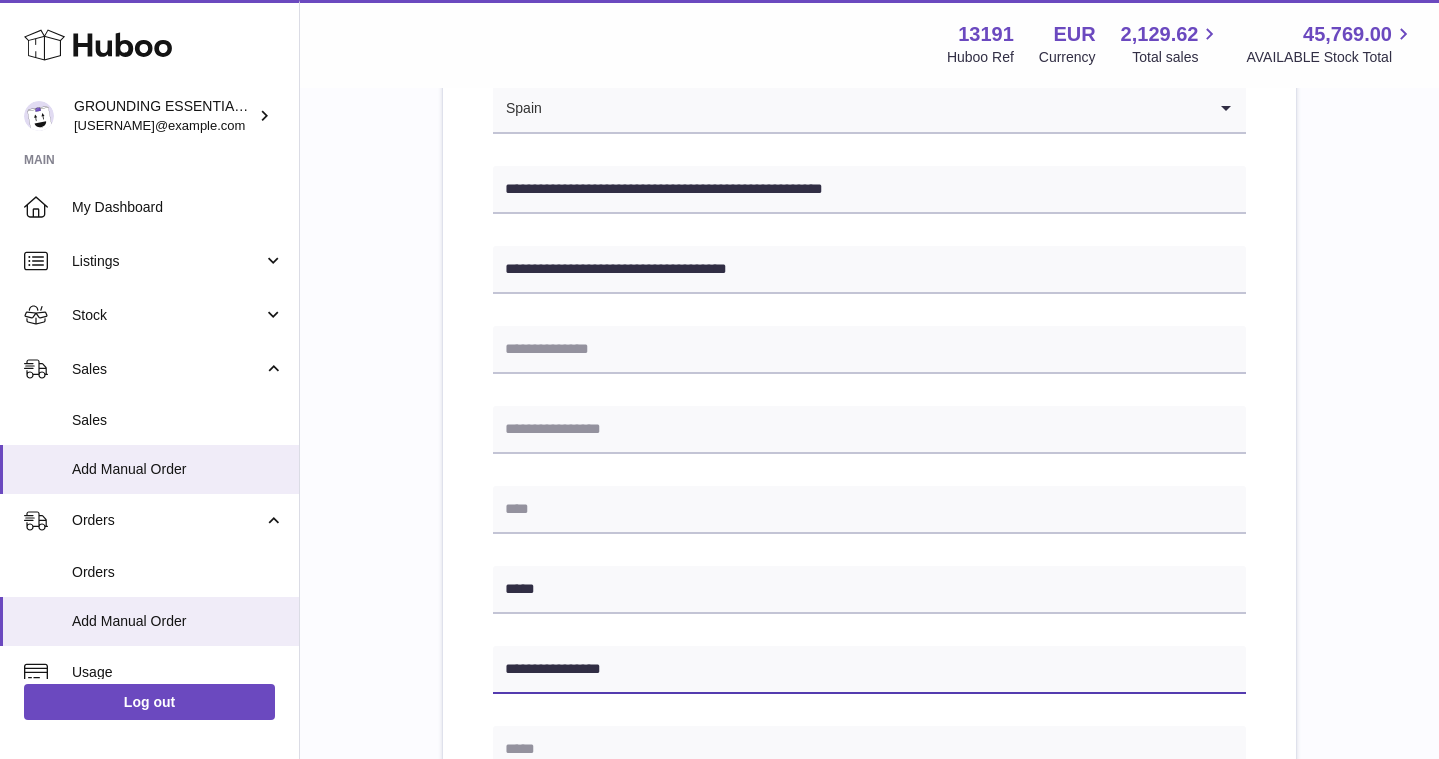 type on "**********" 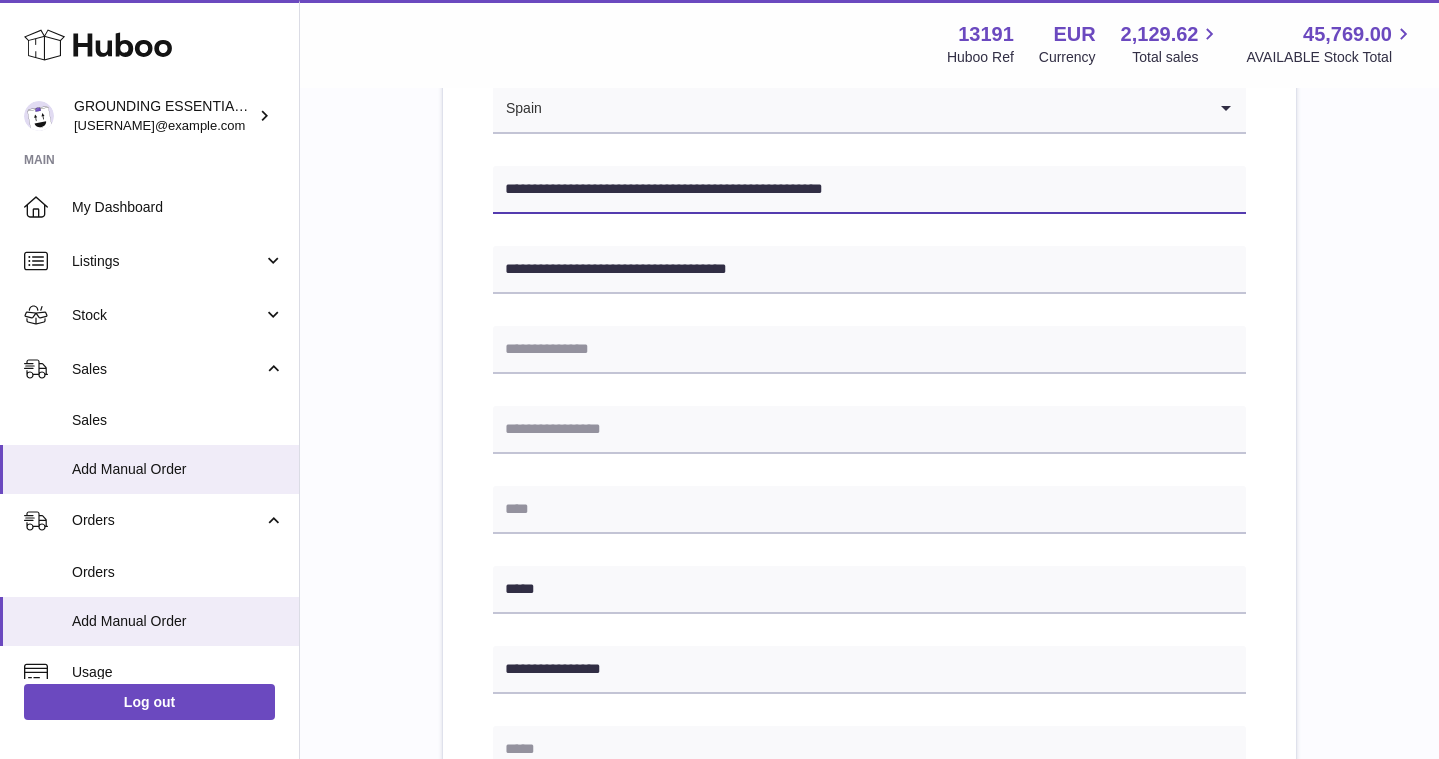 drag, startPoint x: 743, startPoint y: 189, endPoint x: 695, endPoint y: 189, distance: 48 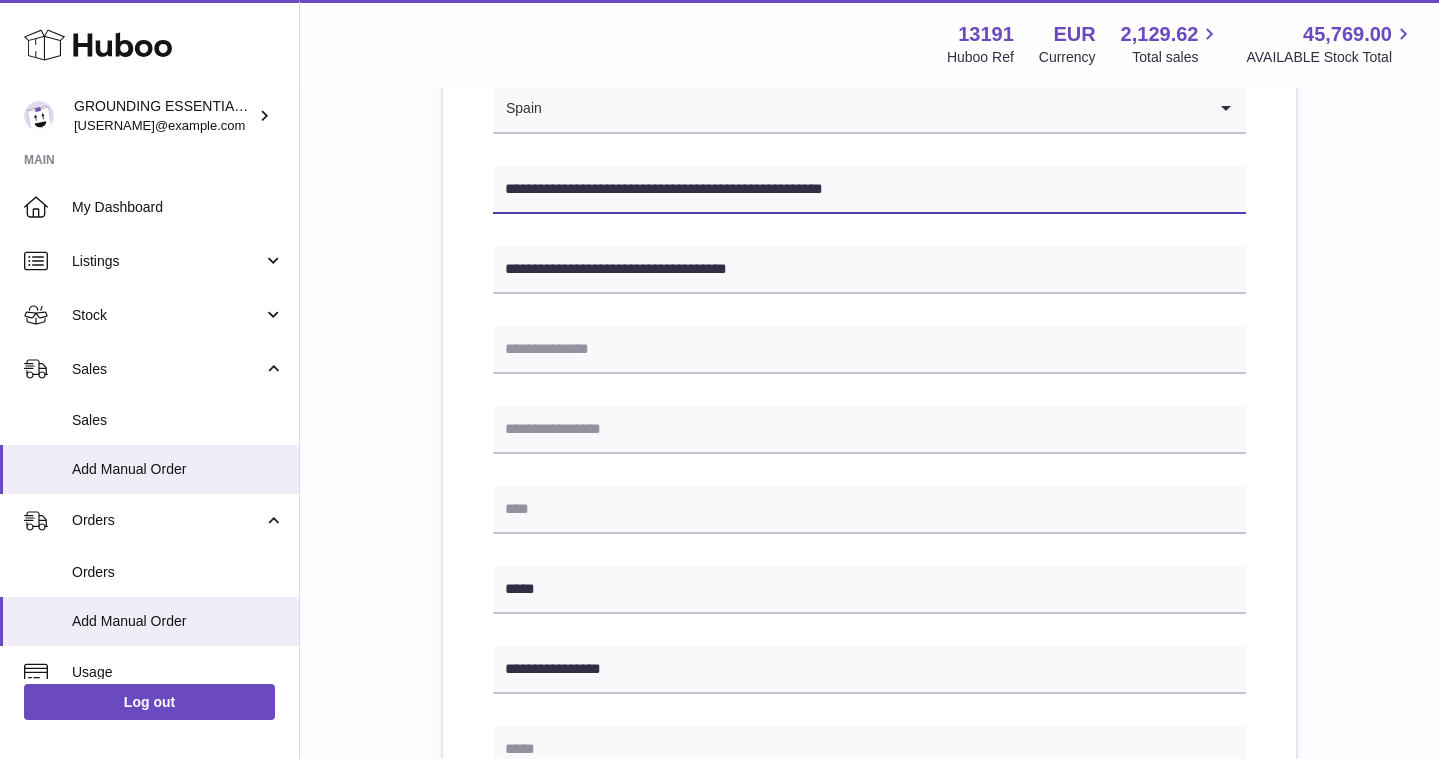 click on "**********" at bounding box center (869, 190) 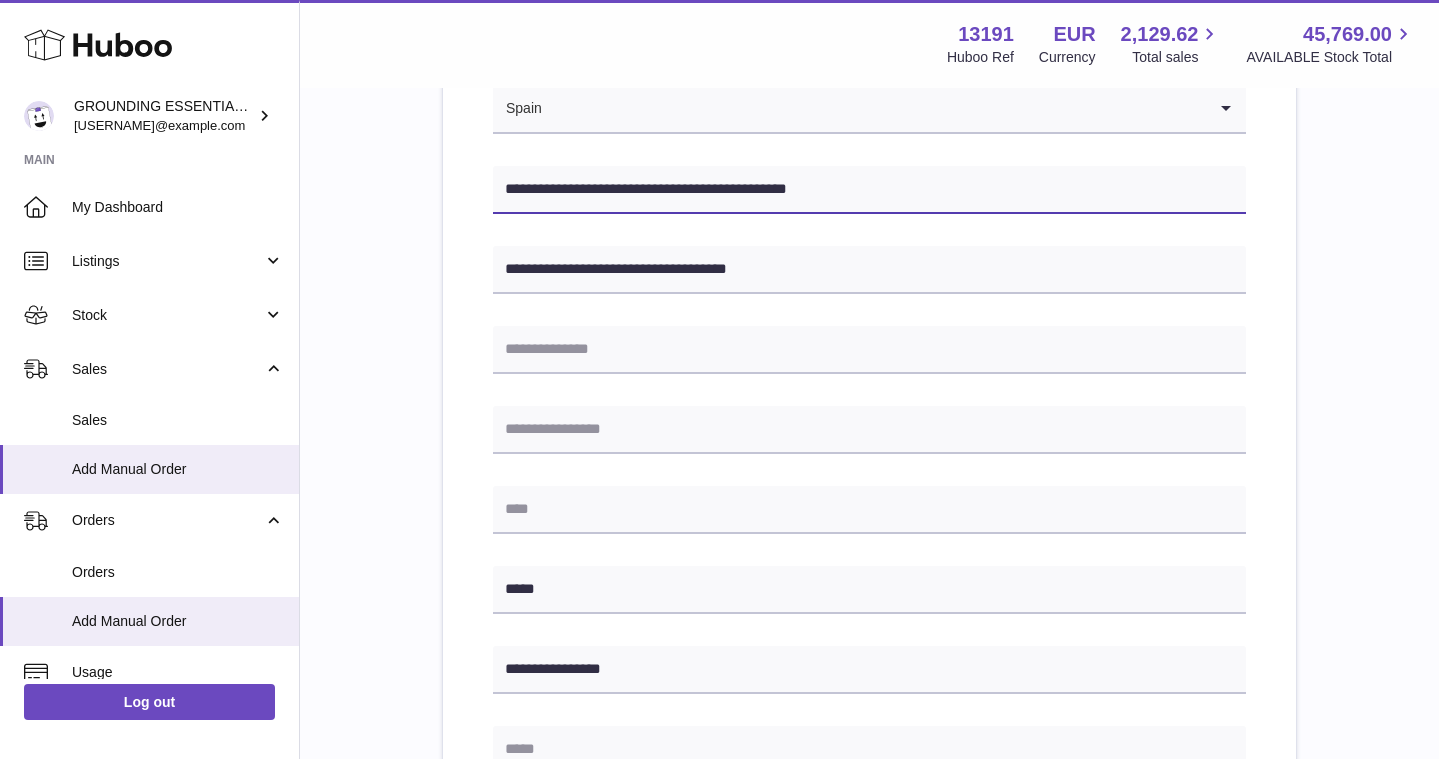 type on "**********" 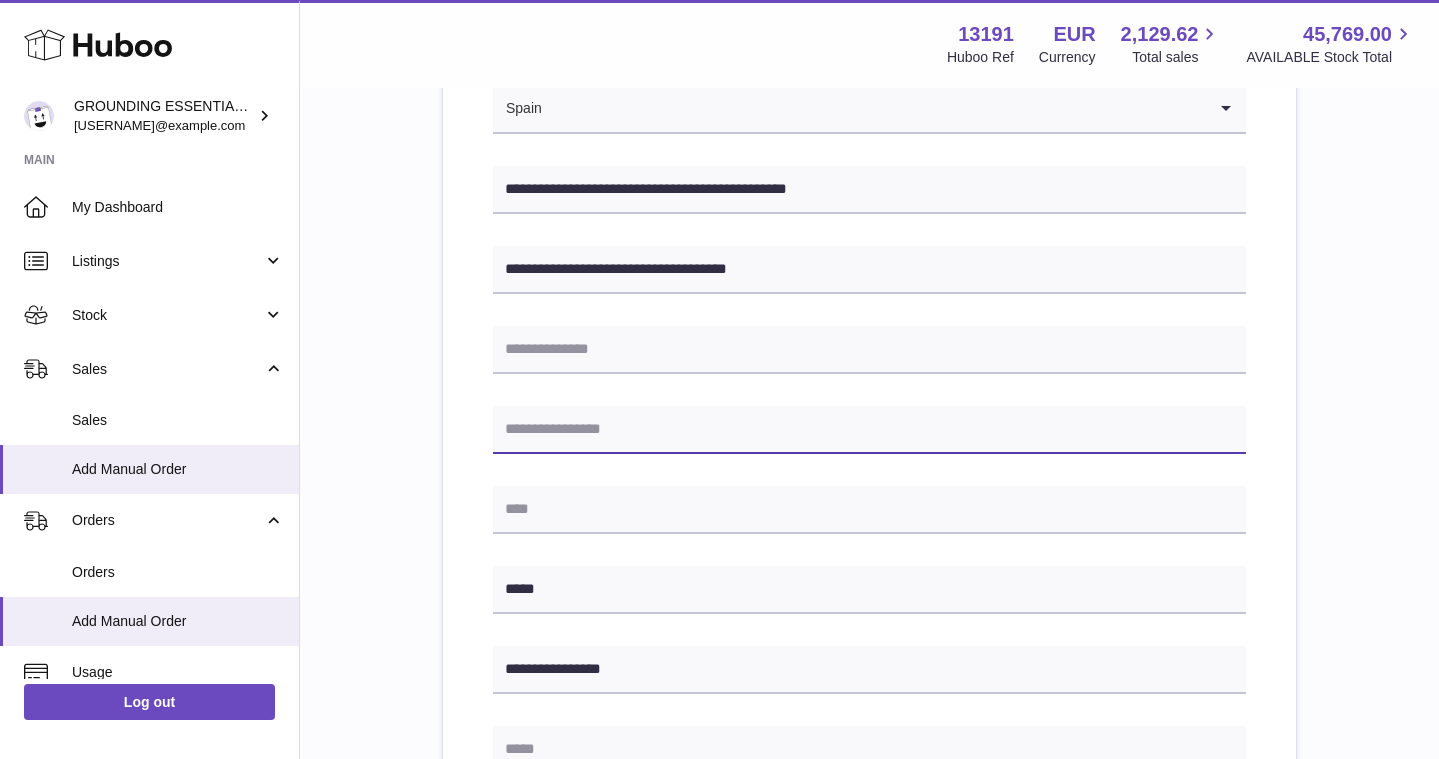 click at bounding box center (869, 430) 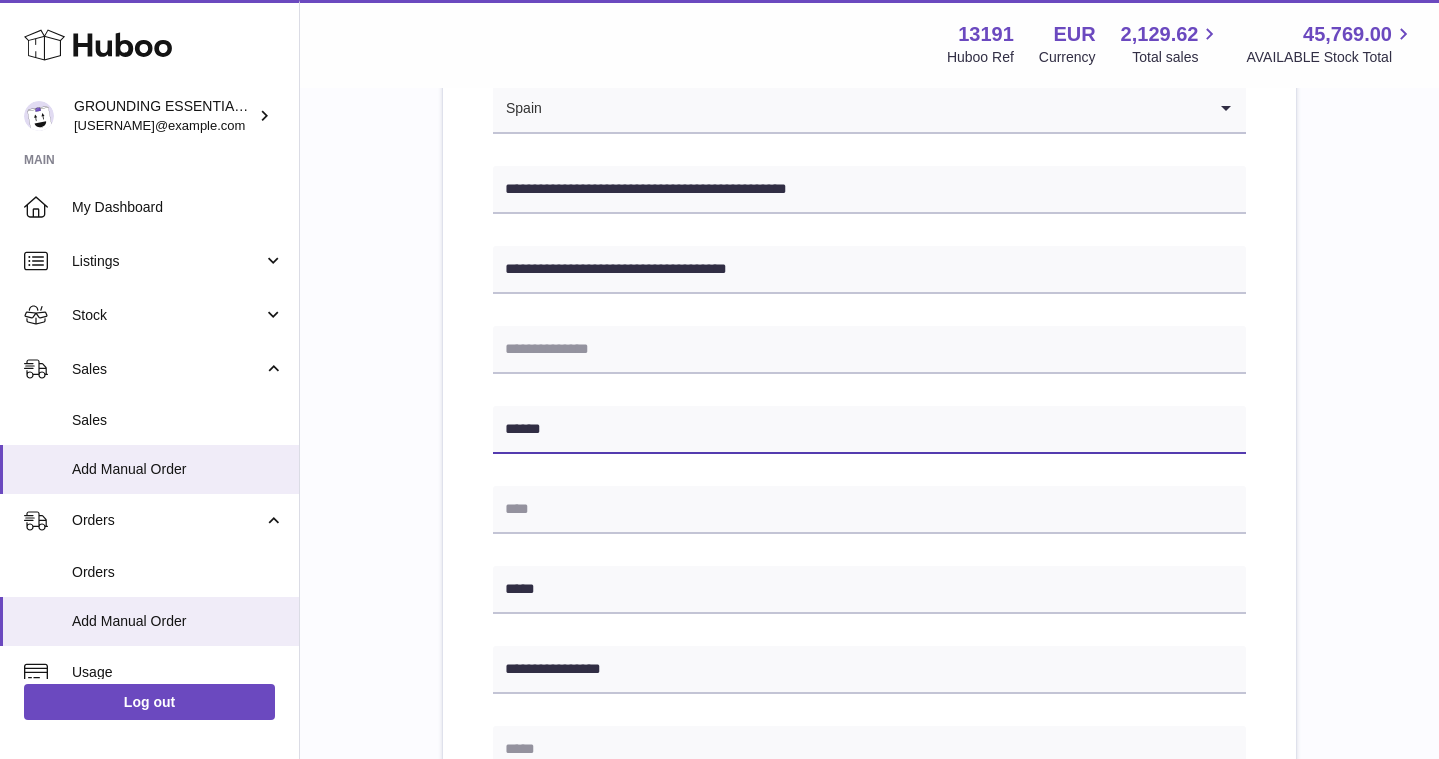 type on "******" 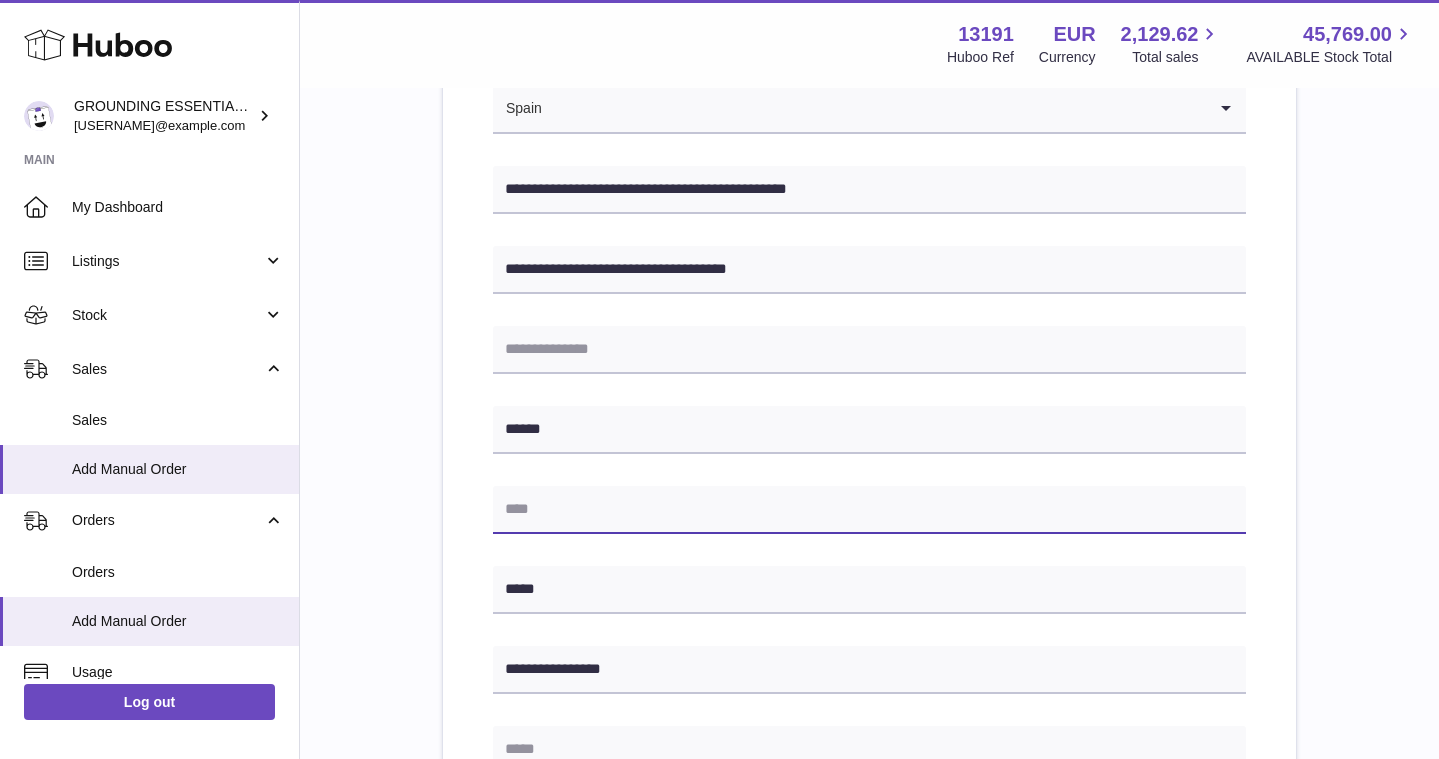 paste on "******" 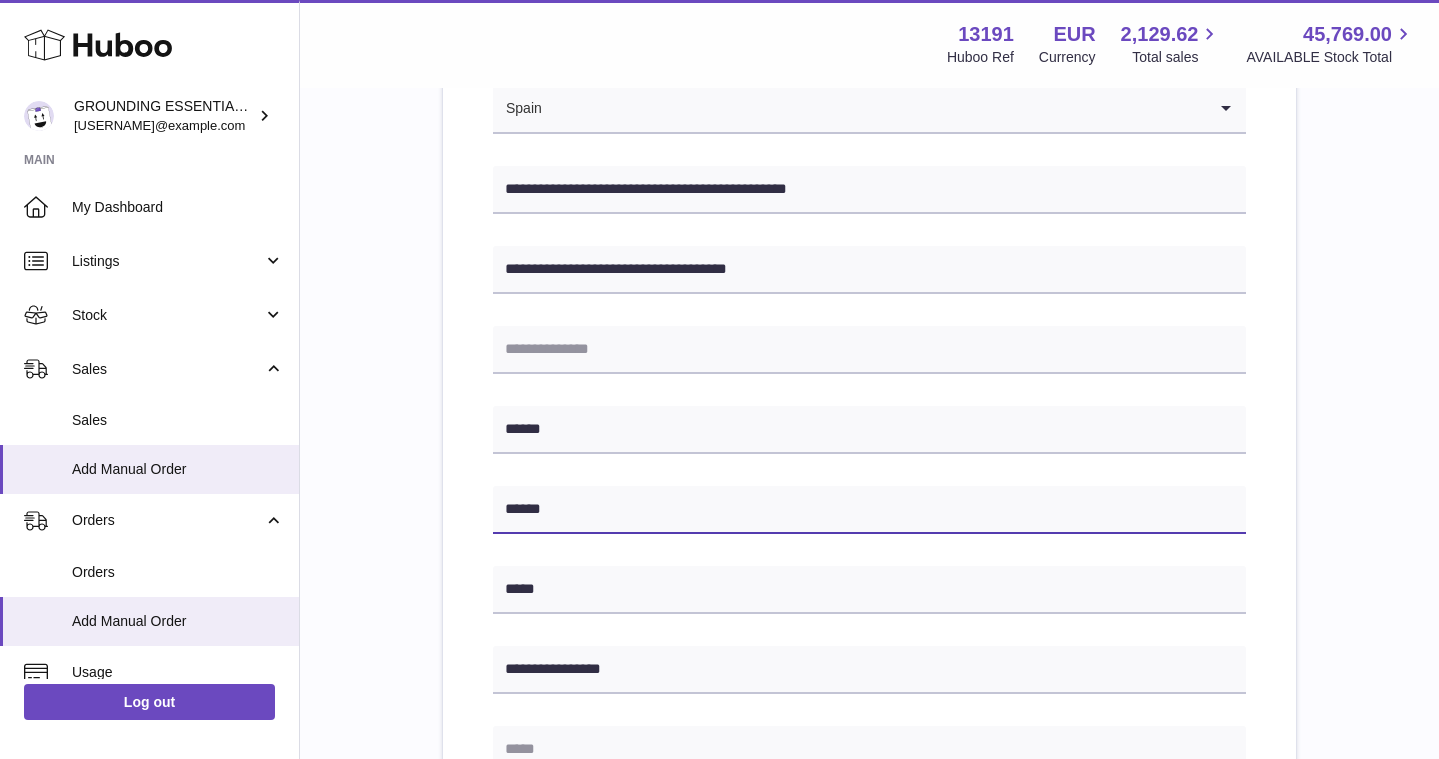 type on "******" 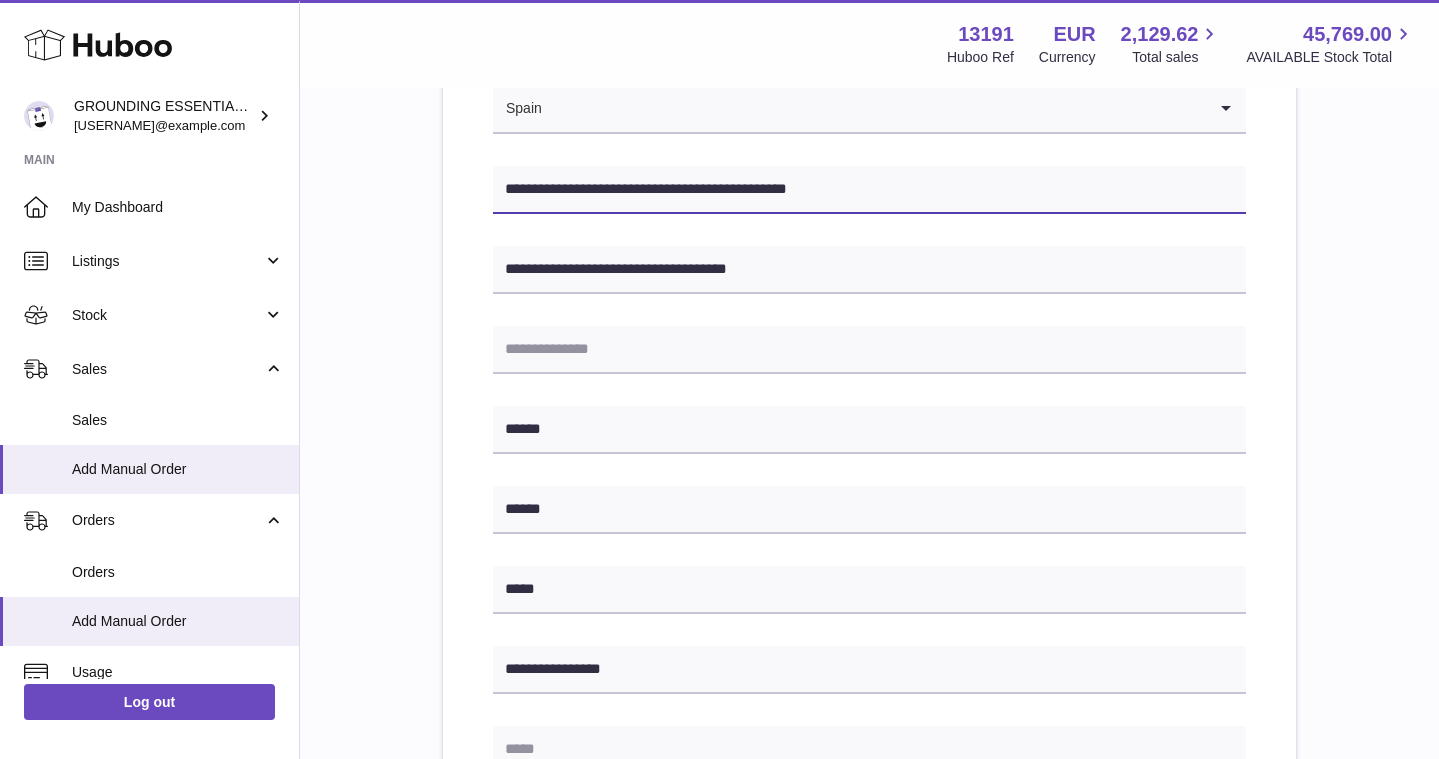 drag, startPoint x: 854, startPoint y: 202, endPoint x: 629, endPoint y: 183, distance: 225.8008 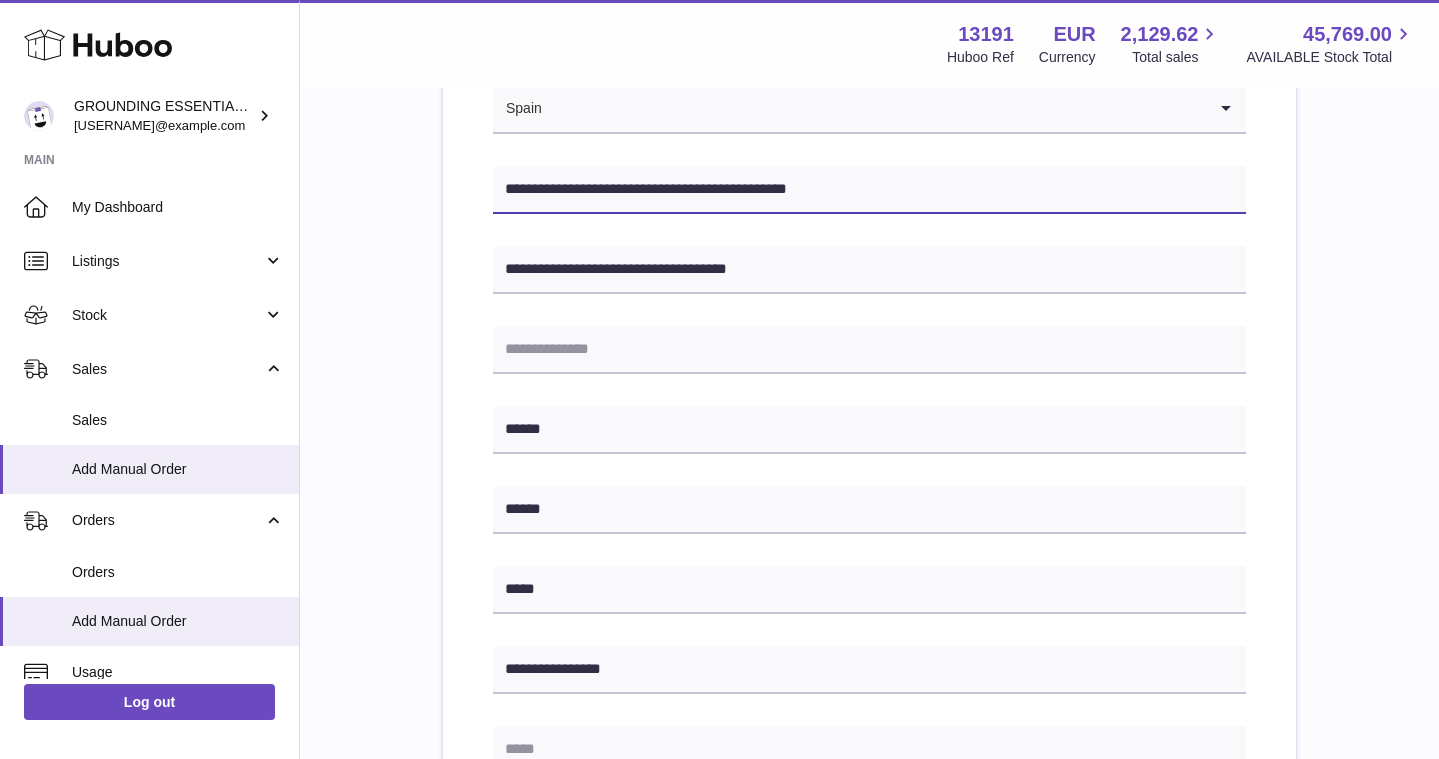 click on "**********" at bounding box center [869, 190] 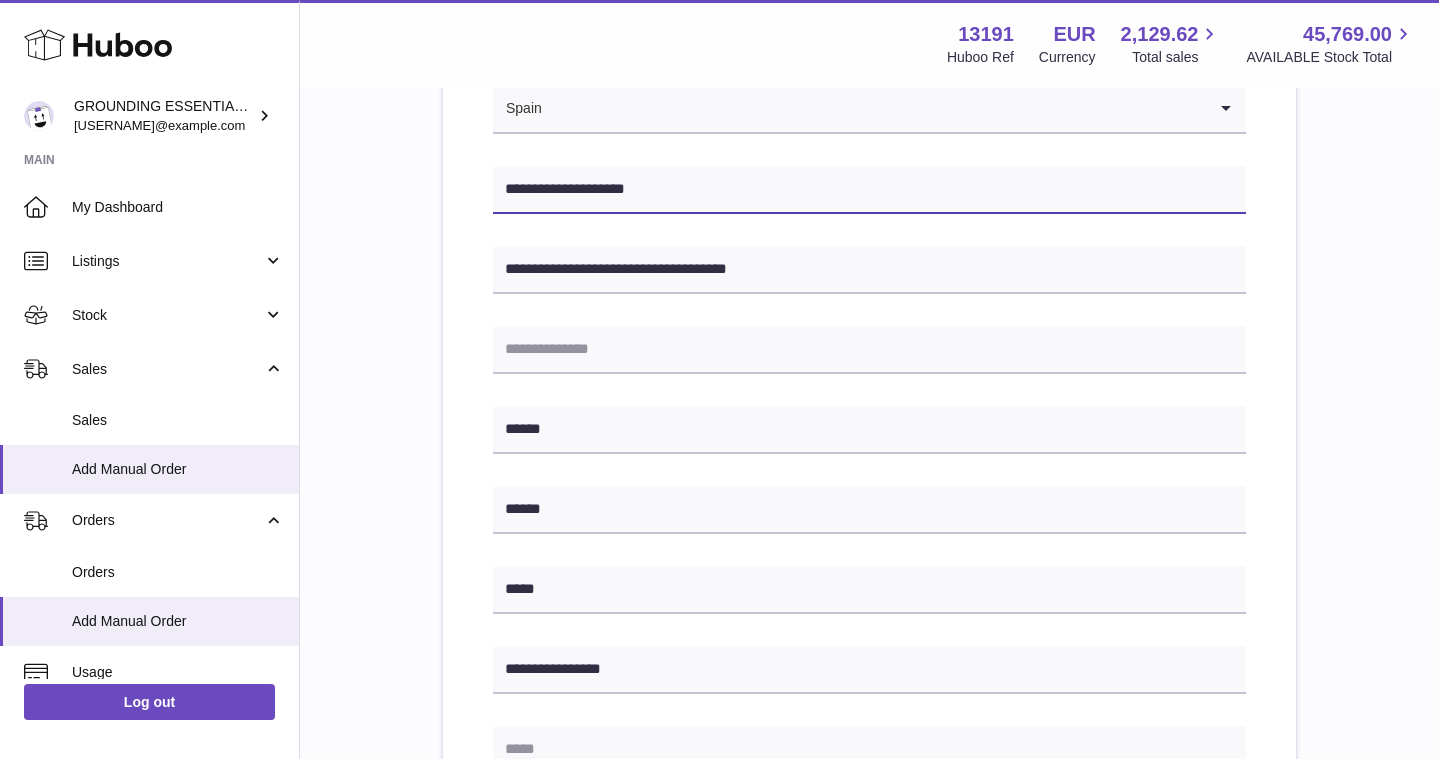 type on "**********" 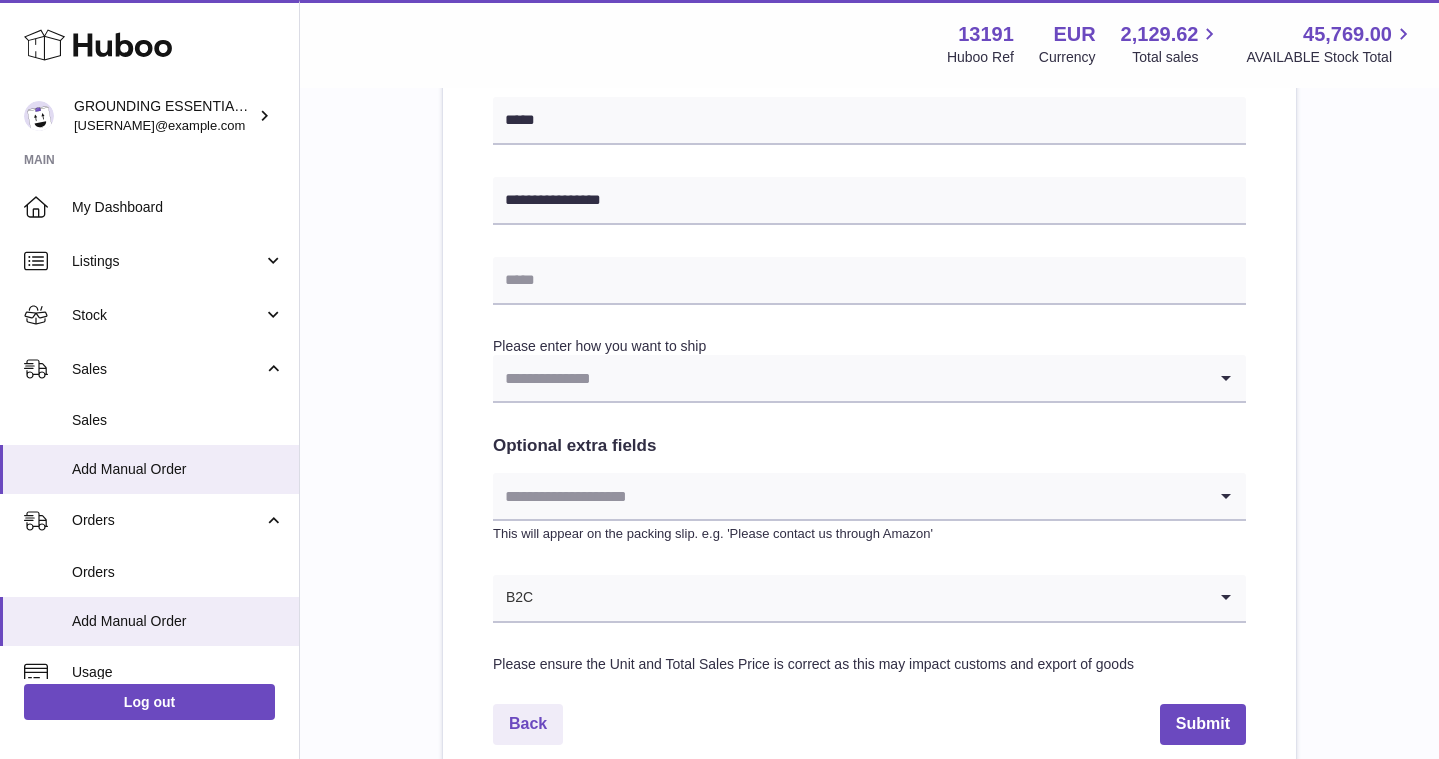 scroll, scrollTop: 853, scrollLeft: 0, axis: vertical 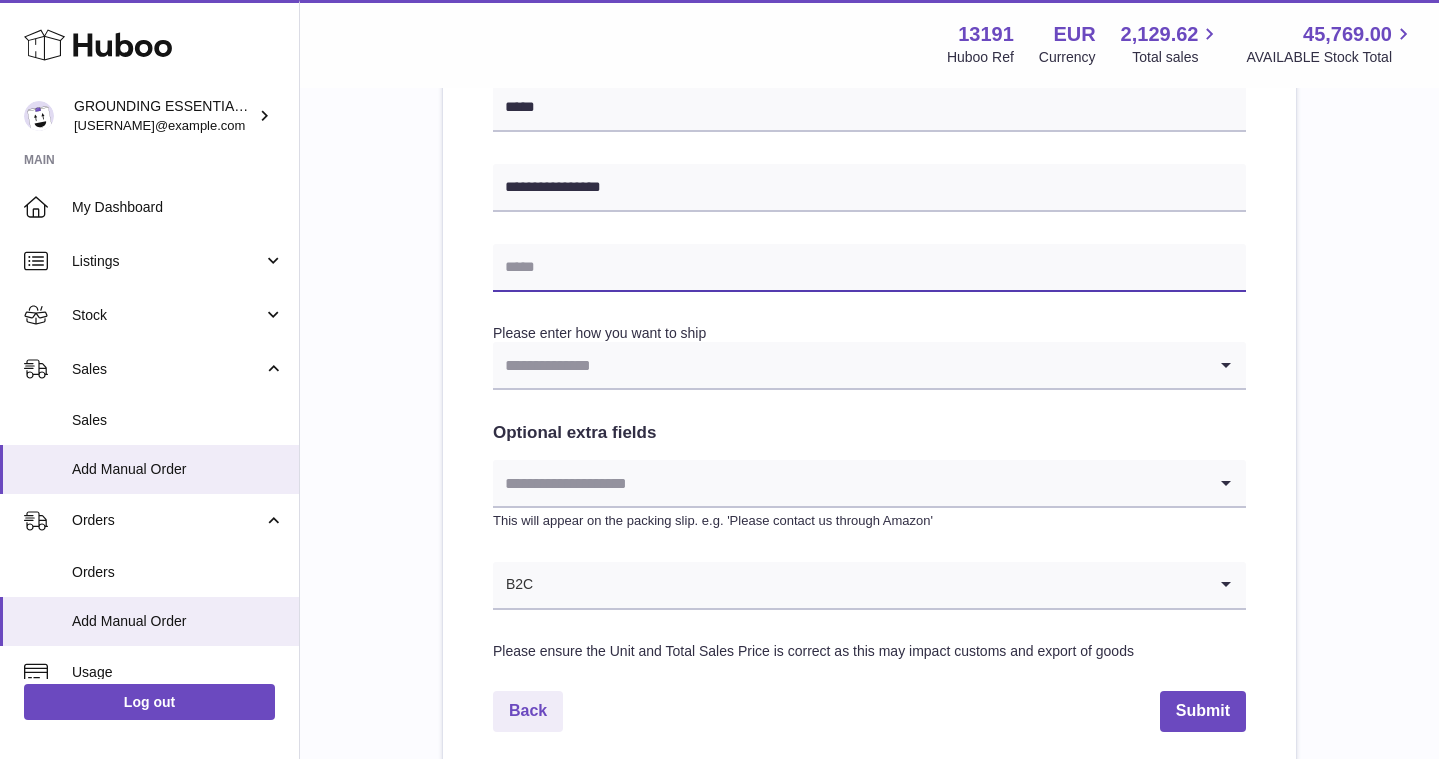 click at bounding box center [869, 268] 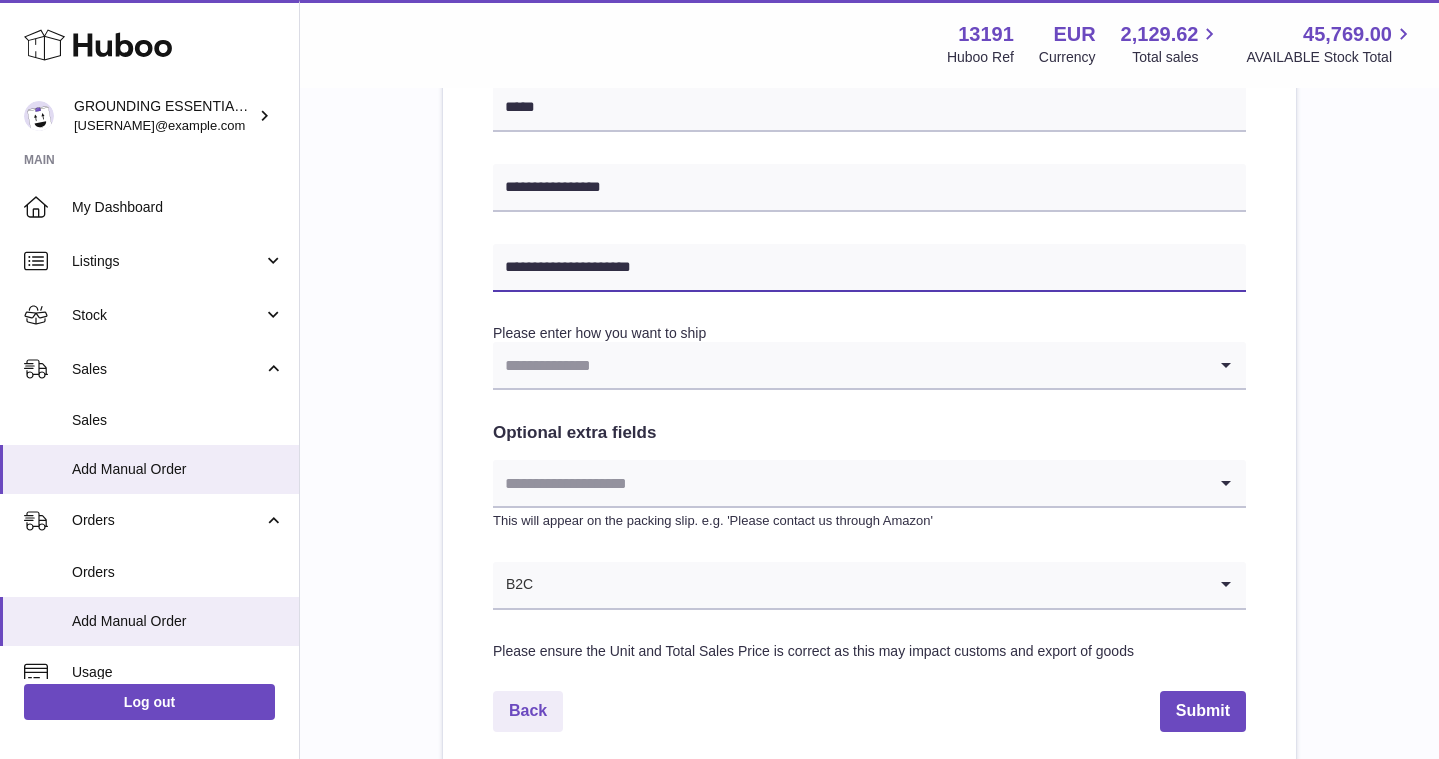 type on "**********" 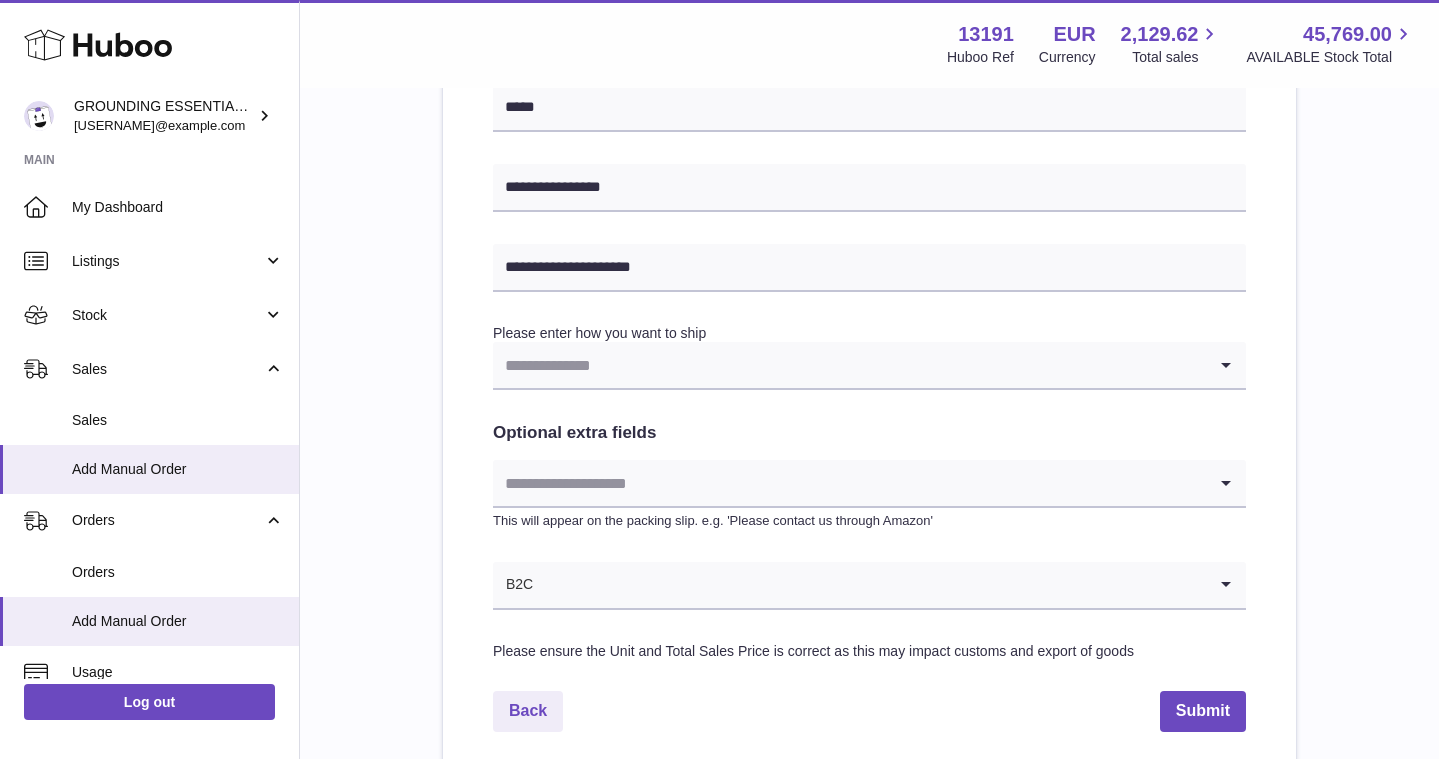 click at bounding box center [849, 365] 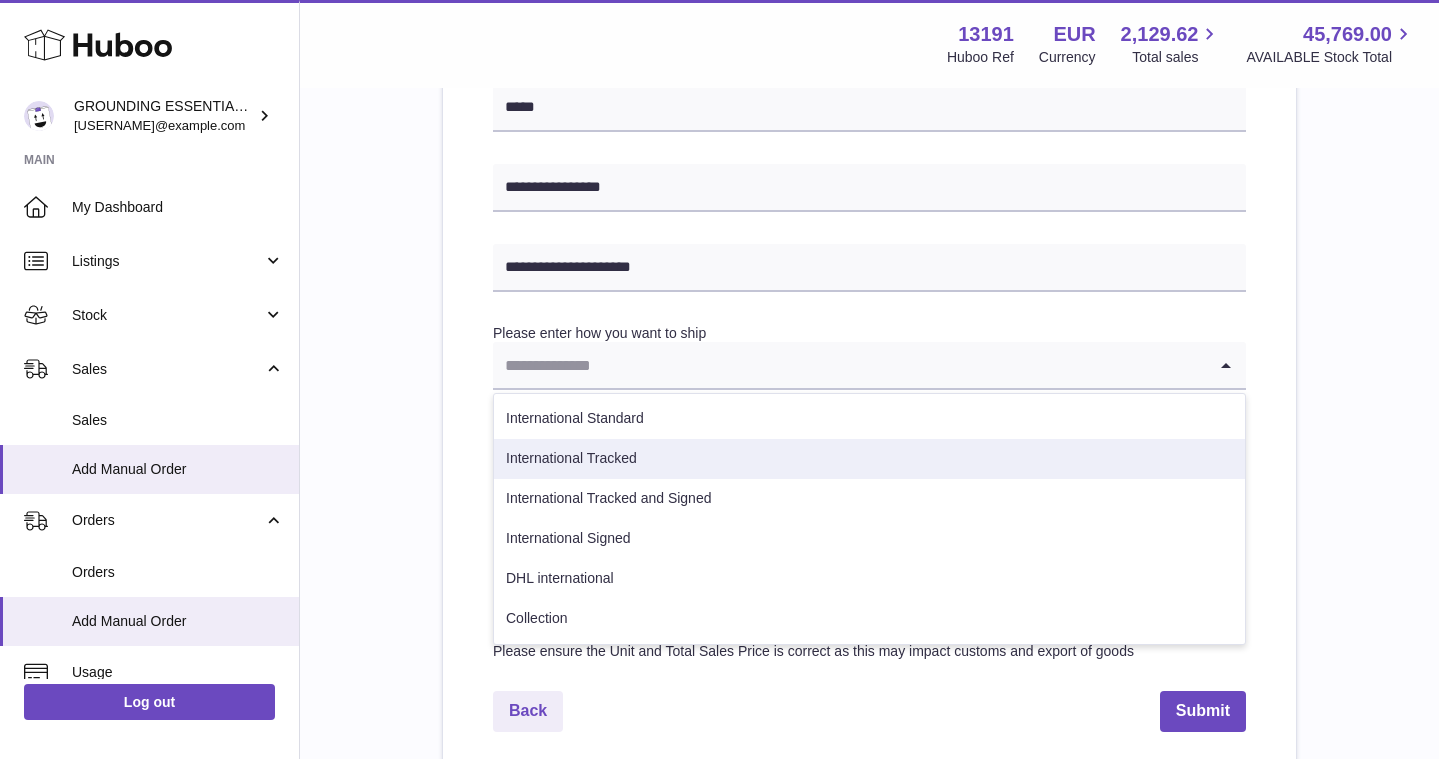 click on "International Tracked" at bounding box center [869, 459] 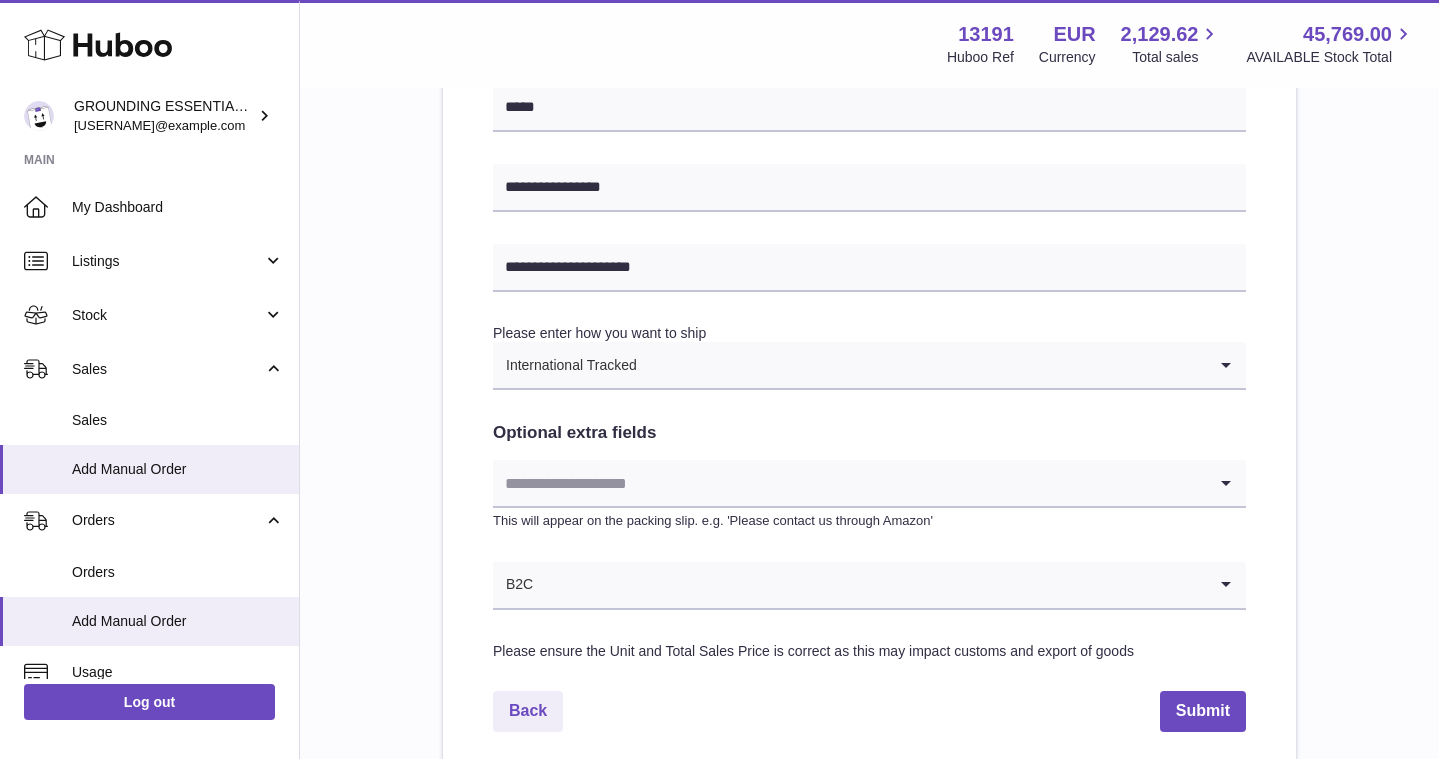 click on "This will appear on the packing slip. e.g. 'Please contact us through Amazon'" at bounding box center [869, 521] 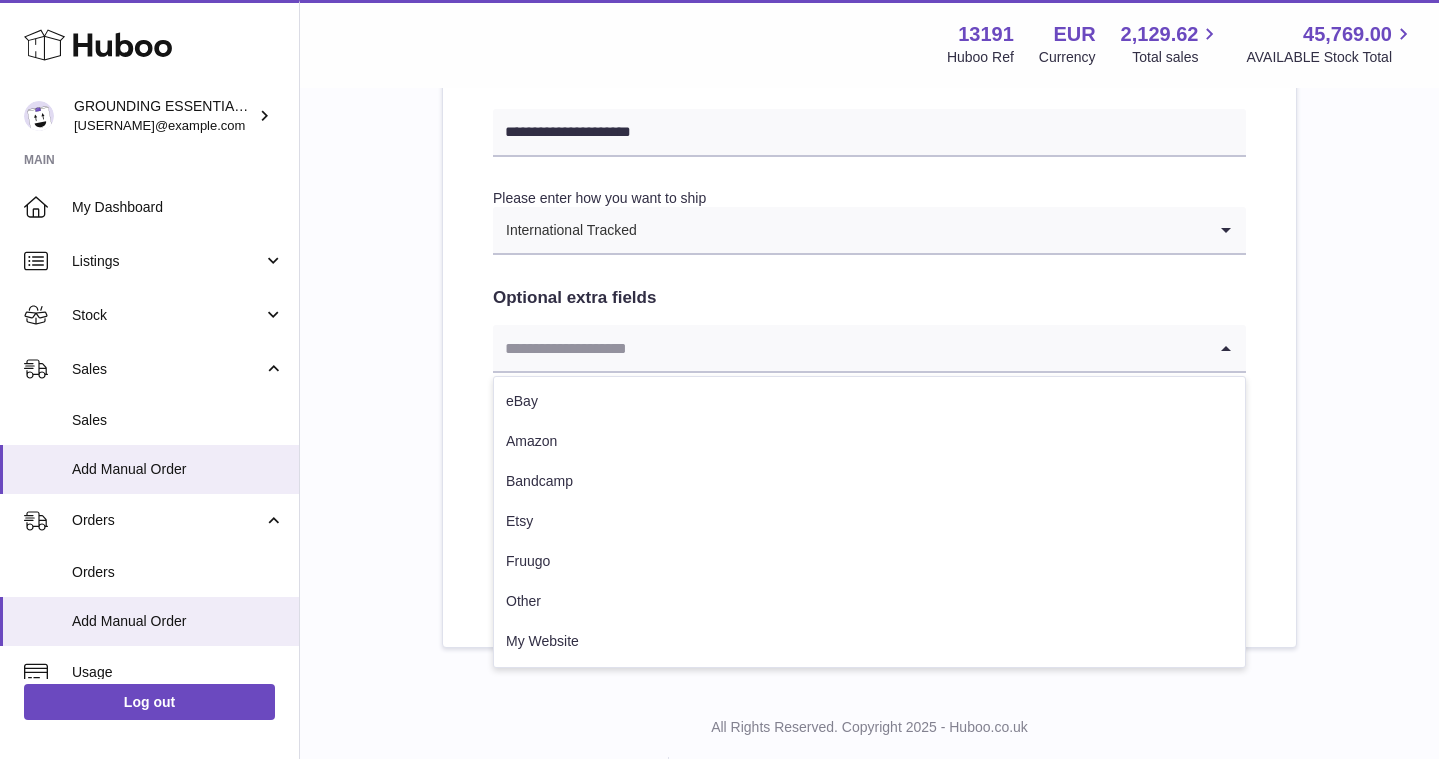 scroll, scrollTop: 1034, scrollLeft: 0, axis: vertical 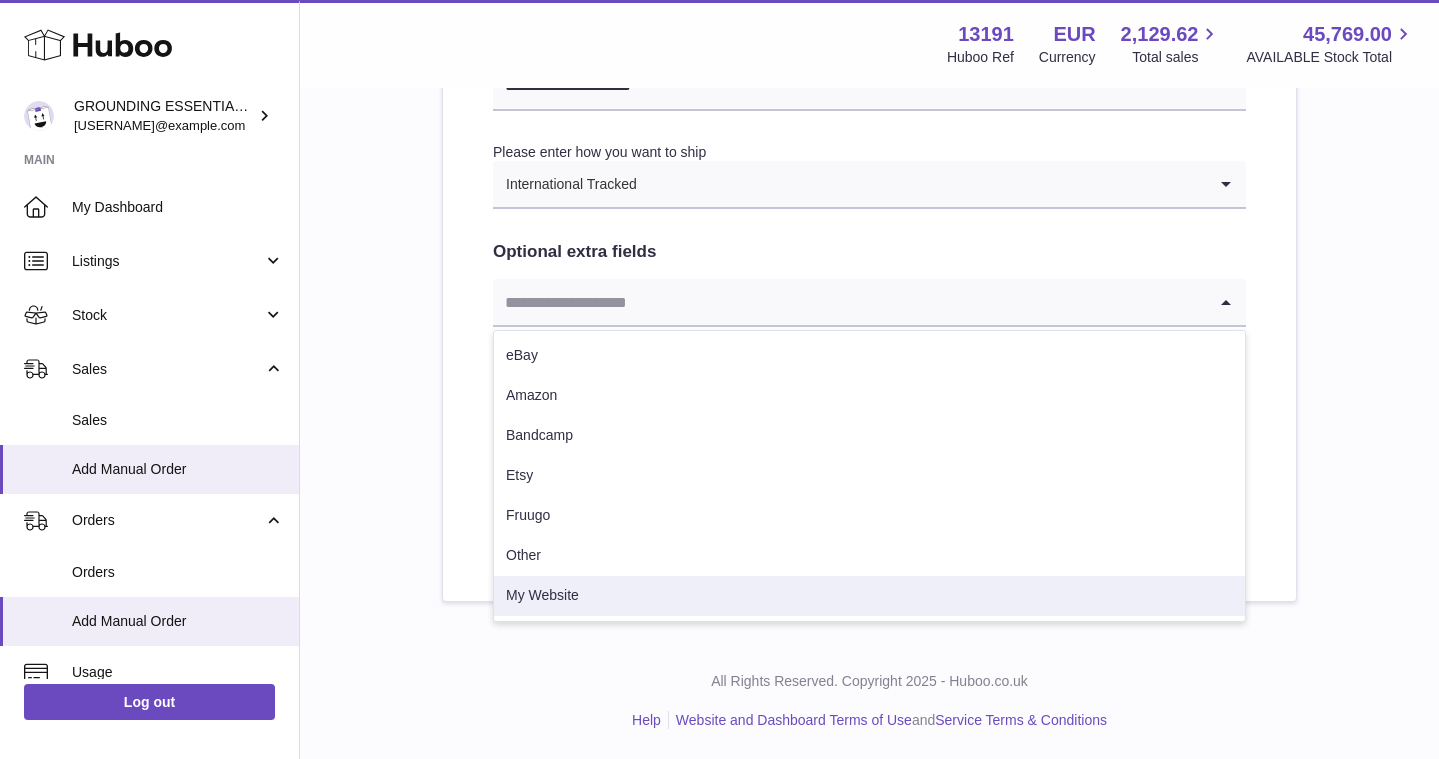 click on "My Website" at bounding box center (869, 596) 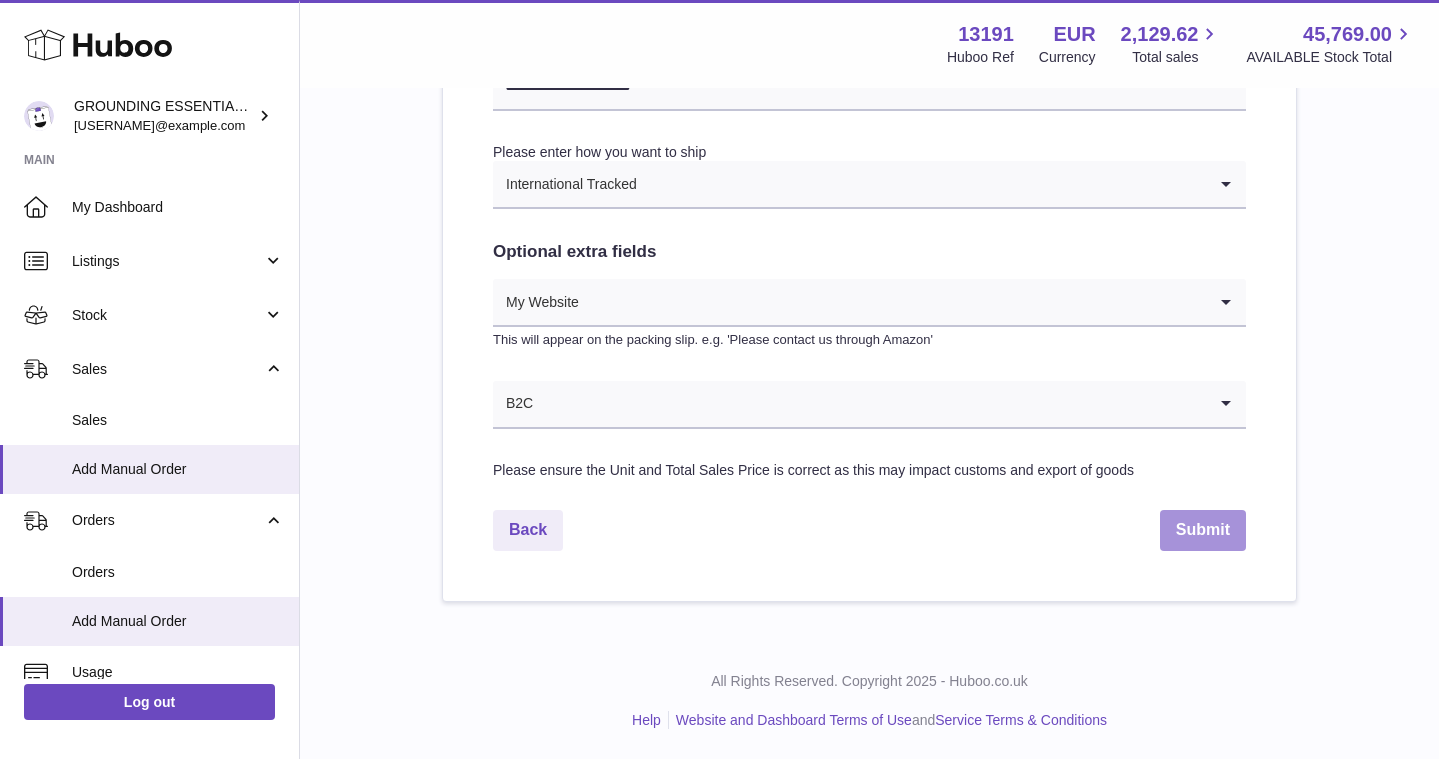 click on "Submit" at bounding box center (1203, 530) 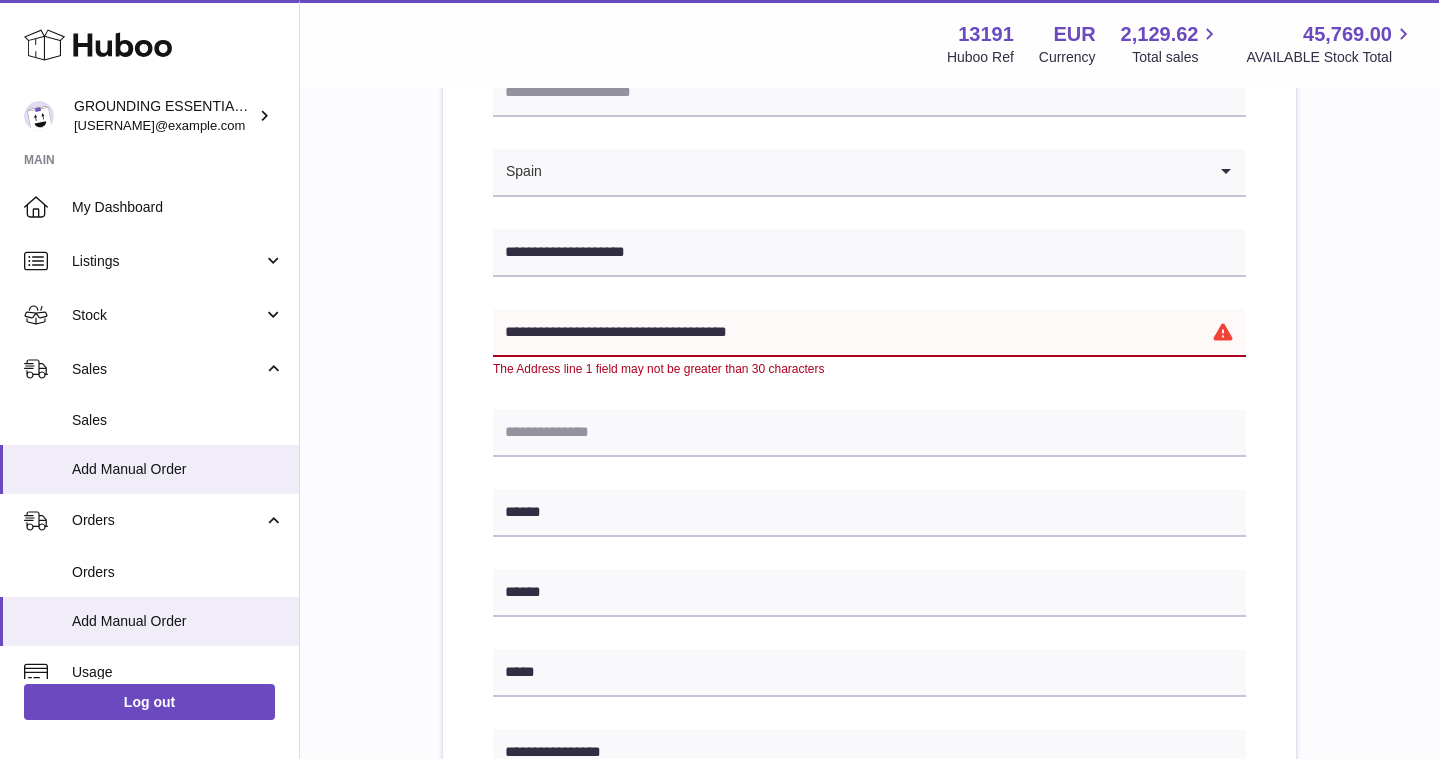 scroll, scrollTop: 309, scrollLeft: 0, axis: vertical 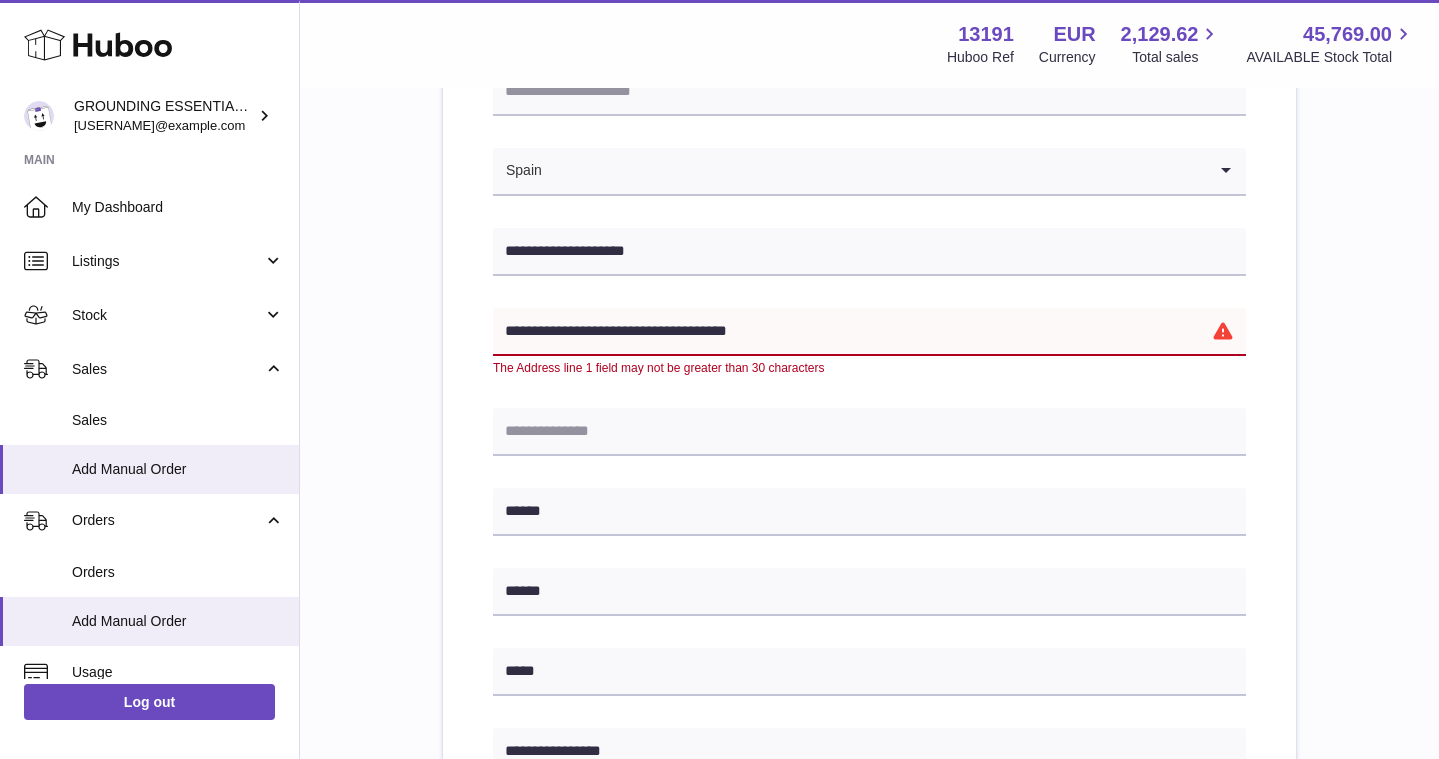 drag, startPoint x: 537, startPoint y: 330, endPoint x: 514, endPoint y: 331, distance: 23.021729 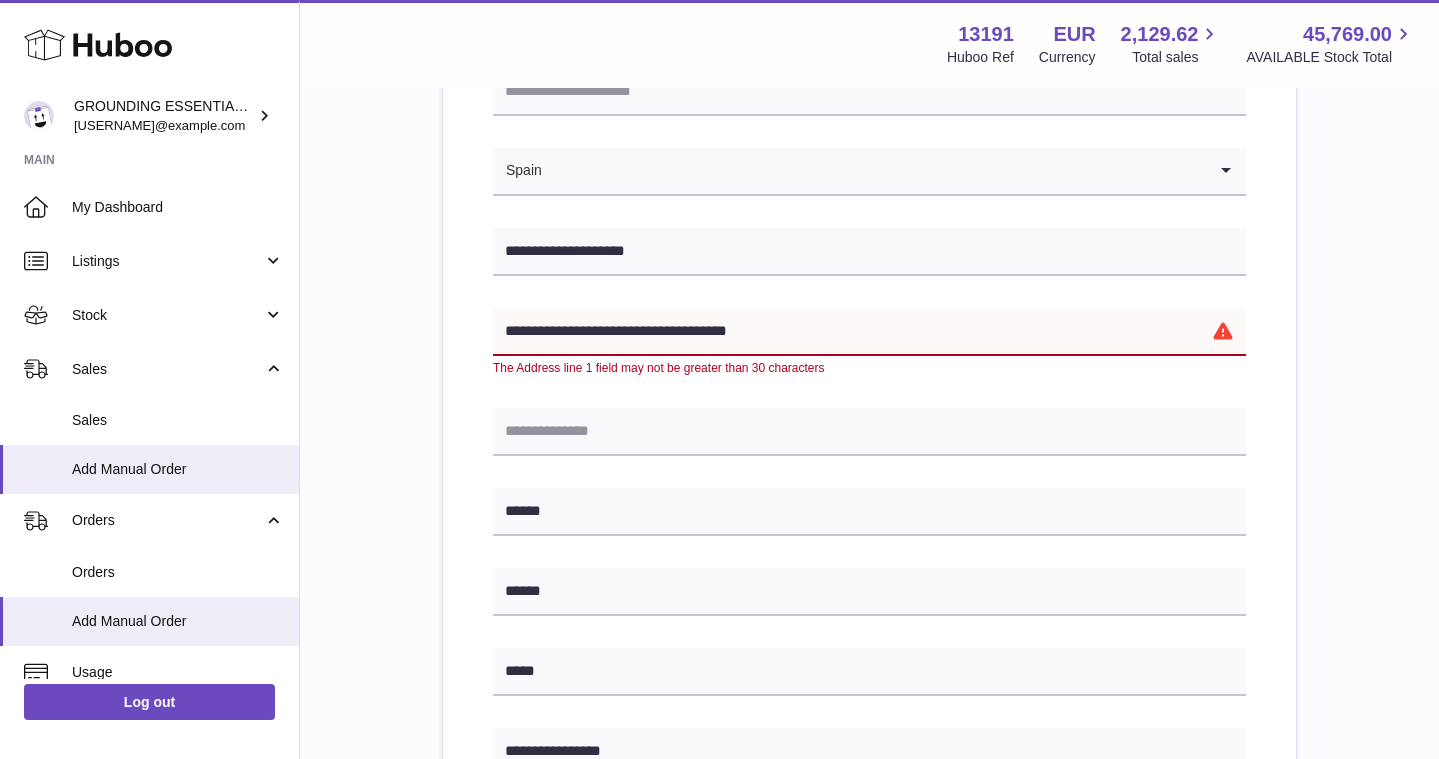 click on "**********" at bounding box center [869, 332] 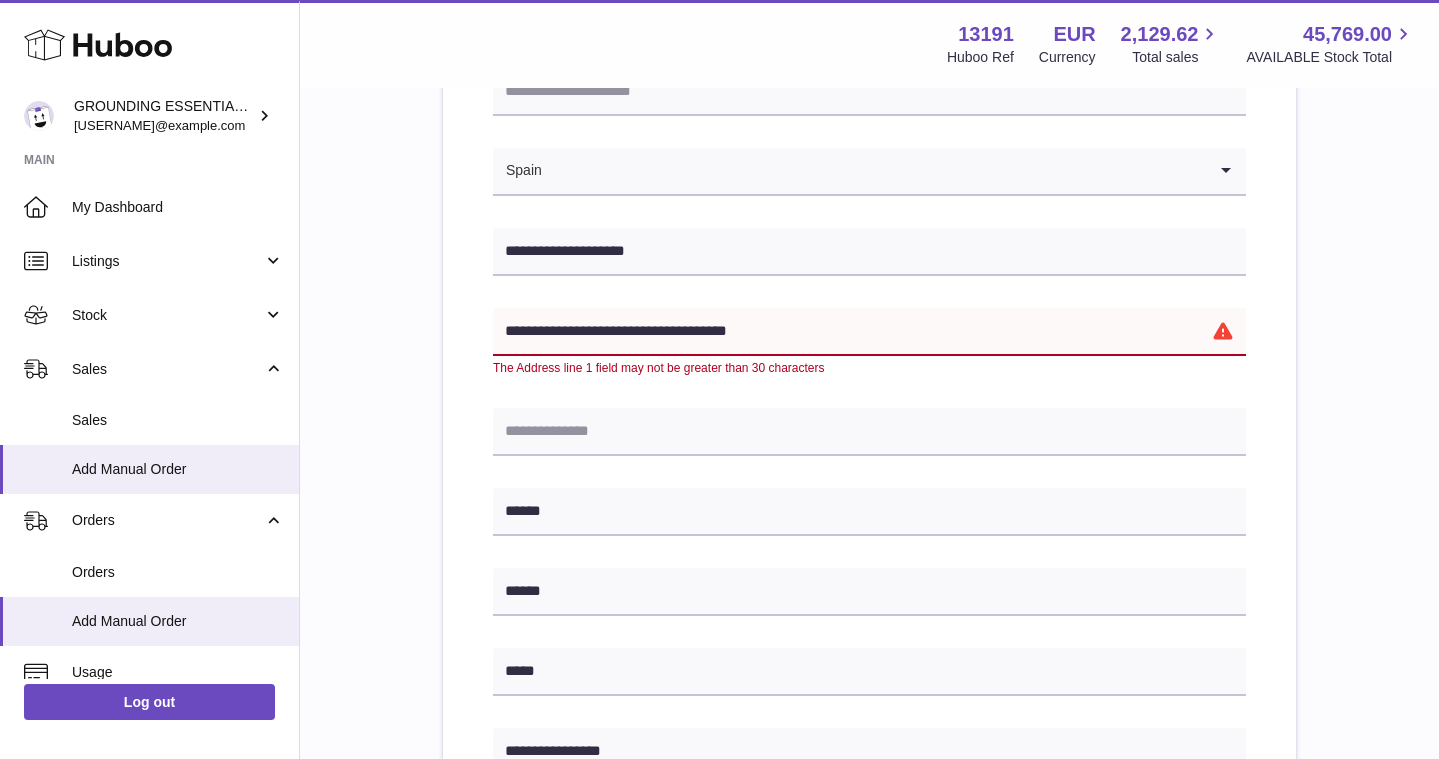 drag, startPoint x: 725, startPoint y: 332, endPoint x: 667, endPoint y: 334, distance: 58.034473 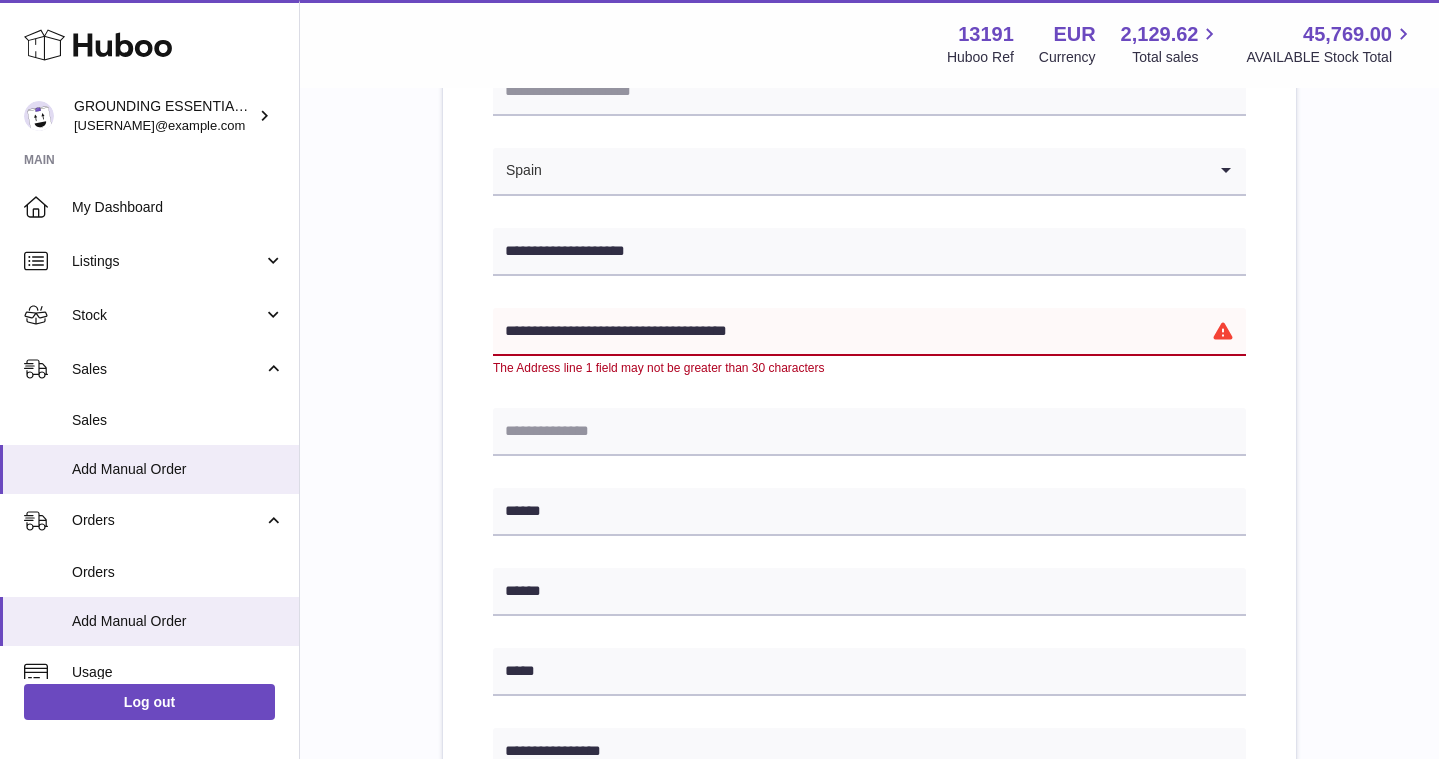click on "**********" at bounding box center [869, 332] 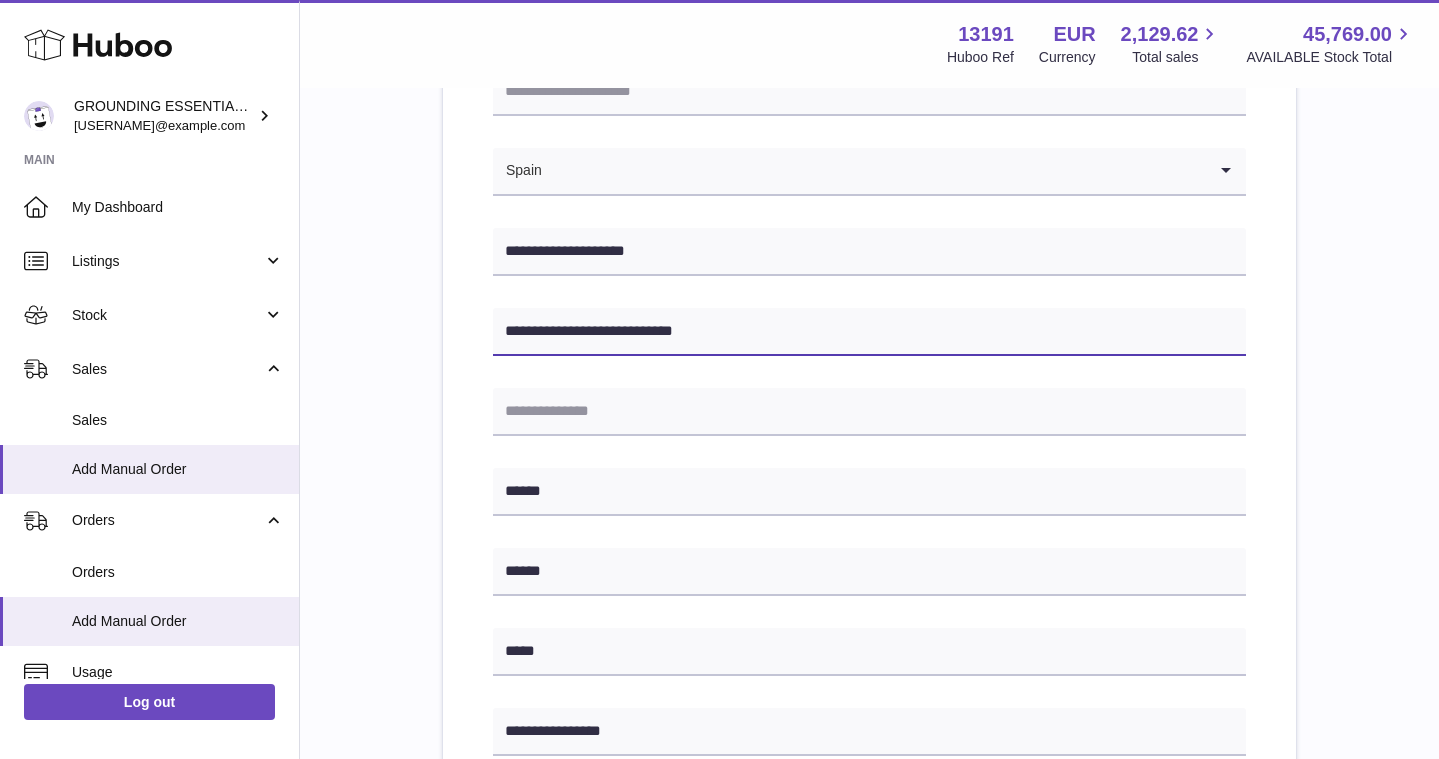 type on "**********" 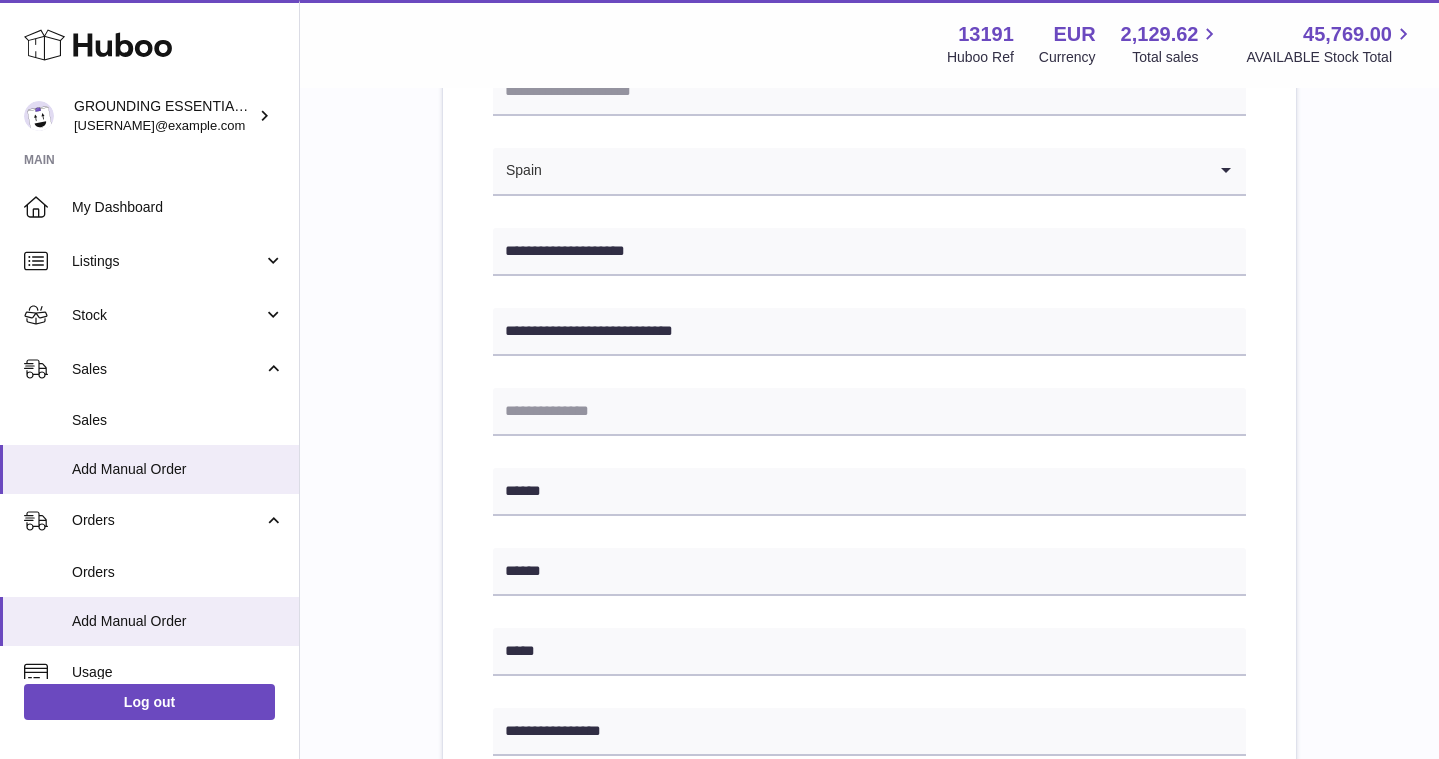 click on "**********" at bounding box center (869, 636) 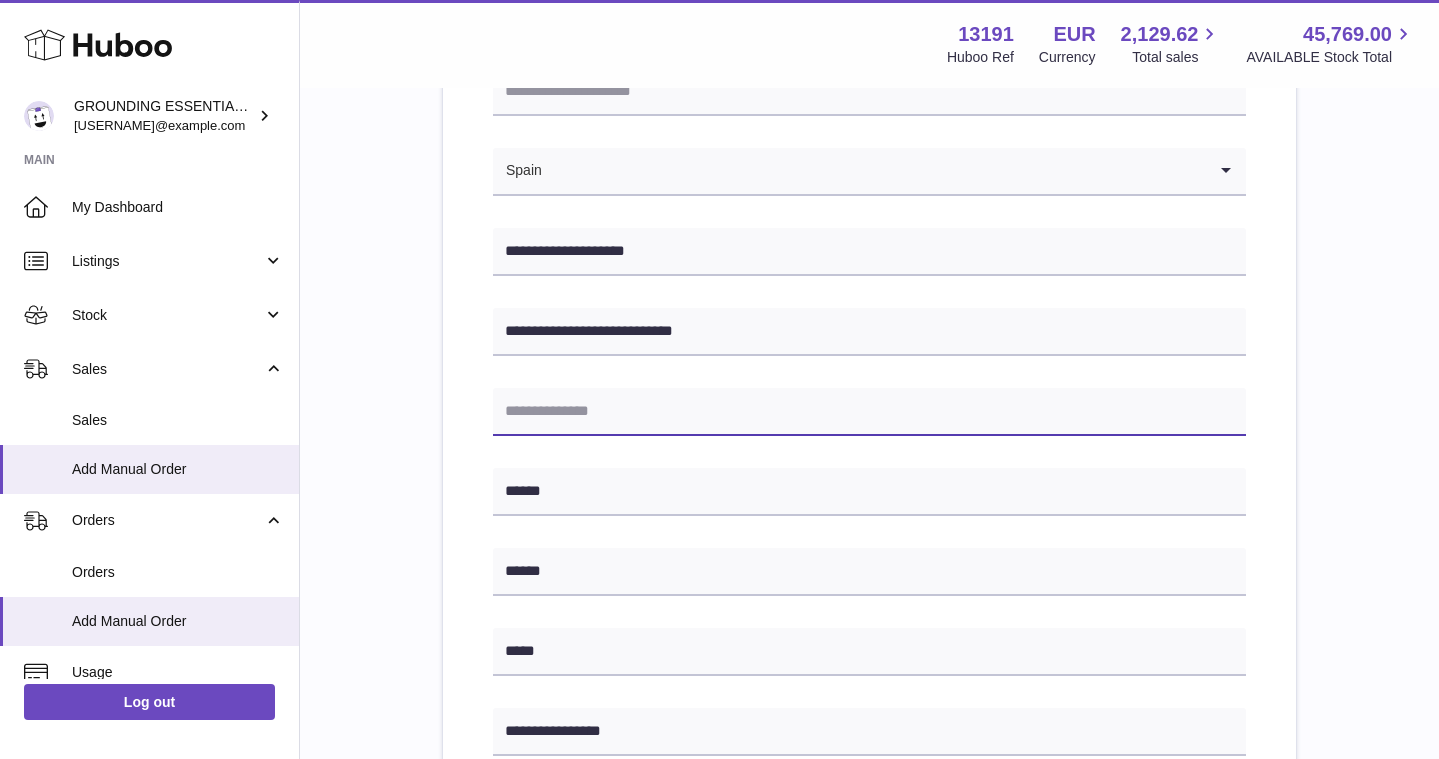 click at bounding box center (869, 412) 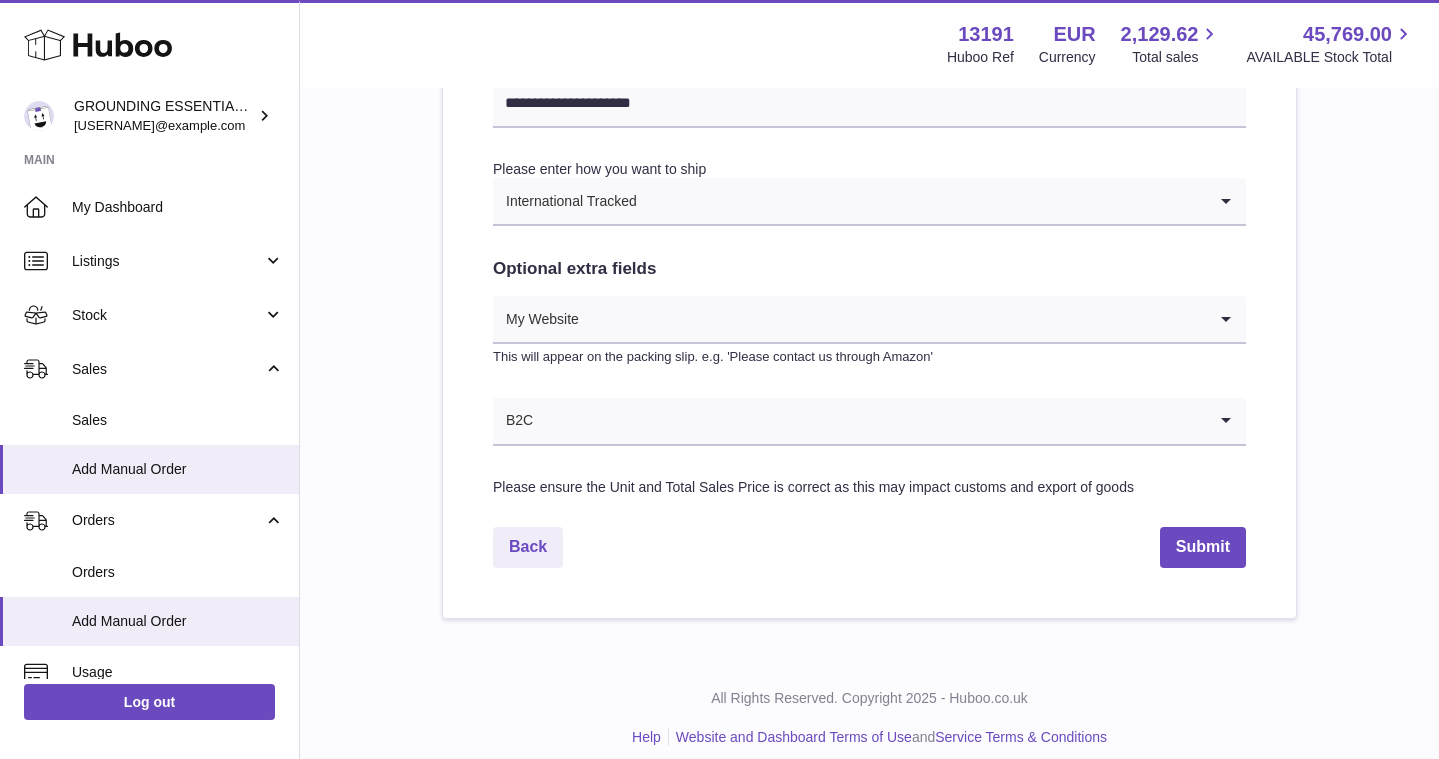 scroll, scrollTop: 1034, scrollLeft: 0, axis: vertical 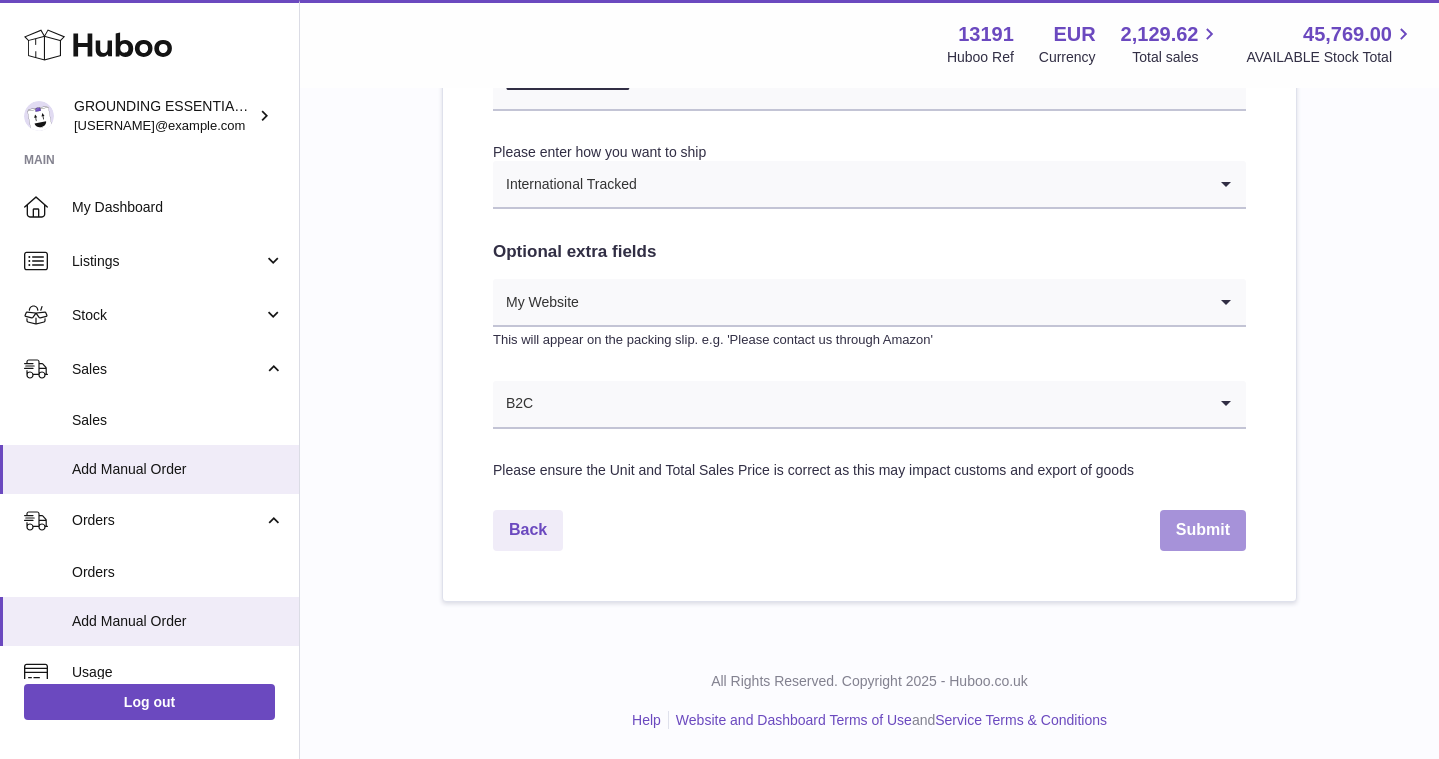 type on "*********" 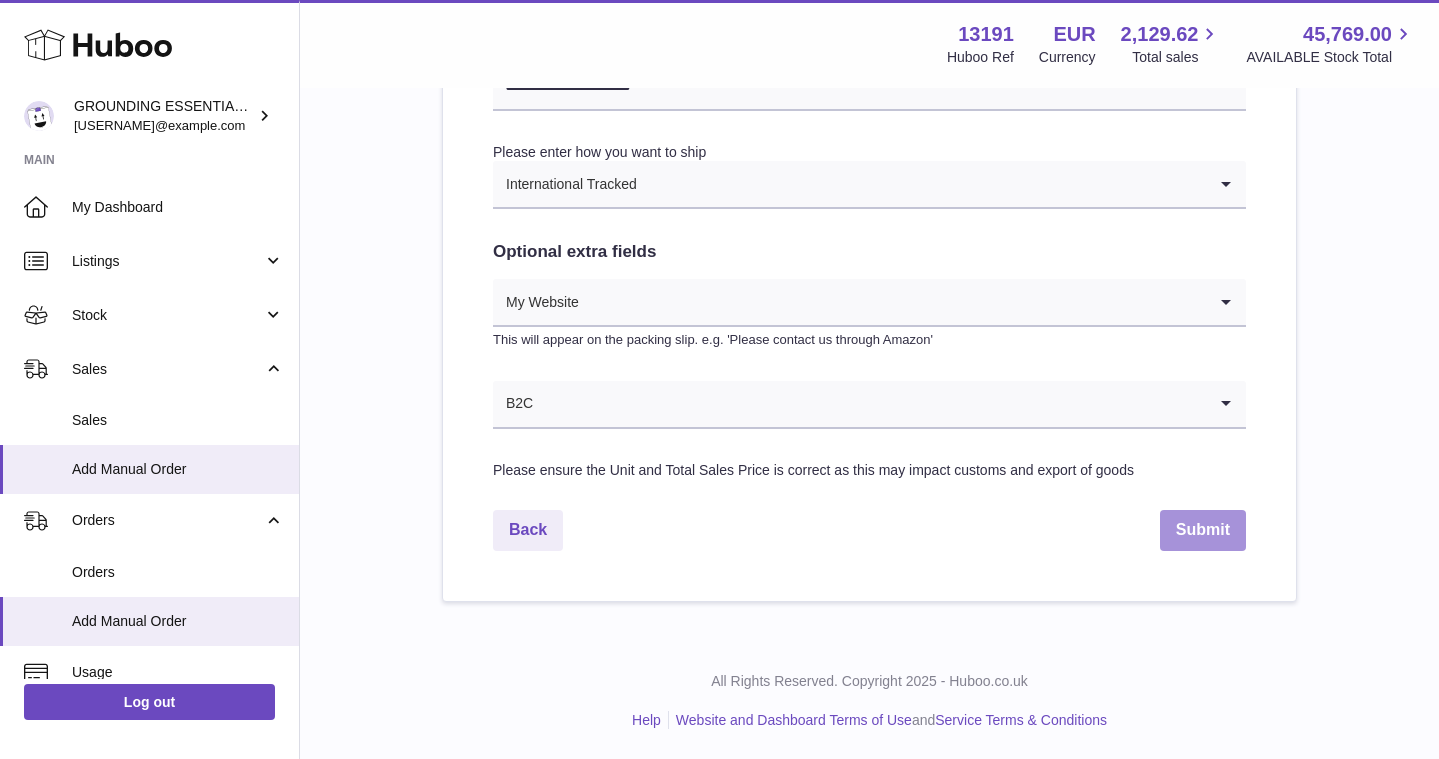 click on "Submit" at bounding box center [1203, 530] 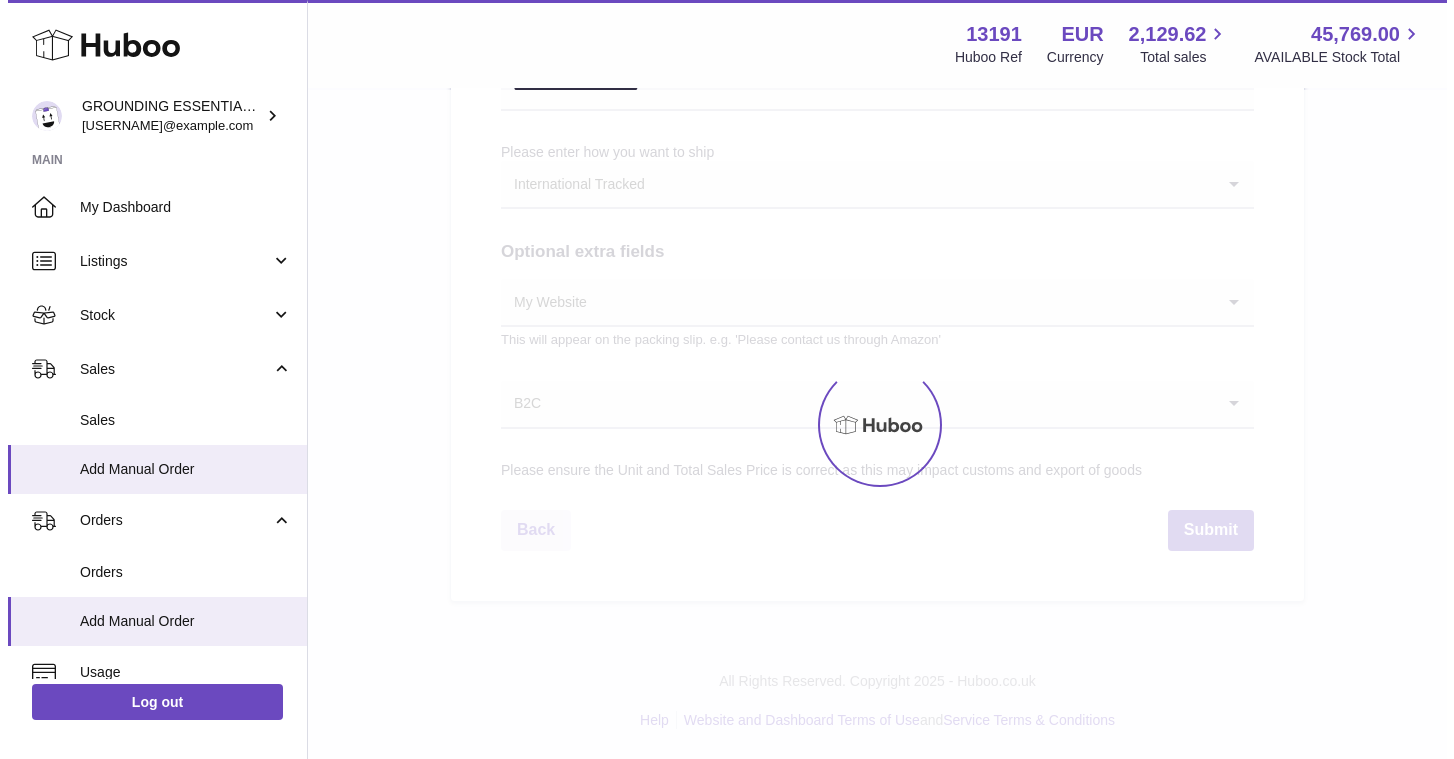 scroll, scrollTop: 0, scrollLeft: 0, axis: both 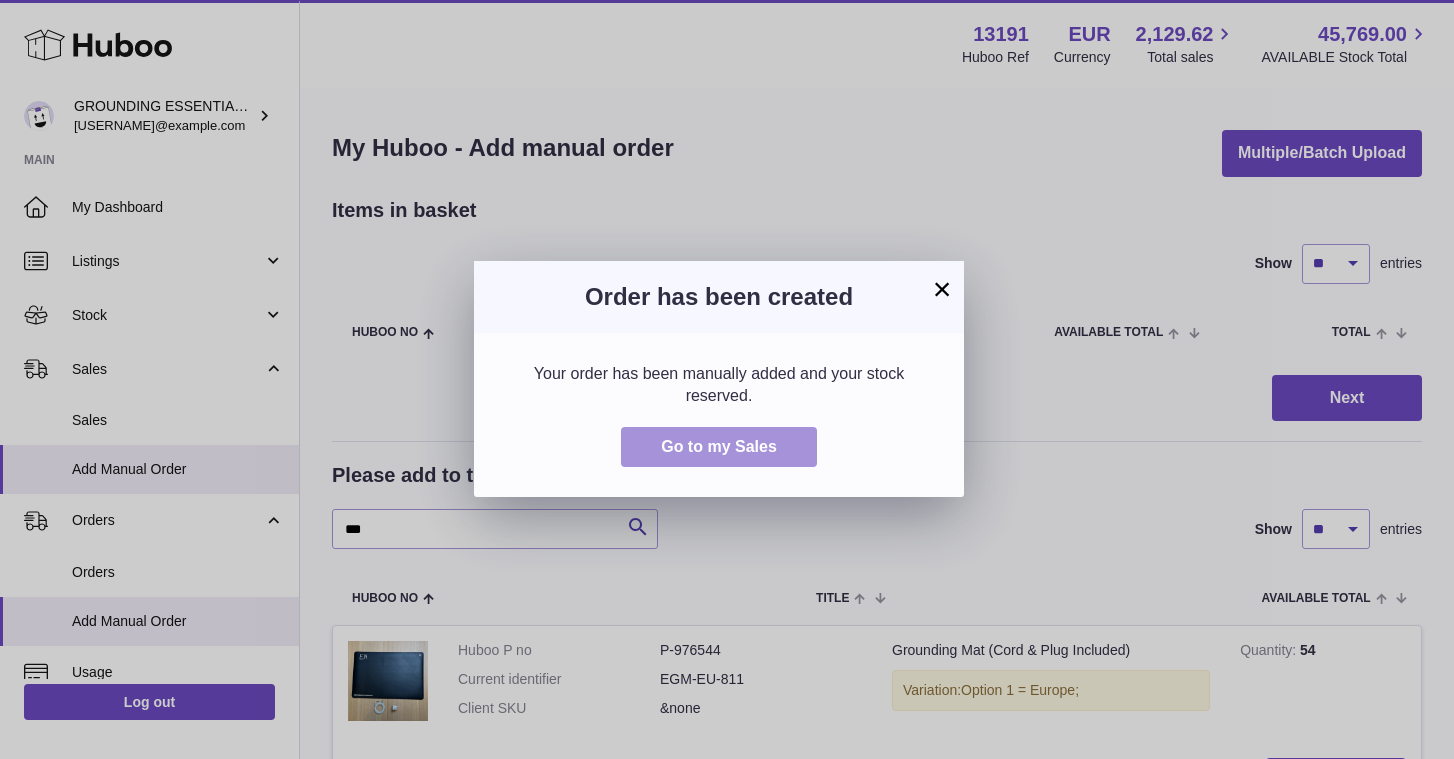 click on "Go to my Sales" at bounding box center (719, 446) 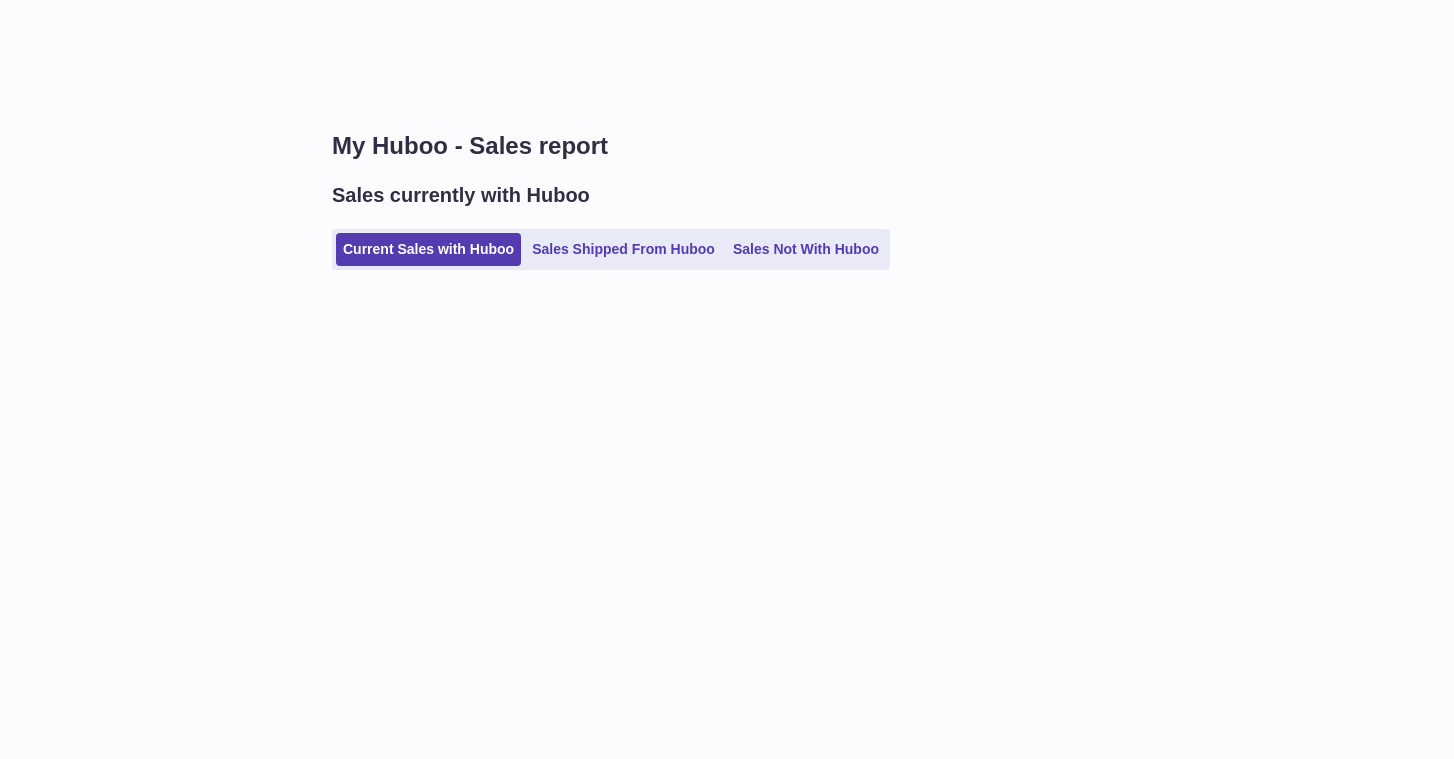 scroll, scrollTop: 0, scrollLeft: 0, axis: both 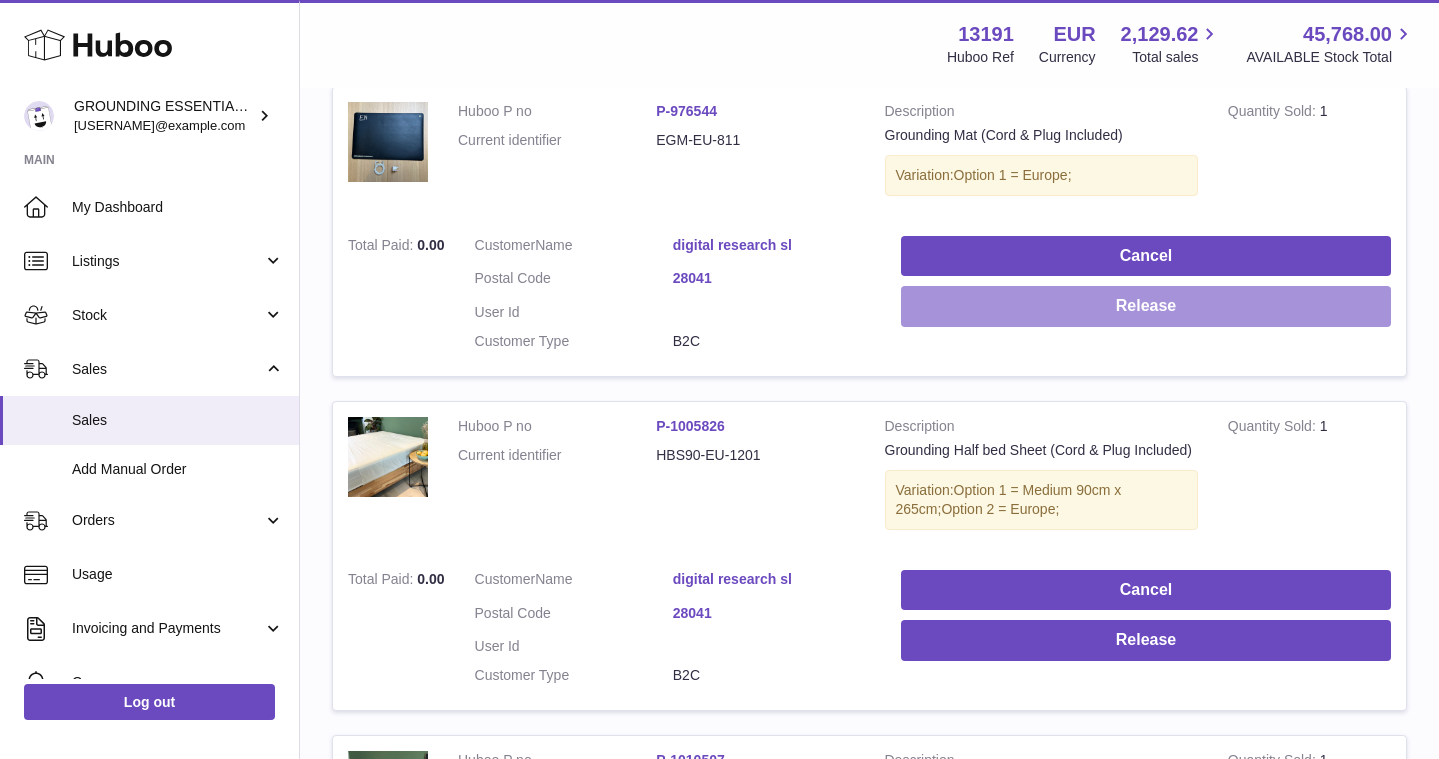 click on "Release" at bounding box center [1146, 306] 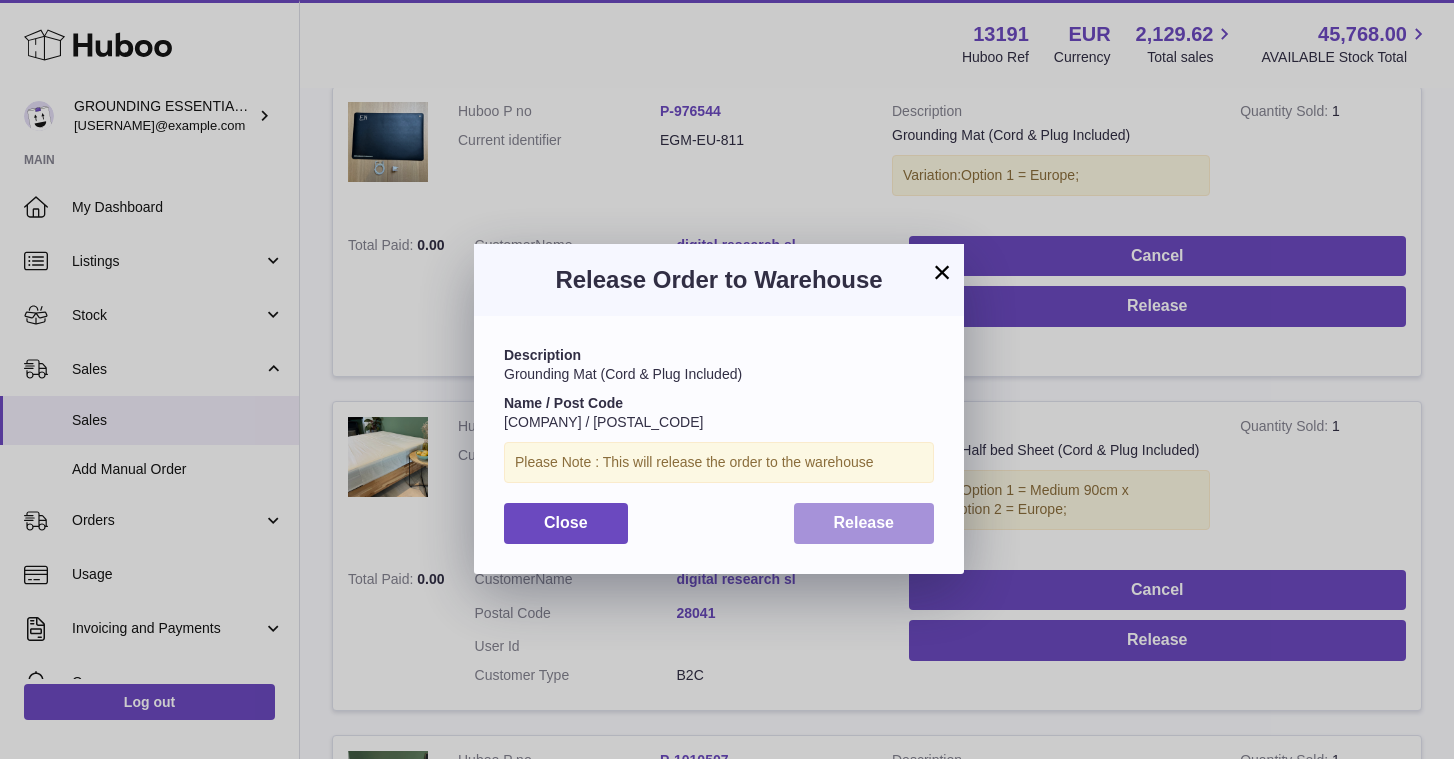 click on "Release" at bounding box center [864, 522] 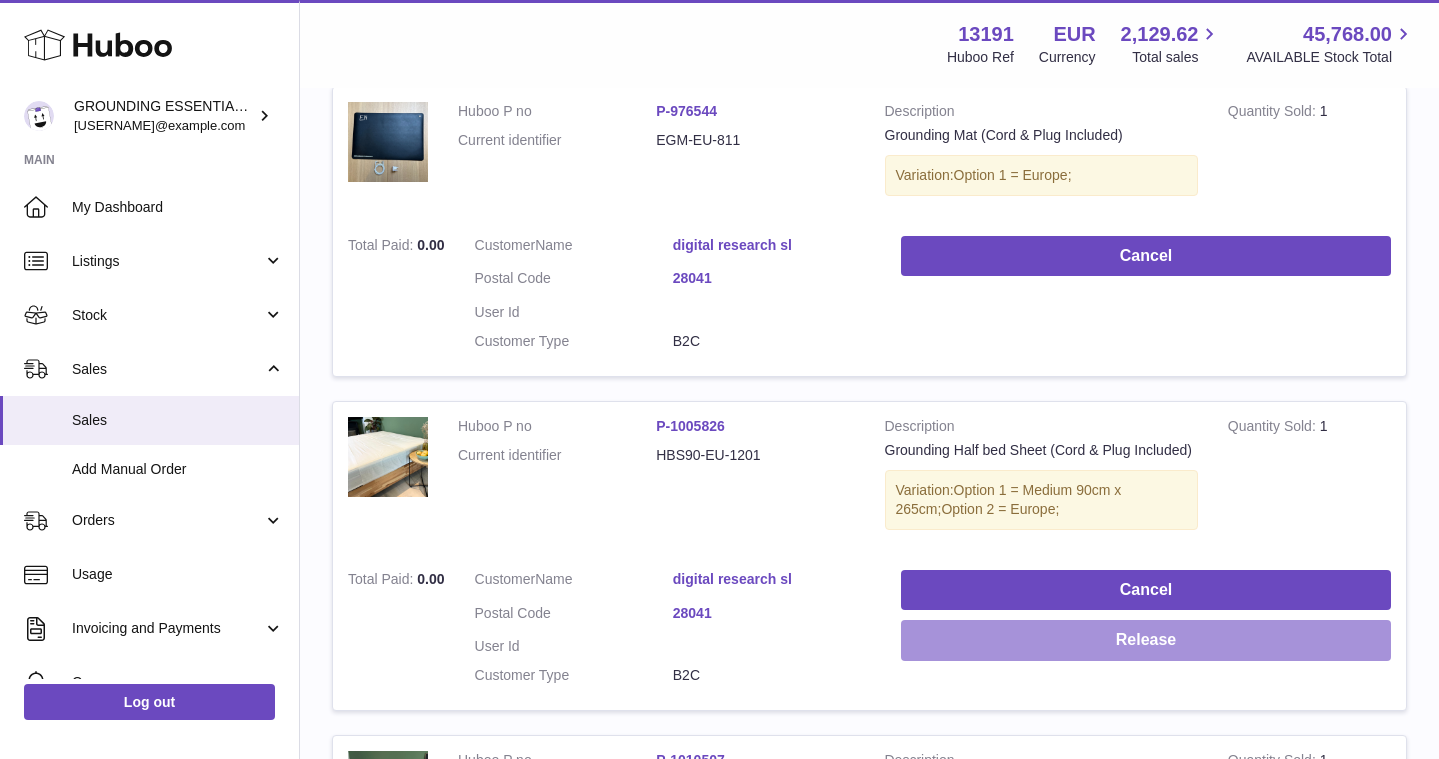 click on "Release" at bounding box center (1146, 640) 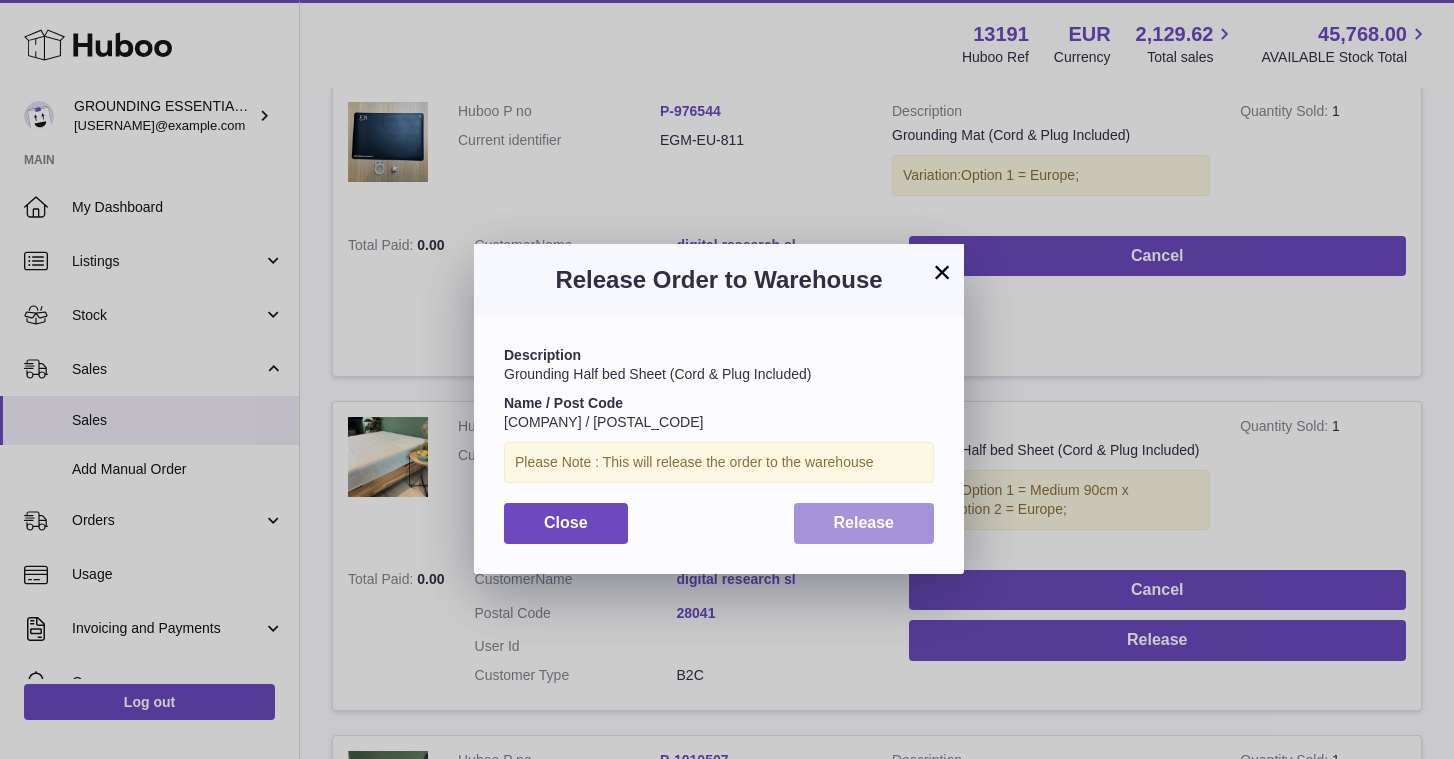 click on "Release" at bounding box center [864, 522] 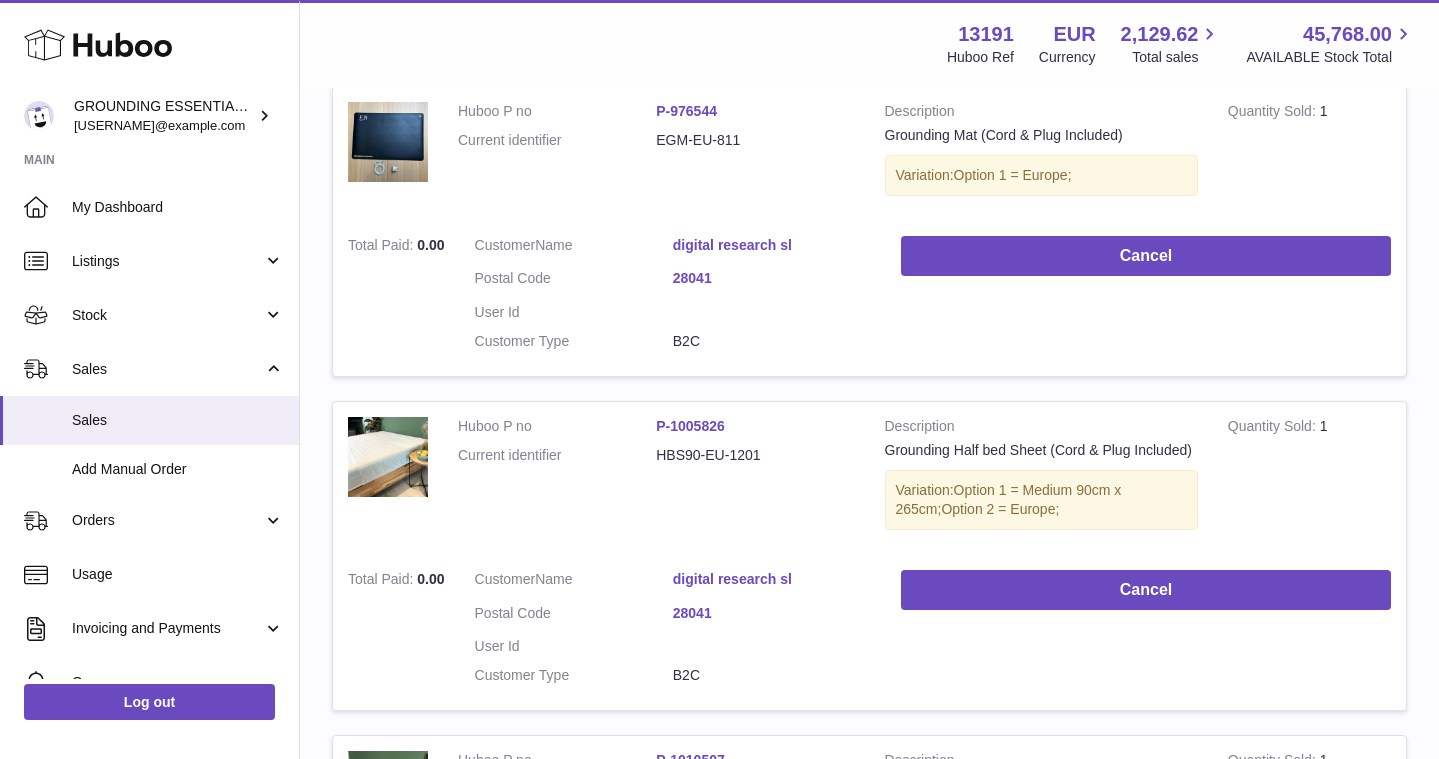 scroll, scrollTop: 0, scrollLeft: 0, axis: both 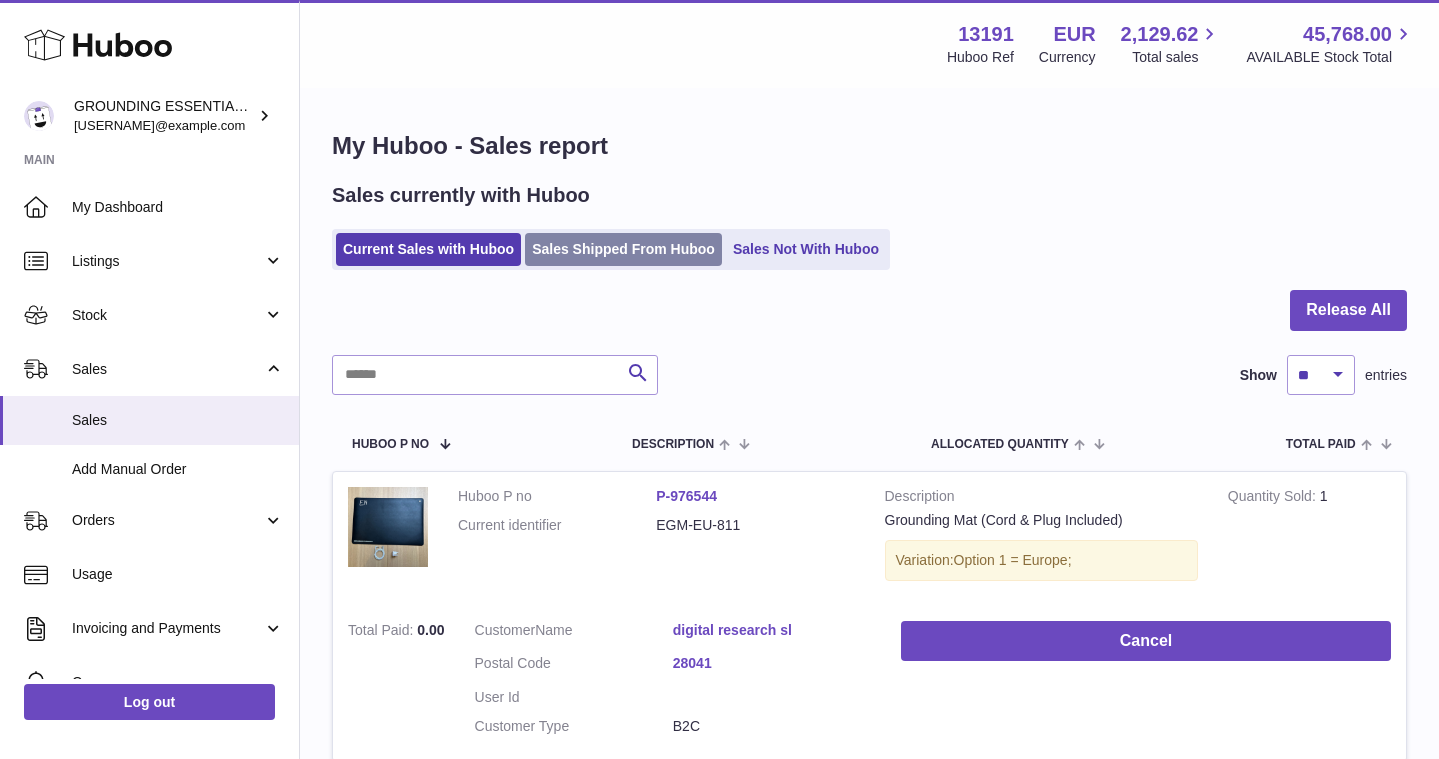 click on "Sales Shipped From Huboo" at bounding box center (623, 249) 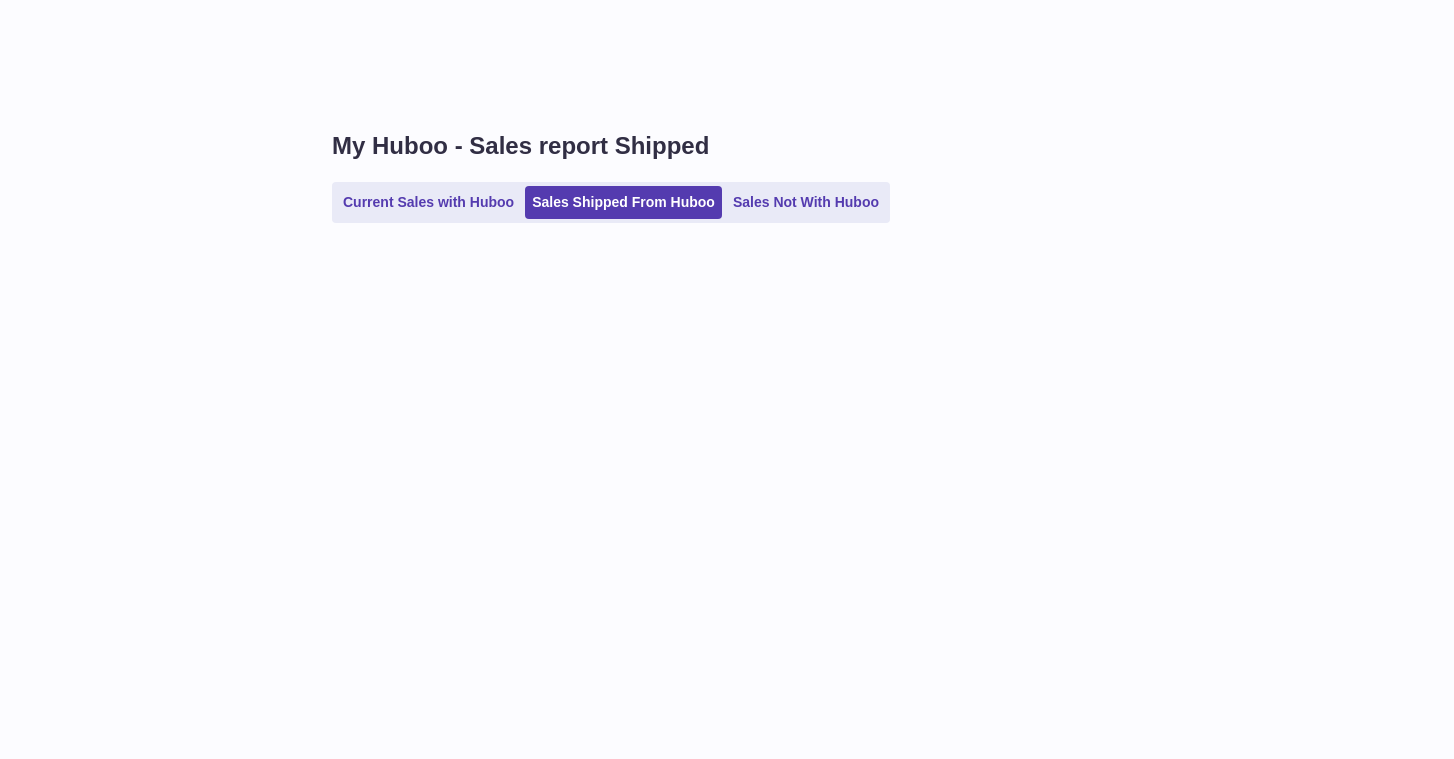 scroll, scrollTop: 0, scrollLeft: 0, axis: both 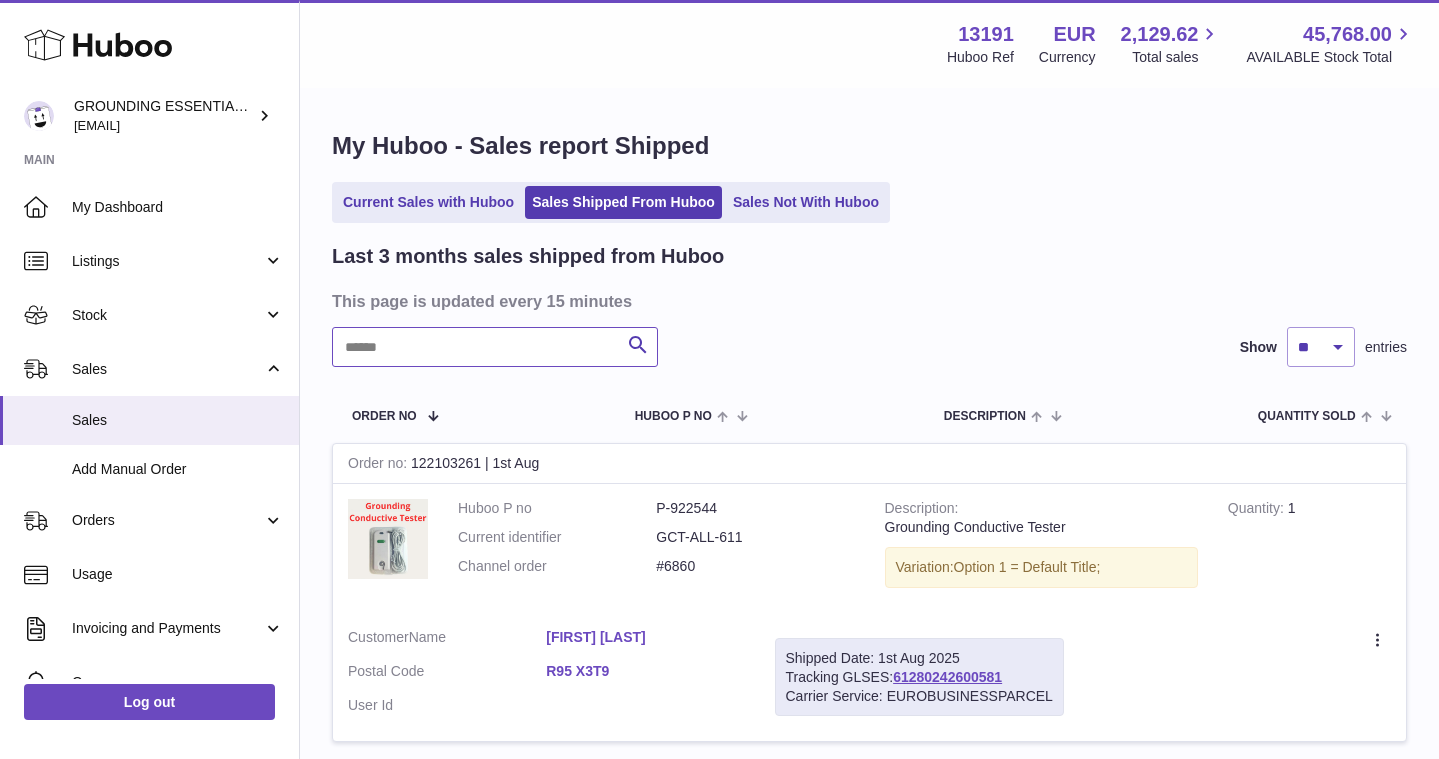 click at bounding box center [495, 347] 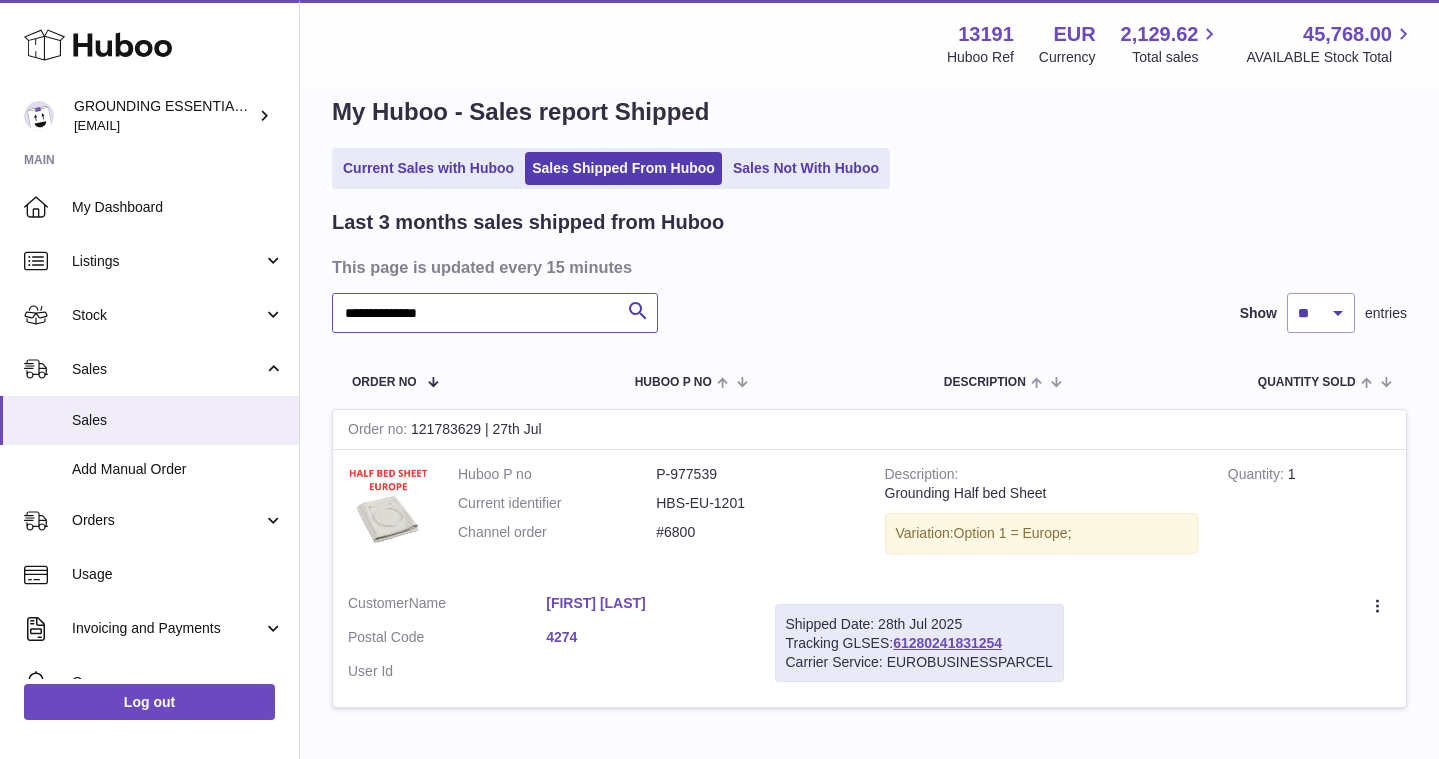 scroll, scrollTop: 41, scrollLeft: 0, axis: vertical 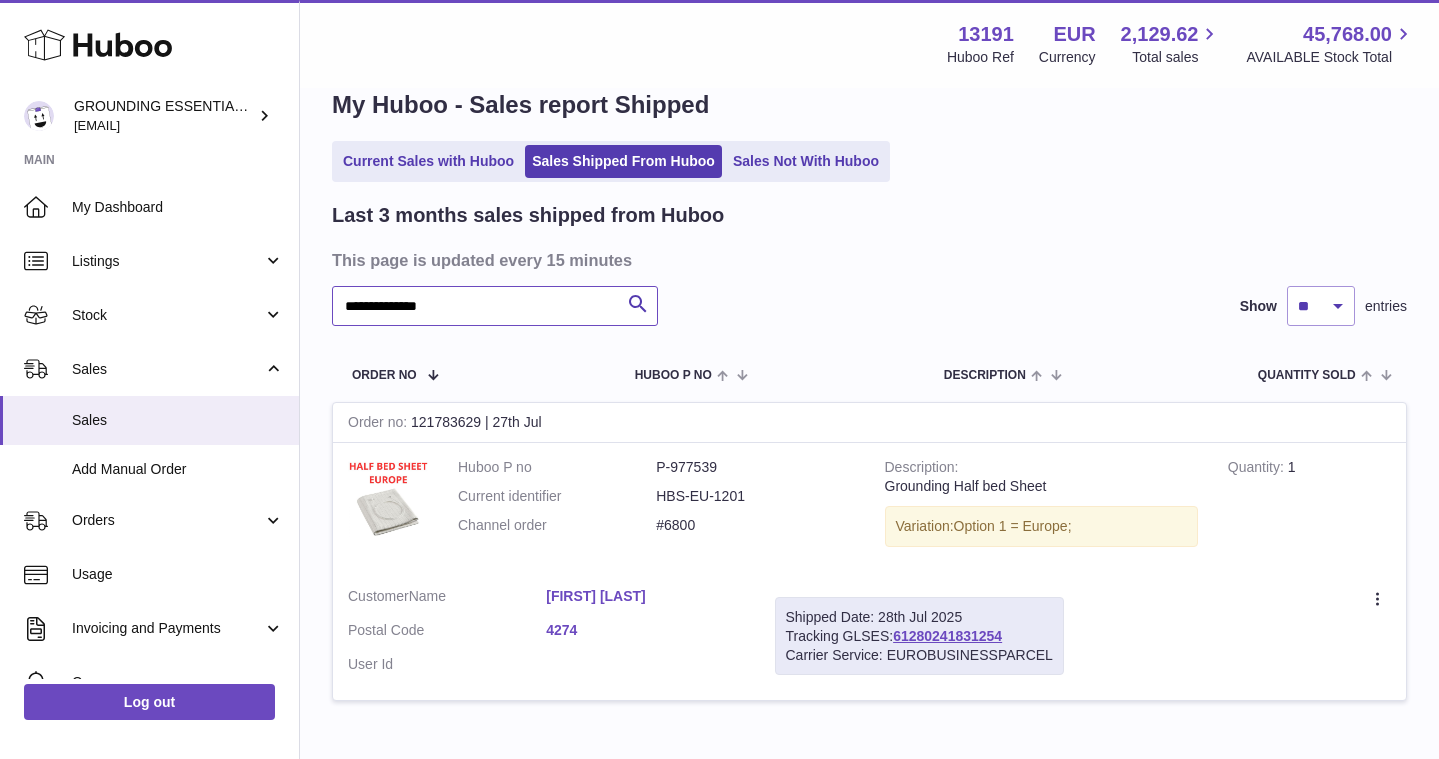 type on "**********" 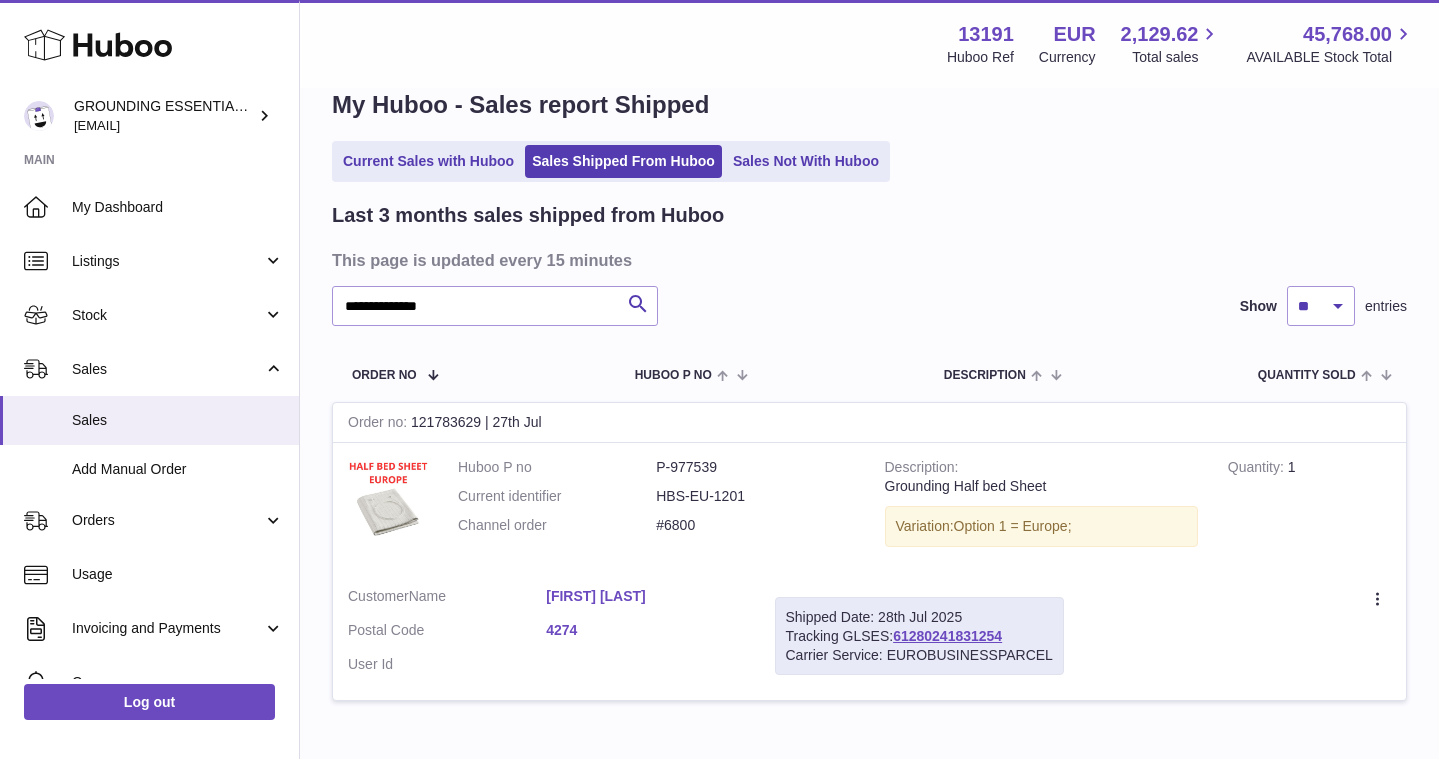 click on "Option 1 = Europe;" at bounding box center (1013, 526) 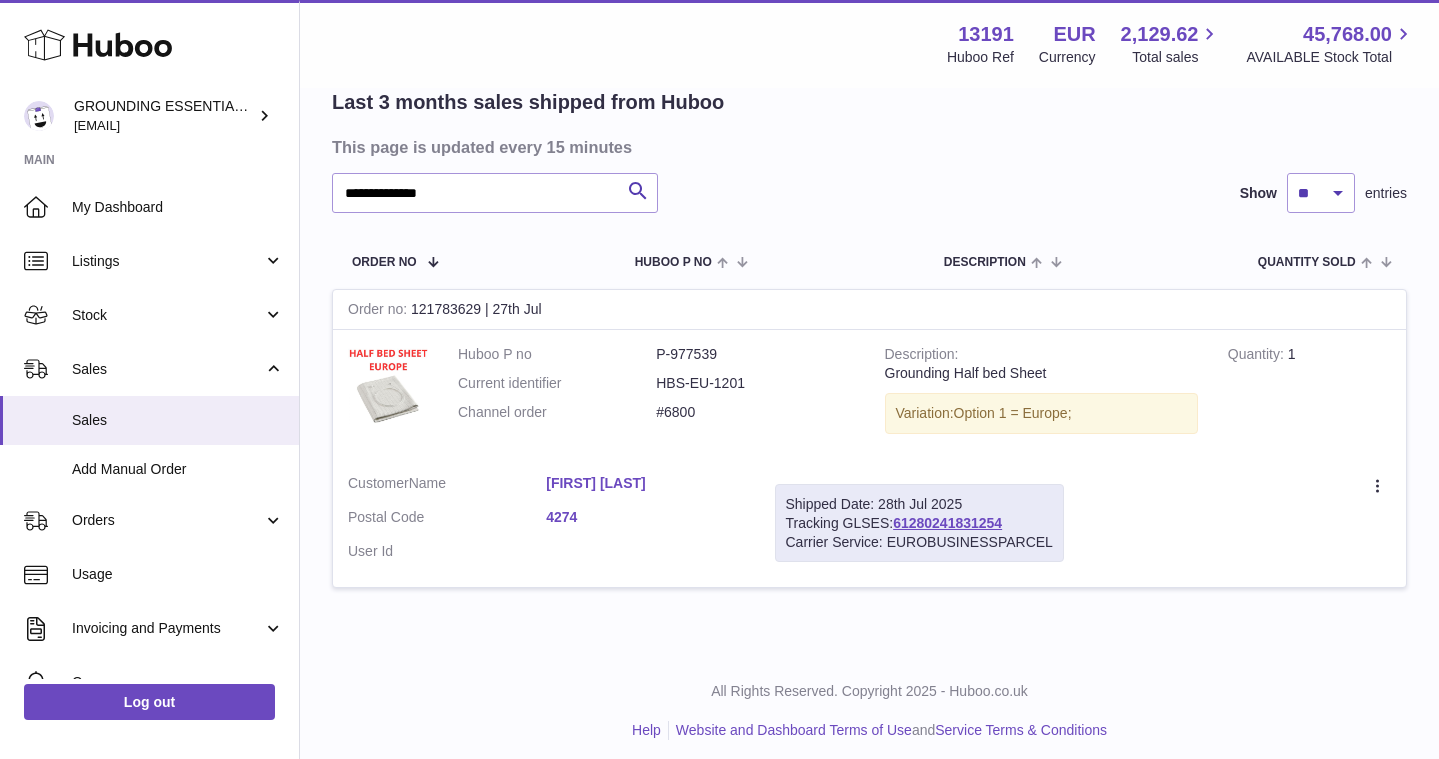 scroll, scrollTop: 165, scrollLeft: 0, axis: vertical 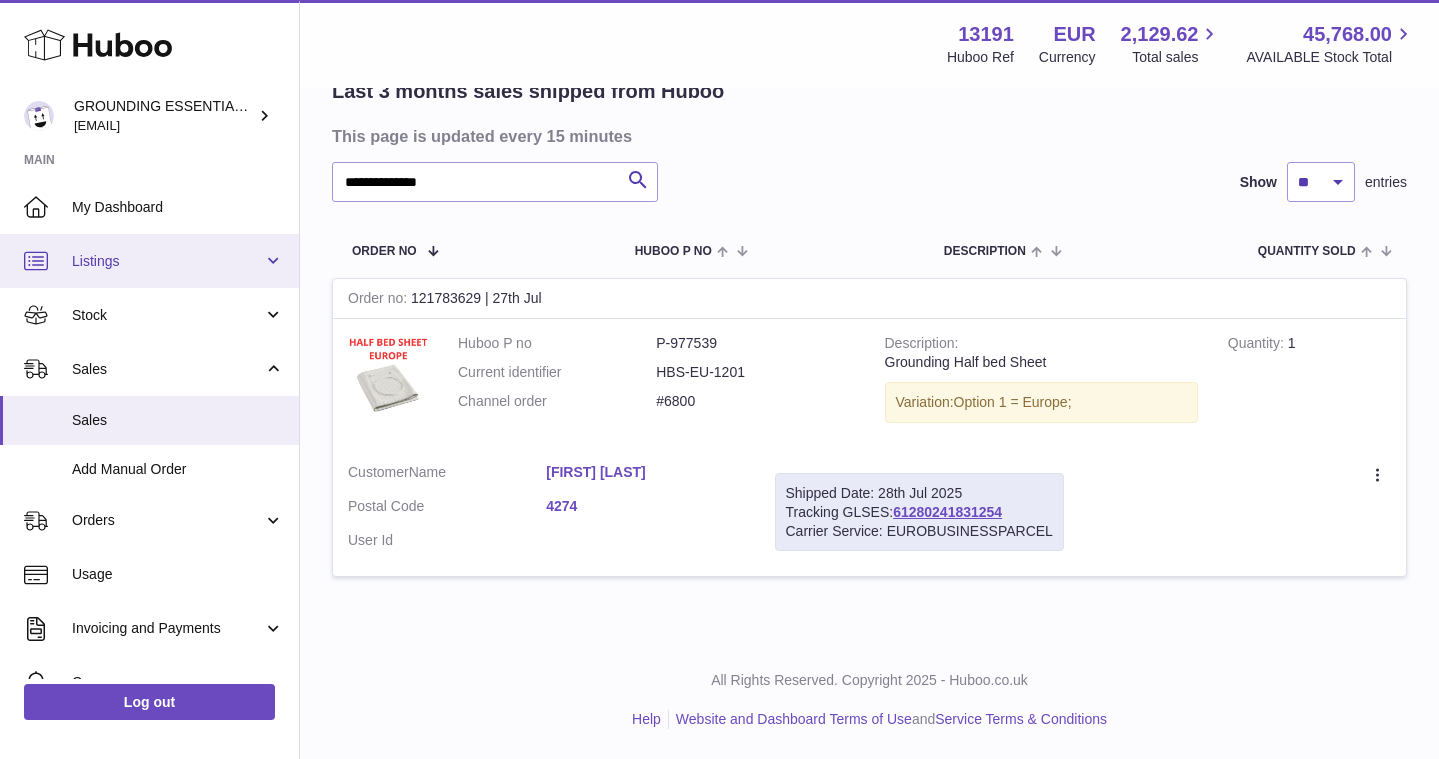 click on "Listings" at bounding box center (167, 261) 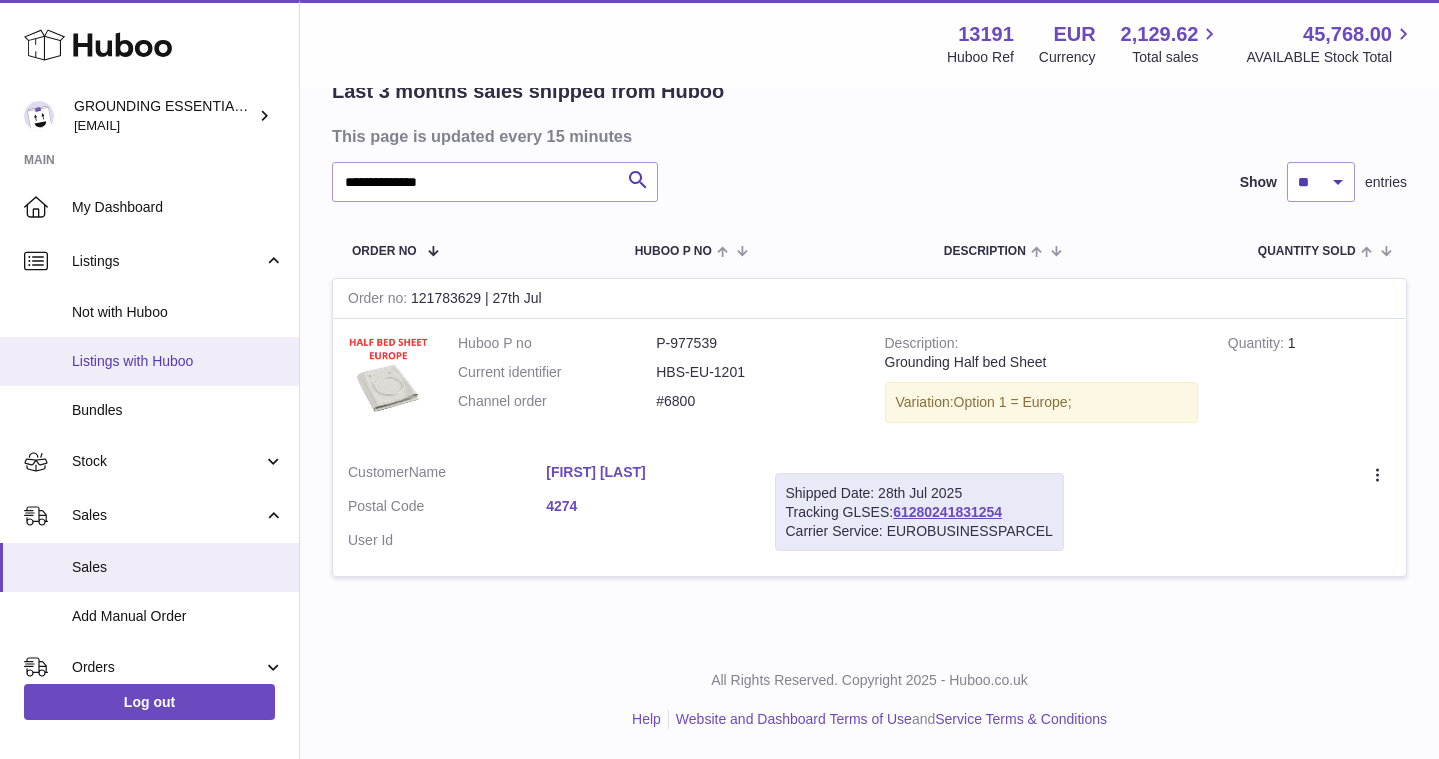 click on "Listings with Huboo" at bounding box center [178, 361] 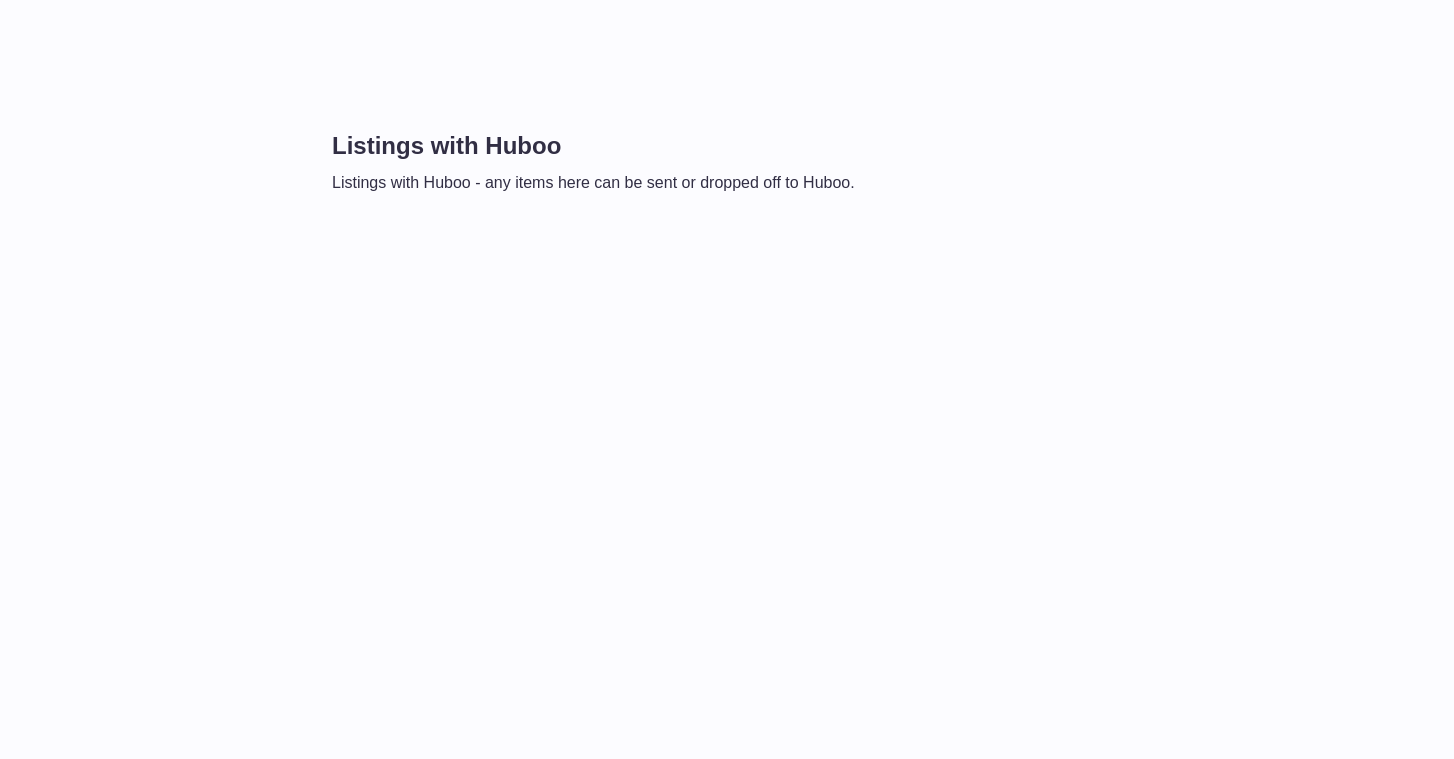 scroll, scrollTop: 0, scrollLeft: 0, axis: both 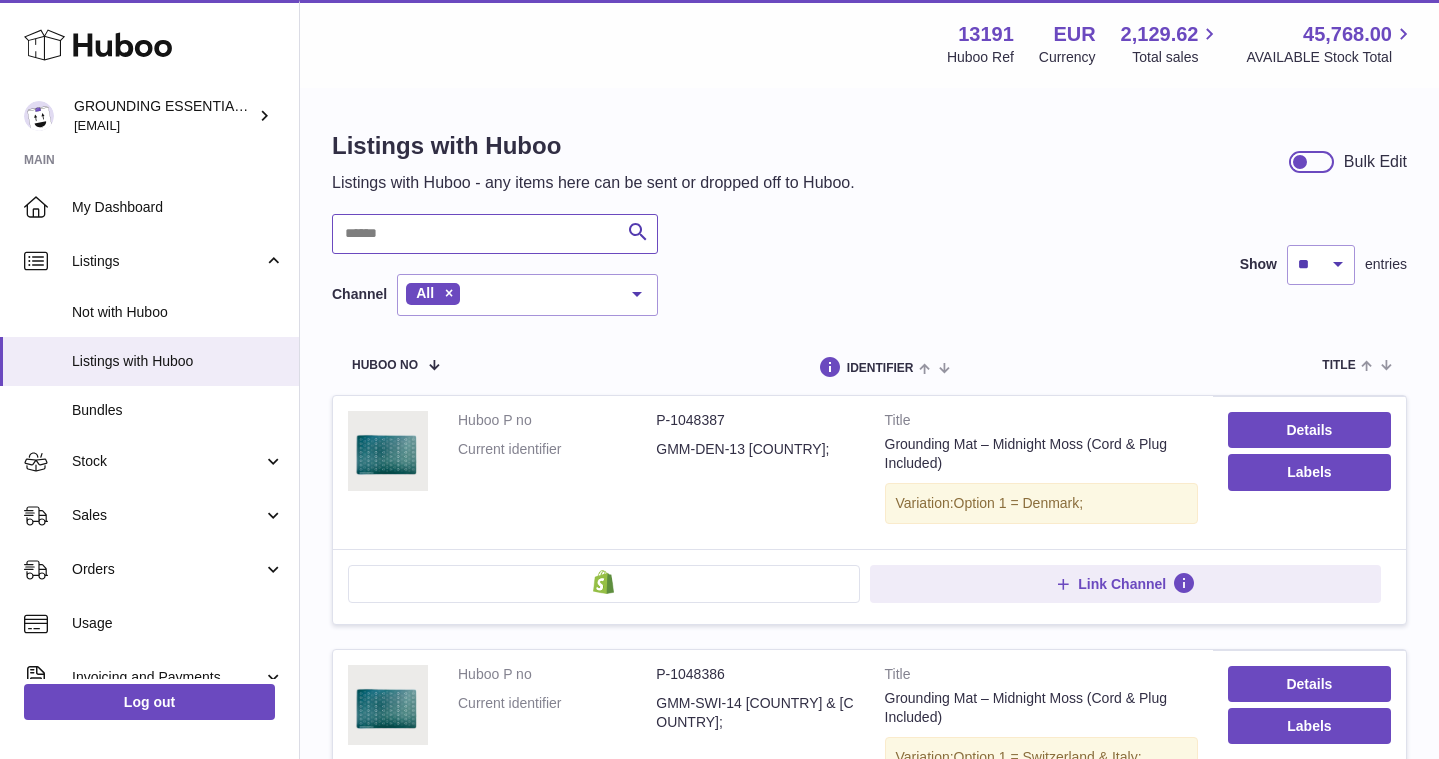 click at bounding box center (495, 234) 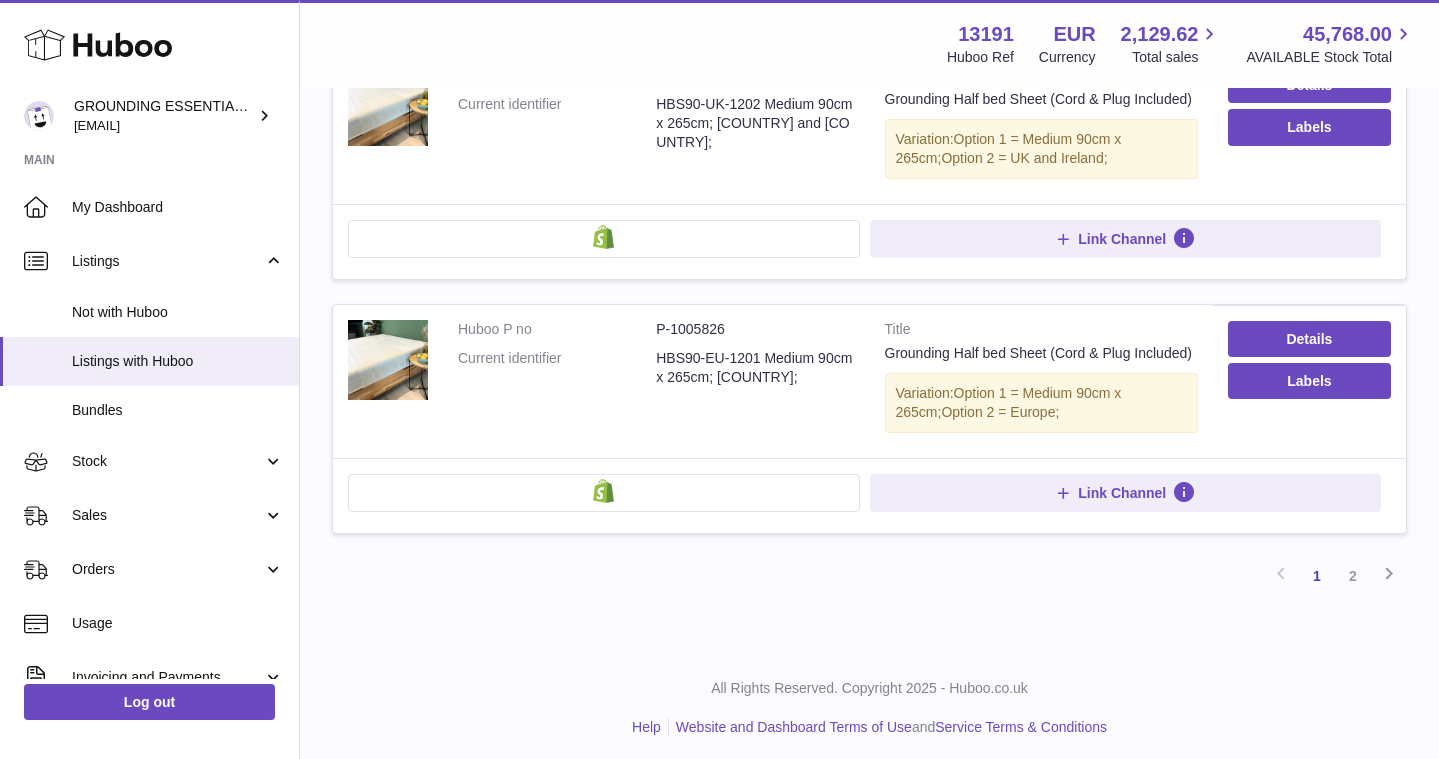 scroll, scrollTop: 2381, scrollLeft: 0, axis: vertical 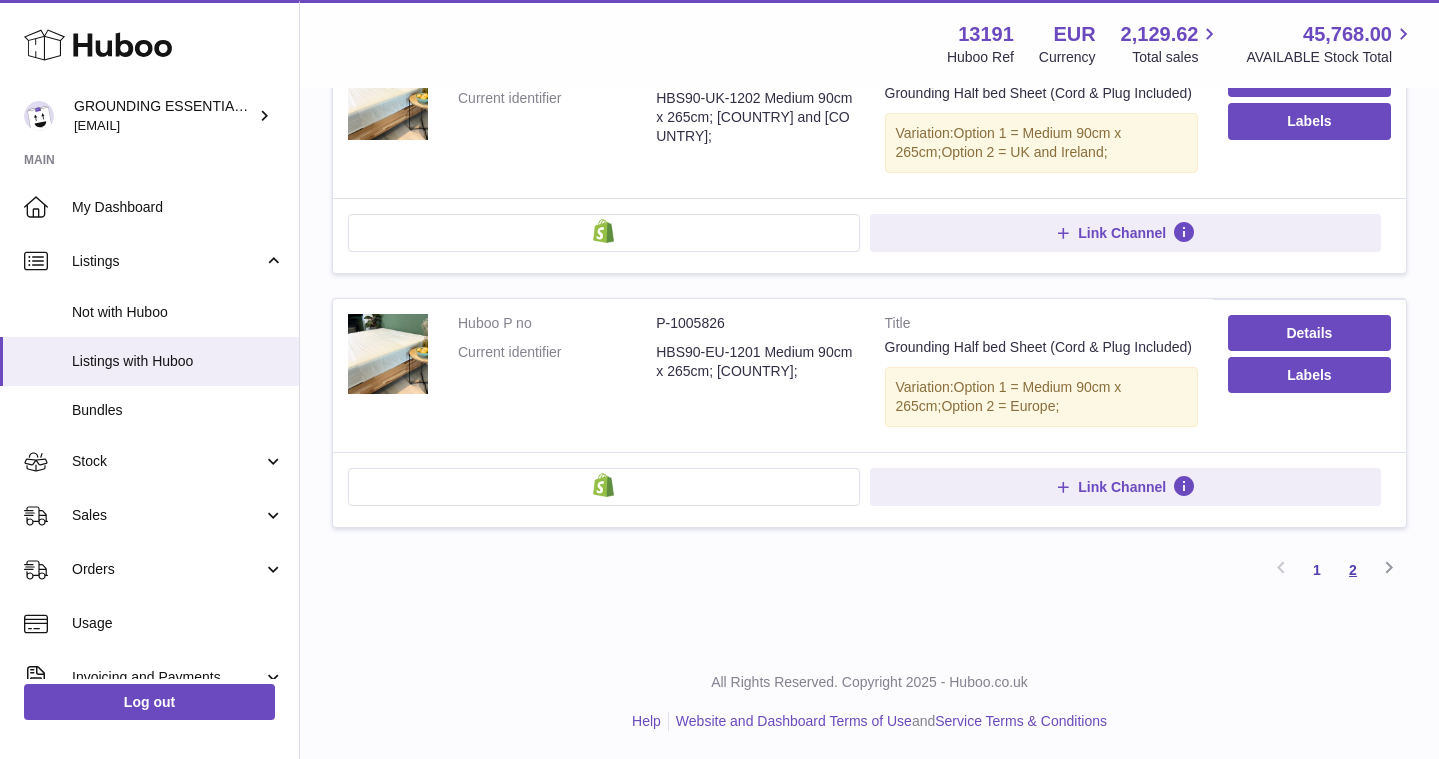 type on "***" 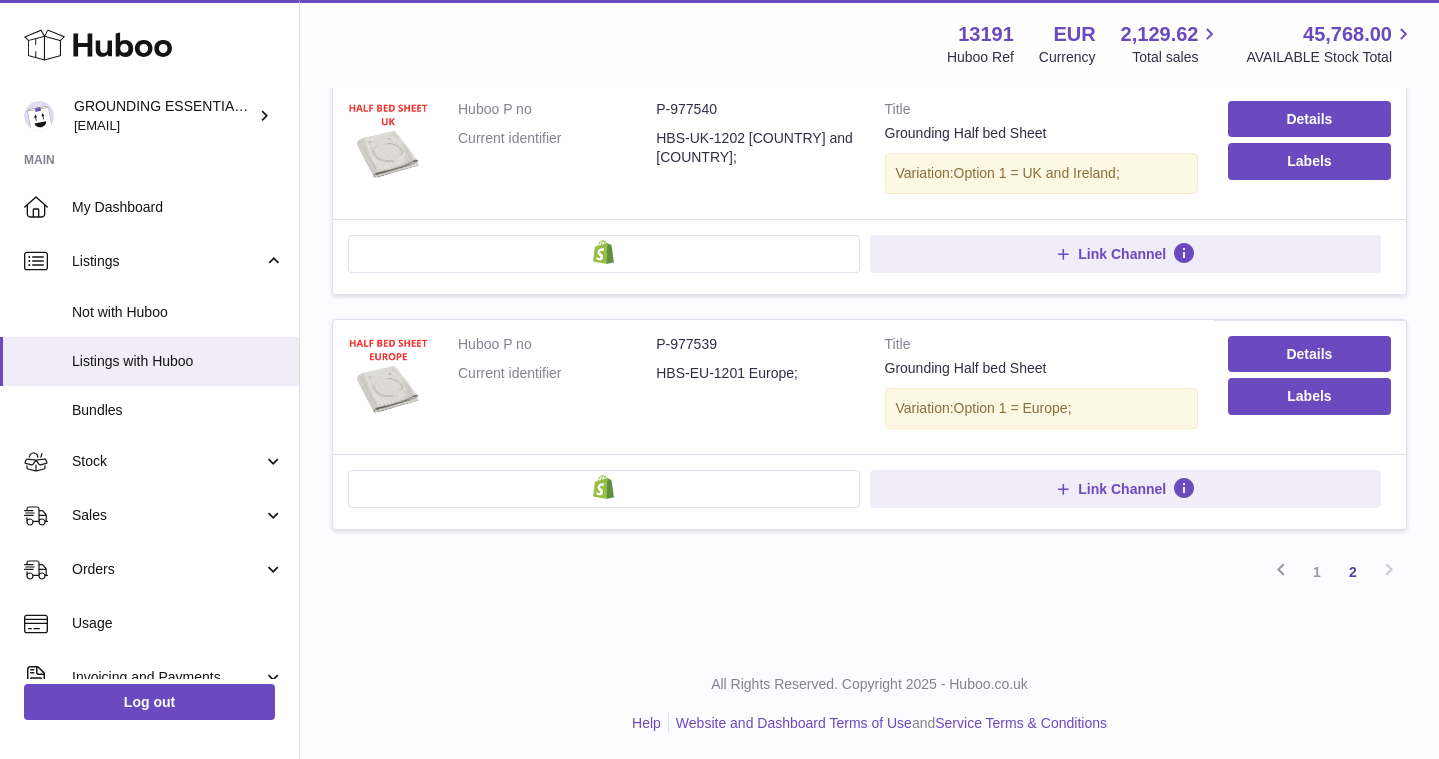 scroll, scrollTop: 313, scrollLeft: 0, axis: vertical 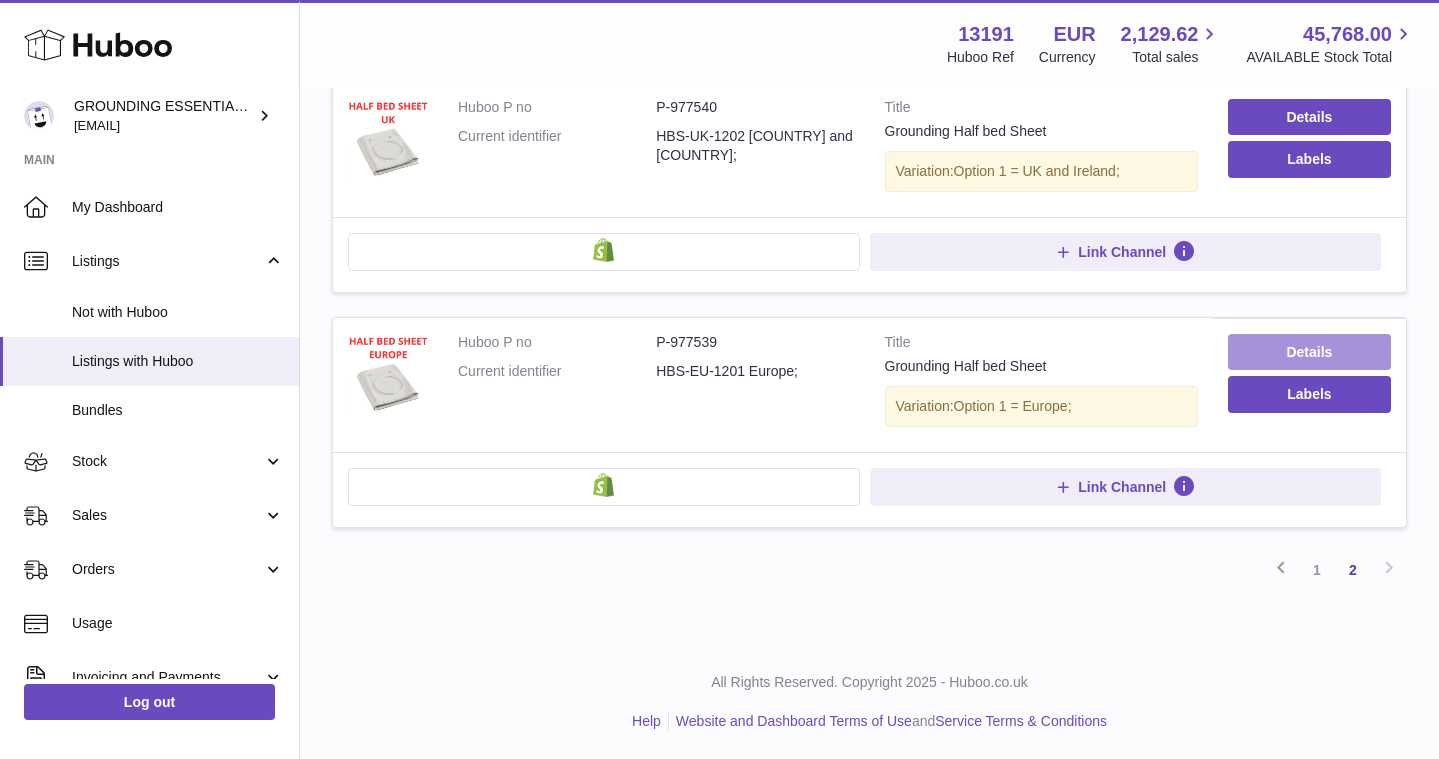 click on "Details" at bounding box center (1309, 352) 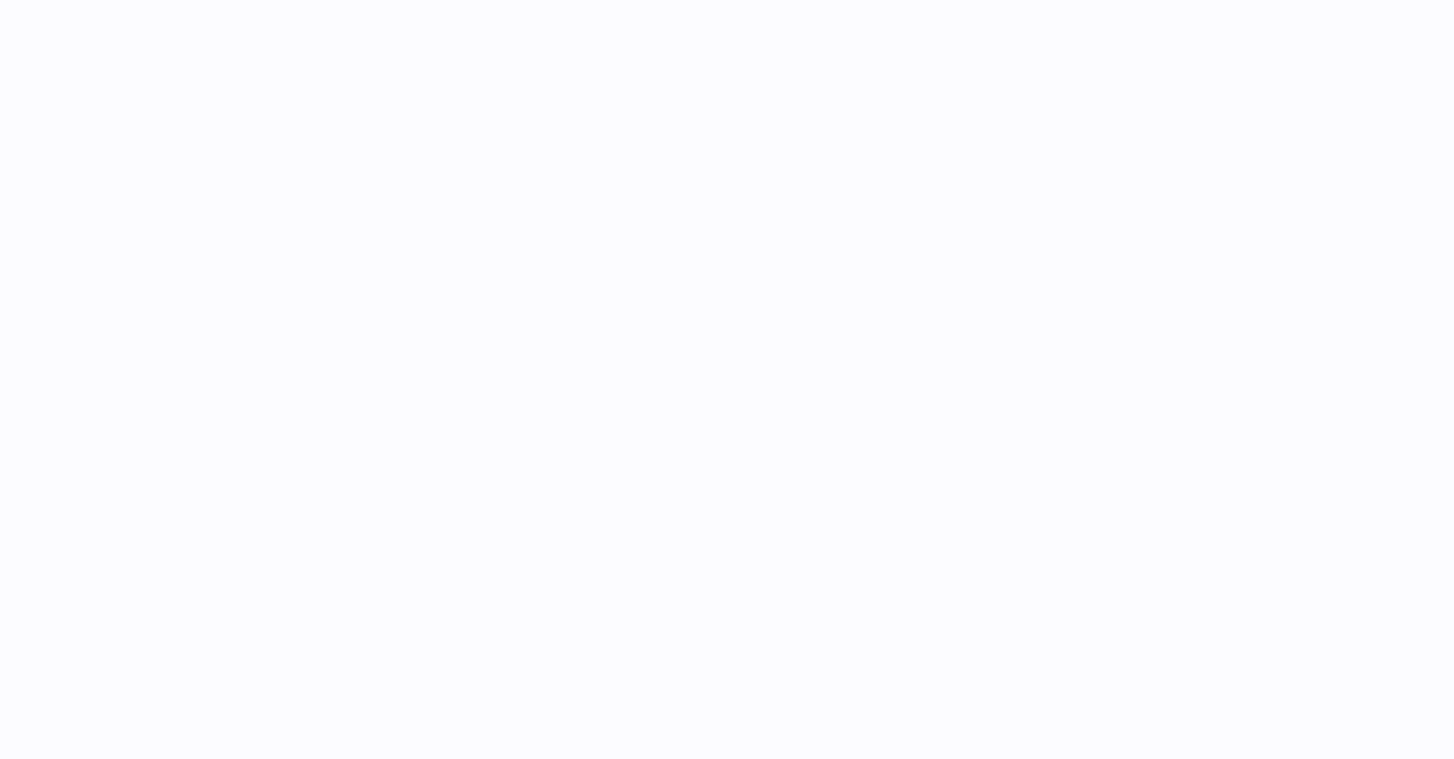 scroll, scrollTop: 0, scrollLeft: 0, axis: both 